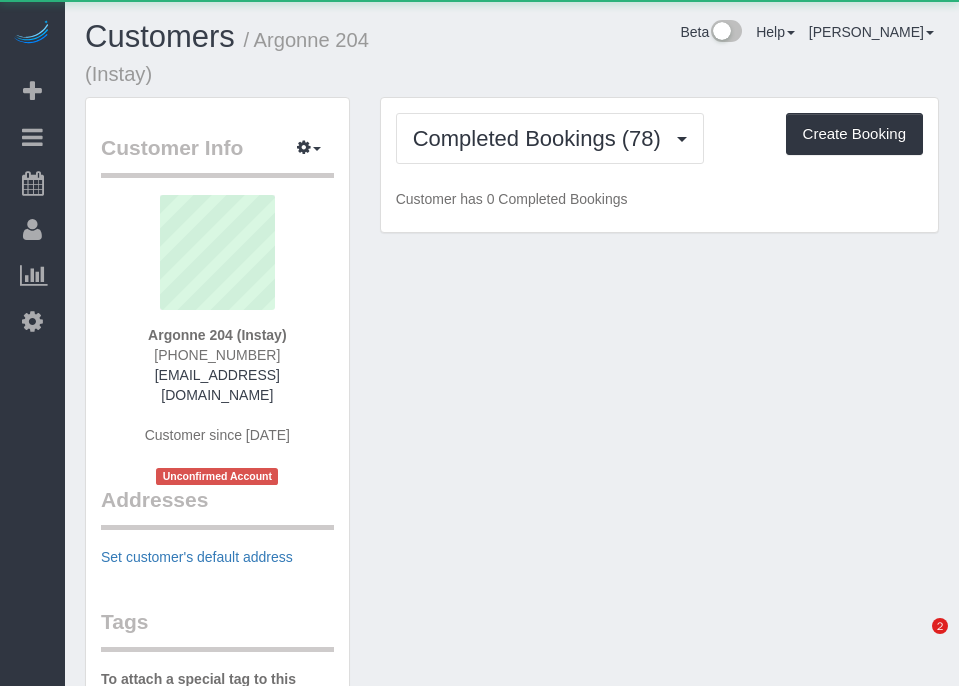 scroll, scrollTop: 0, scrollLeft: 0, axis: both 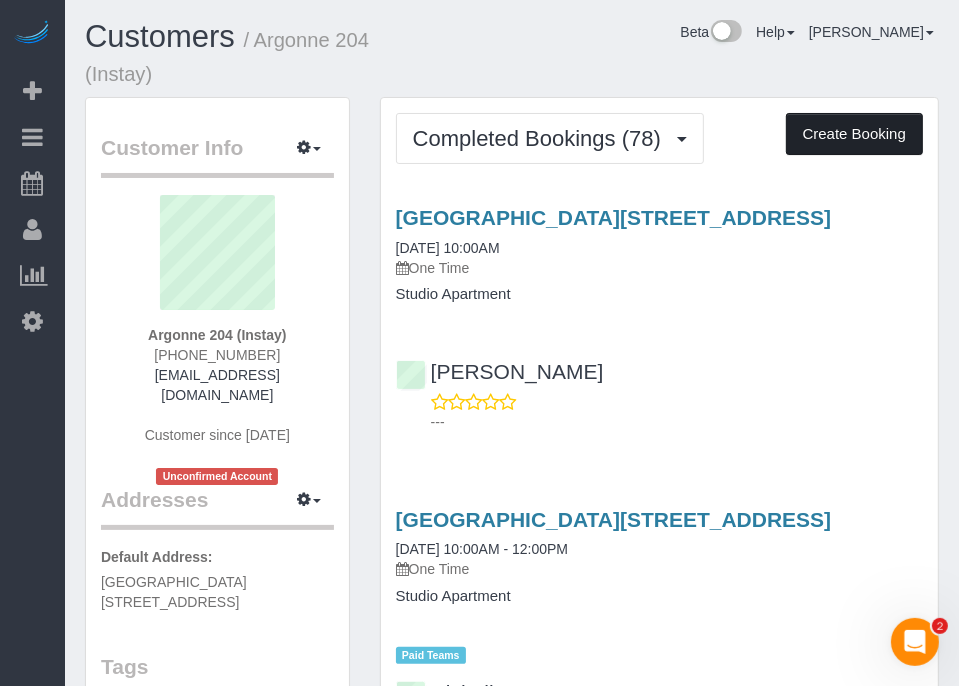 click on "Create Booking" at bounding box center [854, 134] 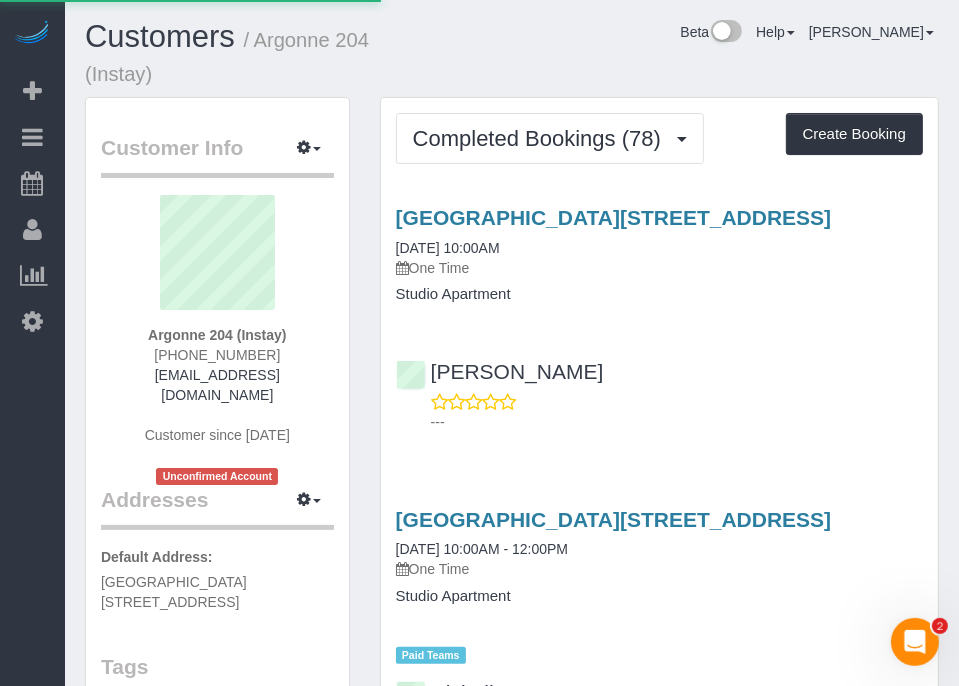 select on "IA" 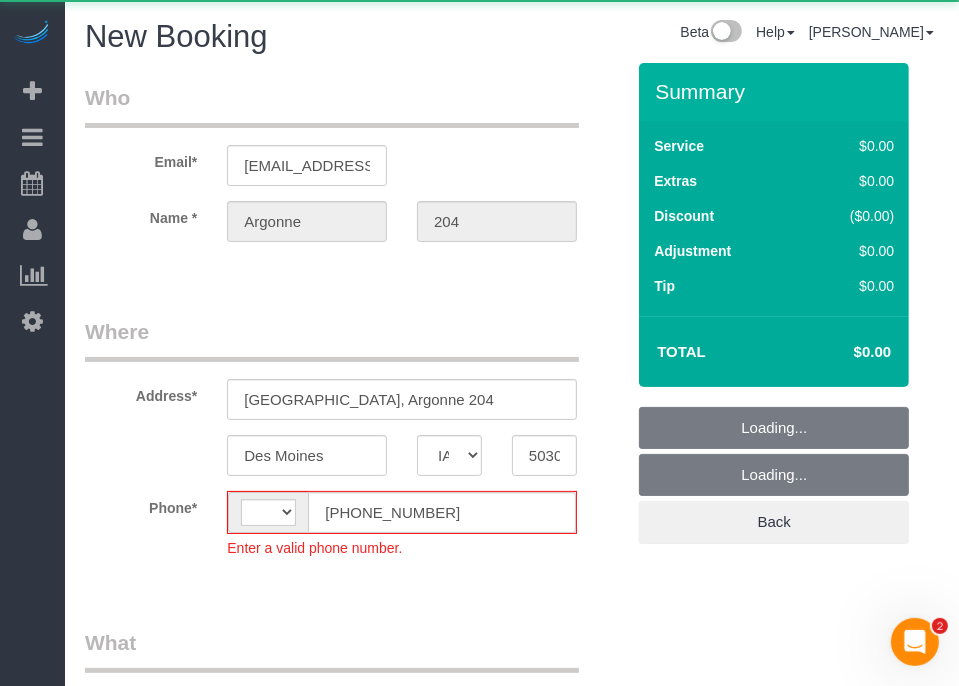 select on "string:[GEOGRAPHIC_DATA]" 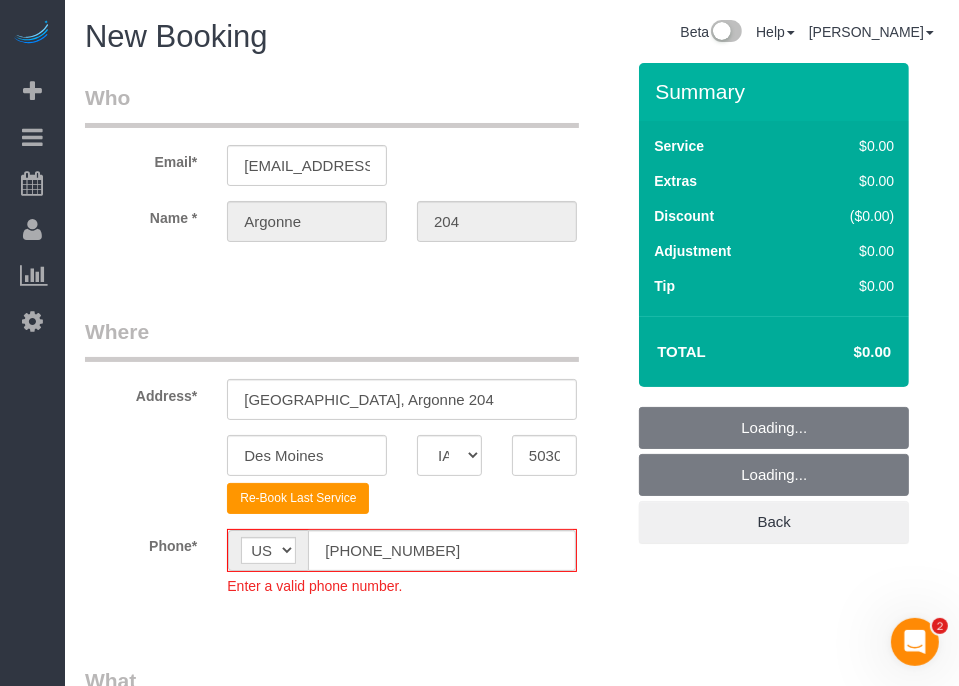select on "object:1905" 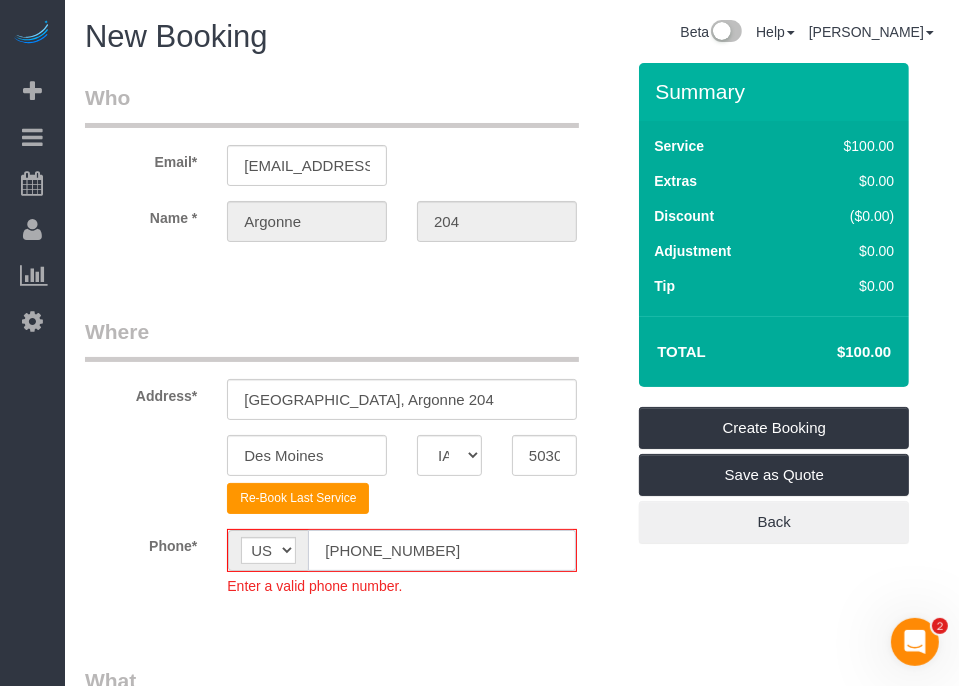 click on "[PHONE_NUMBER]" 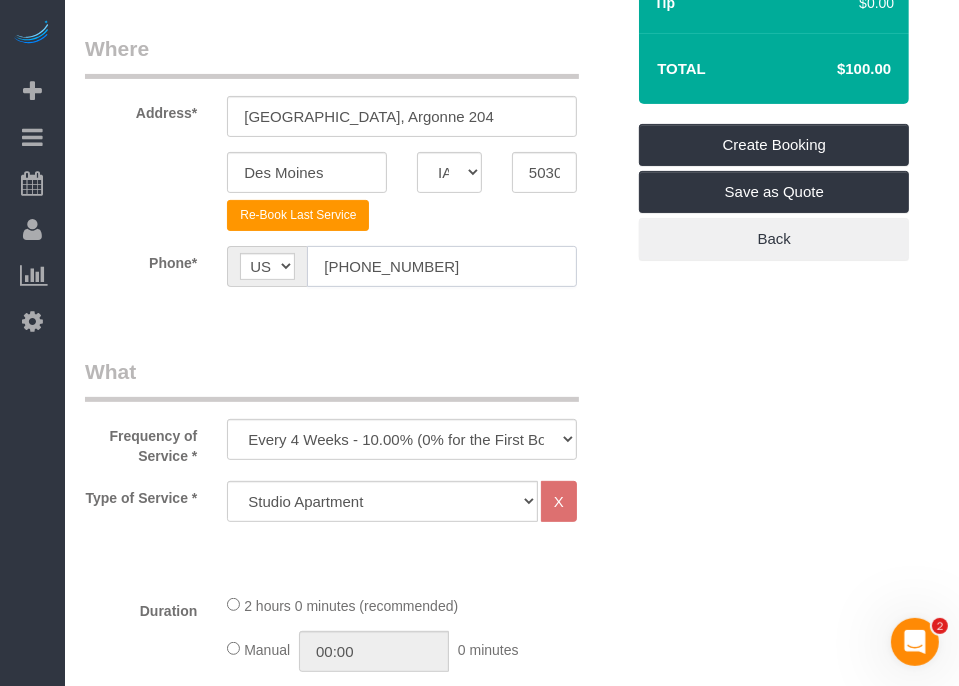 scroll, scrollTop: 500, scrollLeft: 0, axis: vertical 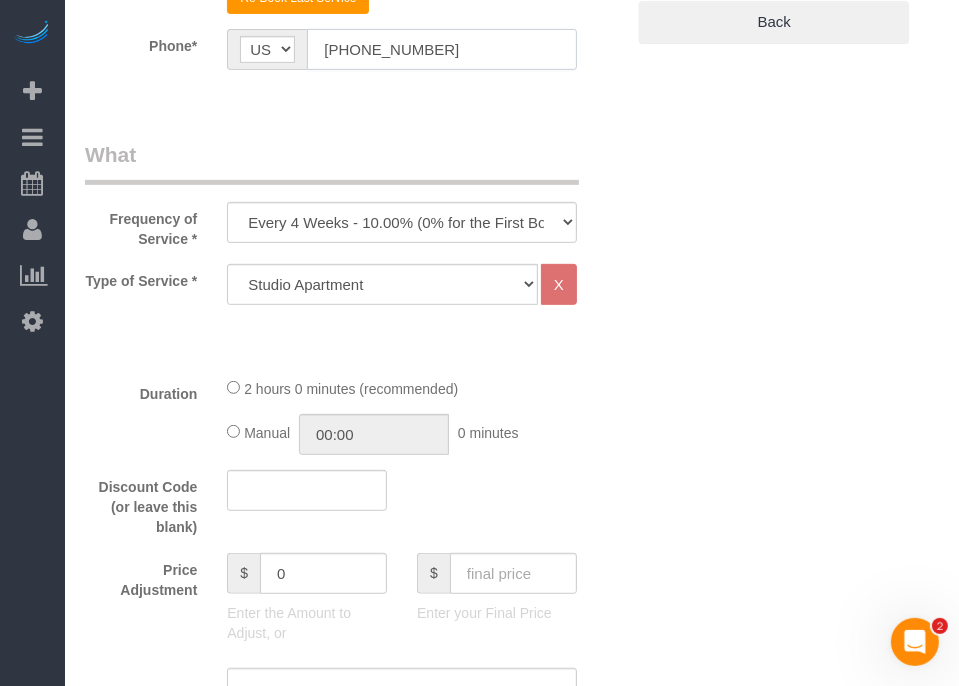 type on "[PHONE_NUMBER]" 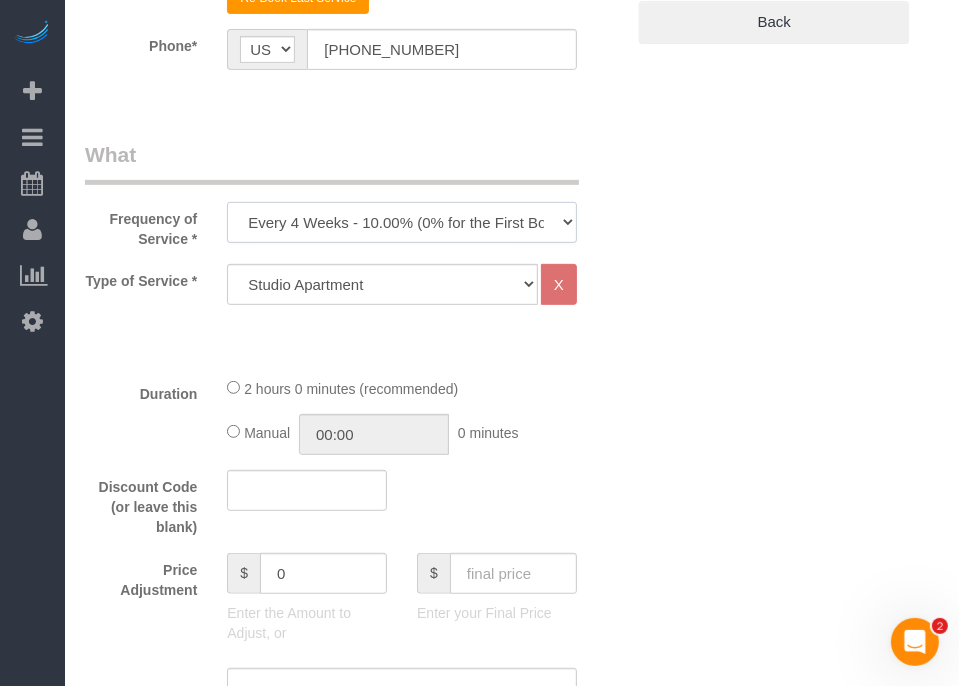 click on "Every 6 Weeks (0% for the First Booking) One Time Every 8 Weeks (0% for the First Booking) Every 4 Weeks - 10.00% (0% for the First Booking) Every 3 Weeks - 12.00% (0% for the First Booking) Every 2 Weeks - 15.00% (0% for the First Booking) Weekly - 20.00% (0% for the First Booking)" at bounding box center [402, 222] 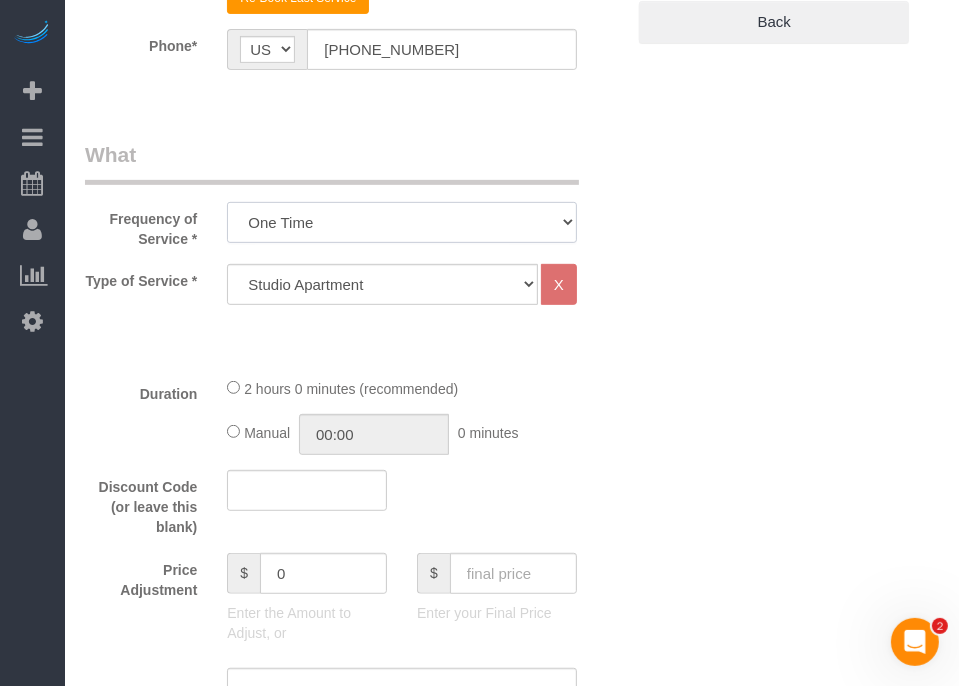click on "Every 6 Weeks (0% for the First Booking) One Time Every 8 Weeks (0% for the First Booking) Every 4 Weeks - 10.00% (0% for the First Booking) Every 3 Weeks - 12.00% (0% for the First Booking) Every 2 Weeks - 15.00% (0% for the First Booking) Weekly - 20.00% (0% for the First Booking)" at bounding box center (402, 222) 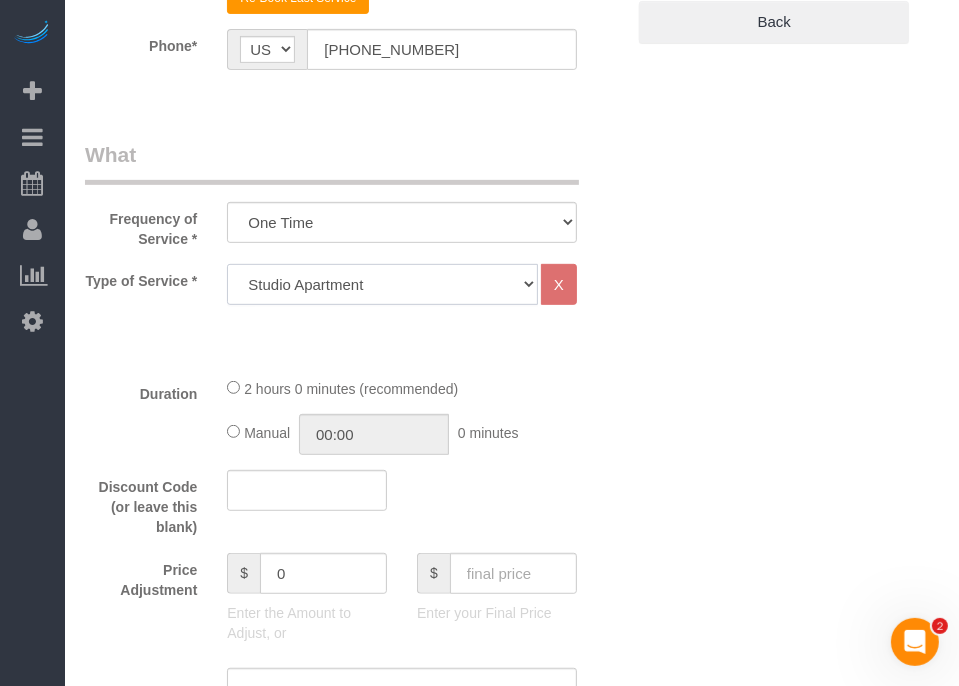 click on "Studio Apartment 1 Bedroom Home 2 Bedroom Home 3 Bedroom Home 4 Bedroom Home 5 Bedroom Home 6 Bedroom Home 7 Bedroom Home Hourly Cleaning Hazard/Emergency Cleaning General Maintenance" 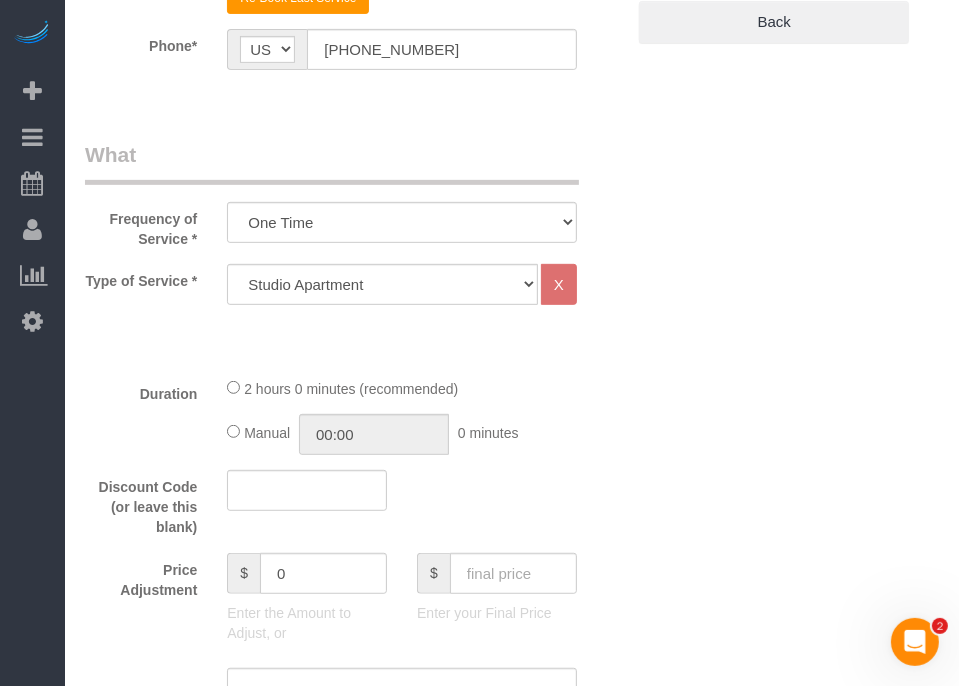 click on "What
Frequency of Service *
Every 6 Weeks (0% for the First Booking) One Time Every 8 Weeks (0% for the First Booking) Every 4 Weeks - 10.00% (0% for the First Booking) Every 3 Weeks - 12.00% (0% for the First Booking) Every 2 Weeks - 15.00% (0% for the First Booking) Weekly - 20.00% (0% for the First Booking)
Type of Service *
Studio Apartment 1 Bedroom Home 2 Bedroom Home 3 Bedroom Home 4 Bedroom Home 5 Bedroom Home 6 Bedroom Home 7 Bedroom Home Hourly Cleaning Hazard/Emergency Cleaning General Maintenance
X" at bounding box center [354, 809] 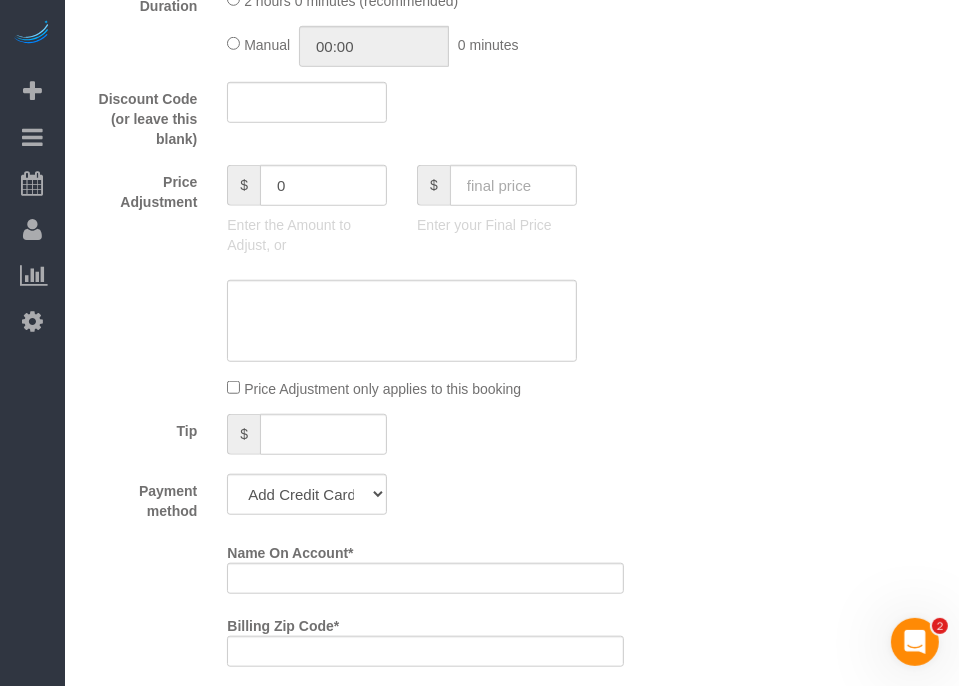 scroll, scrollTop: 800, scrollLeft: 0, axis: vertical 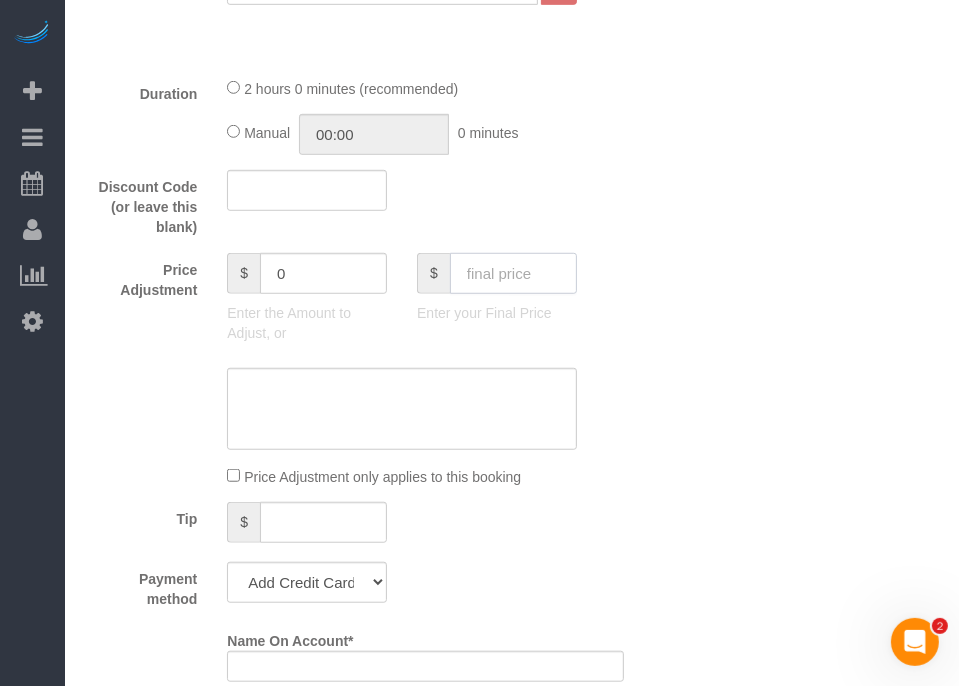 click 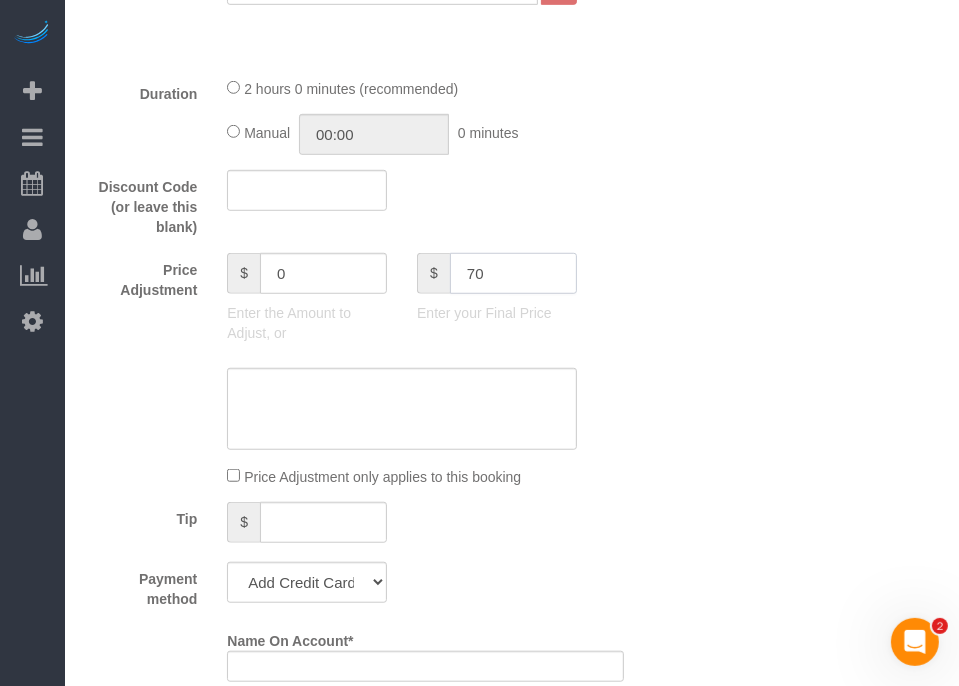 type on "70" 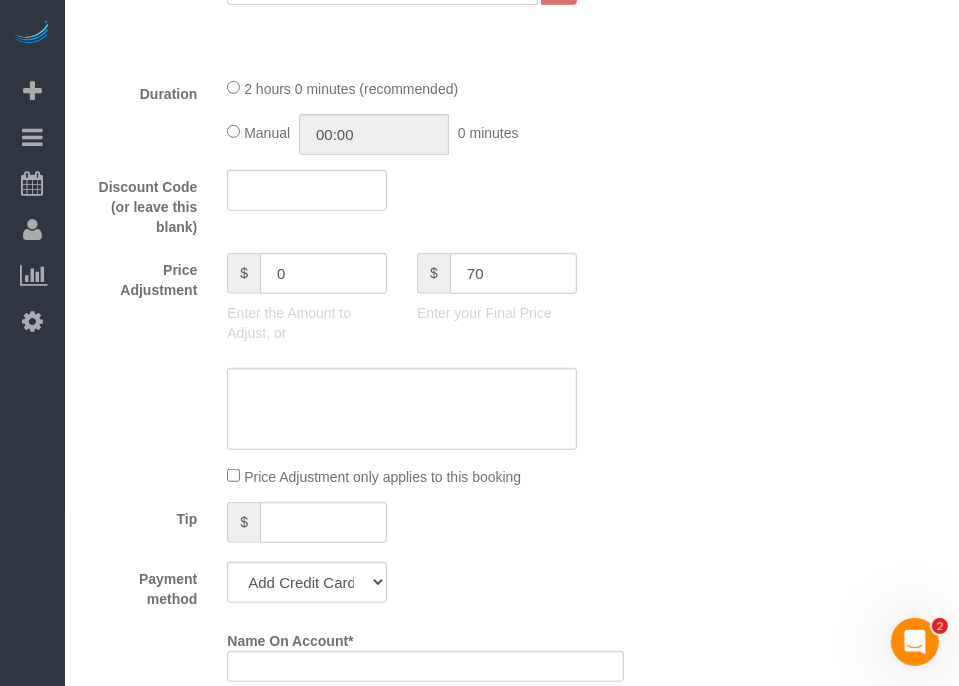 click on "Who
Email*
[EMAIL_ADDRESS][DOMAIN_NAME]
Name *
[GEOGRAPHIC_DATA]
204
Where
Address*
[STREET_ADDRESS]
[GEOGRAPHIC_DATA]
AK
AL
AR
AZ
CA
CO
CT
DC
DE
[GEOGRAPHIC_DATA]
[GEOGRAPHIC_DATA]
HI
IA
ID
IL
IN
KS
[GEOGRAPHIC_DATA]
LA
MA
MD
ME
MI
[GEOGRAPHIC_DATA]
[GEOGRAPHIC_DATA]
MS
MT
[GEOGRAPHIC_DATA]
ND
NE" at bounding box center [512, 742] 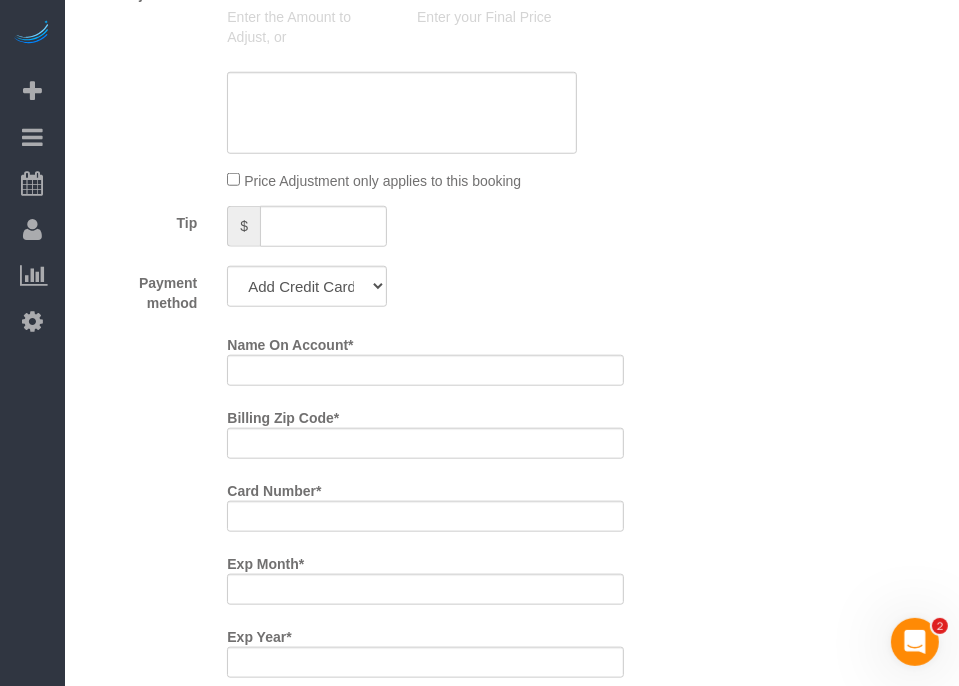 scroll, scrollTop: 1300, scrollLeft: 0, axis: vertical 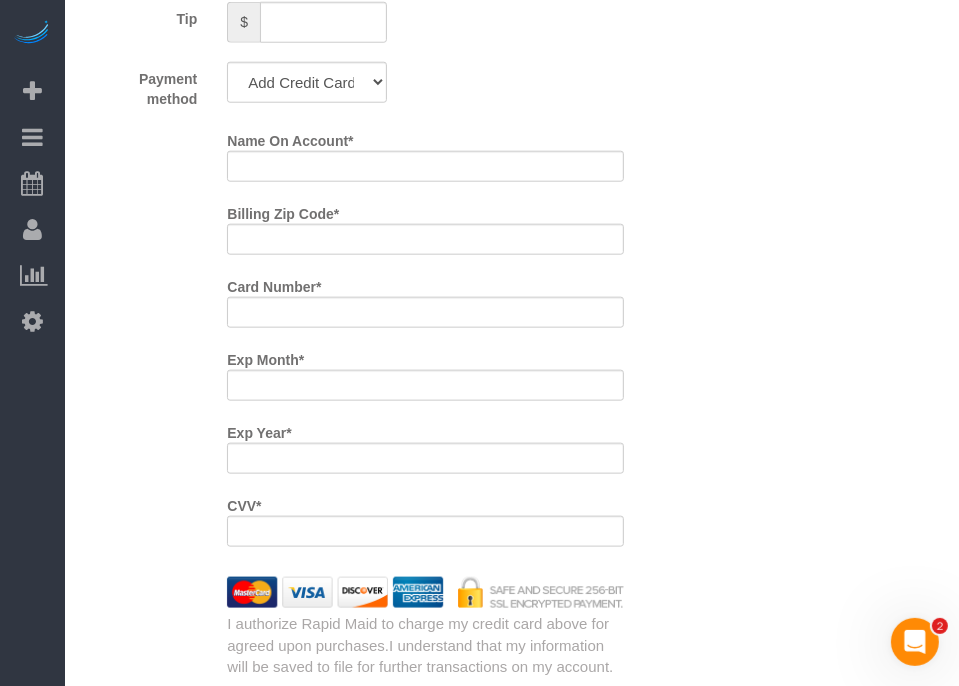 type on "-30" 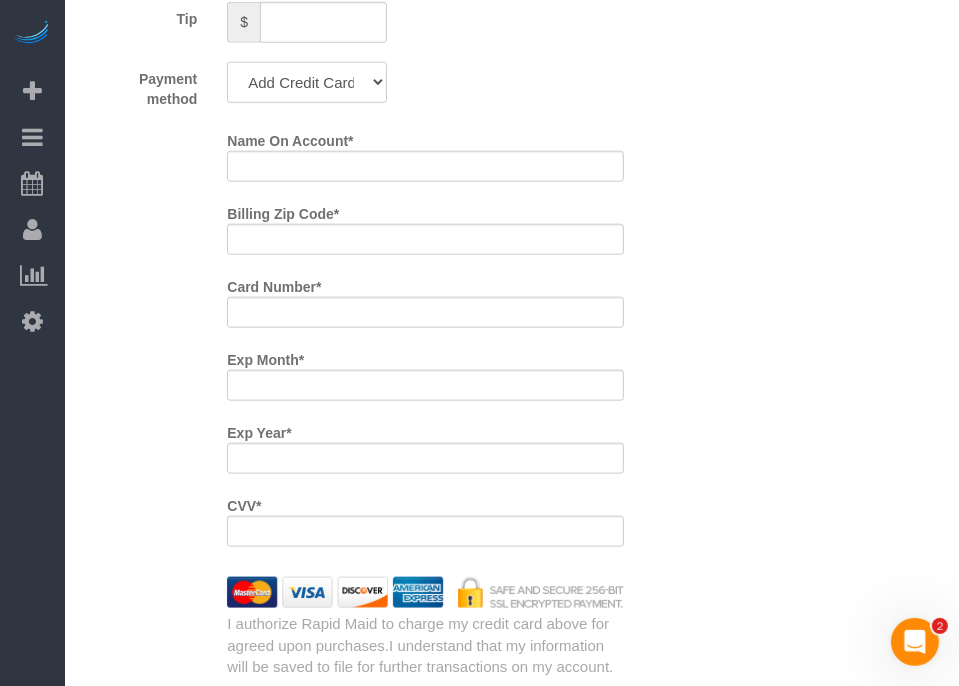 click on "Add Credit Card Cash Check Paypal" 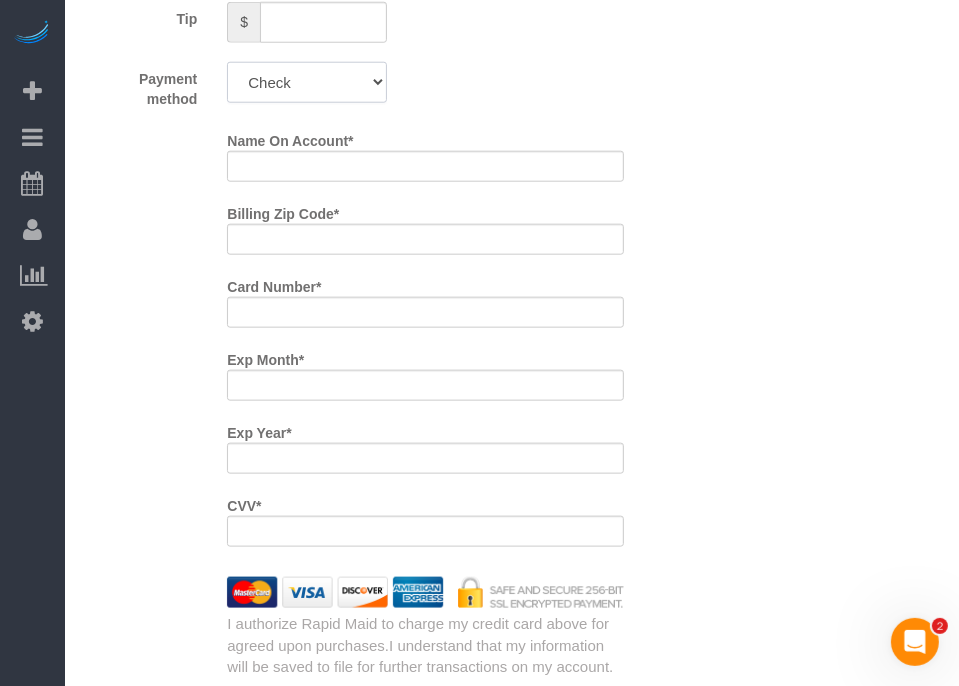click on "Add Credit Card Cash Check Paypal" 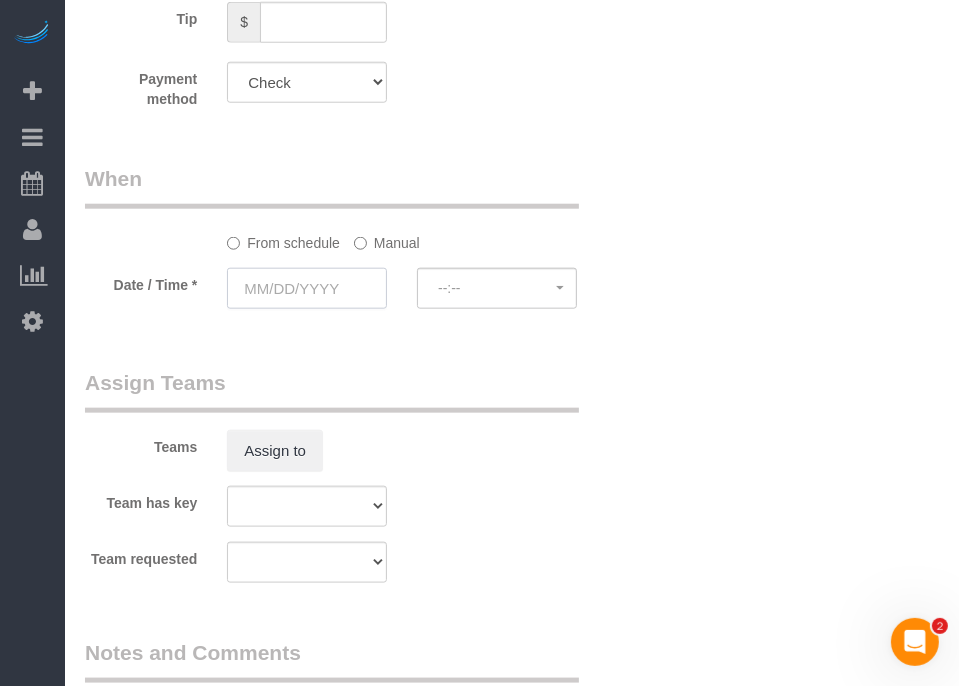 click at bounding box center (307, 288) 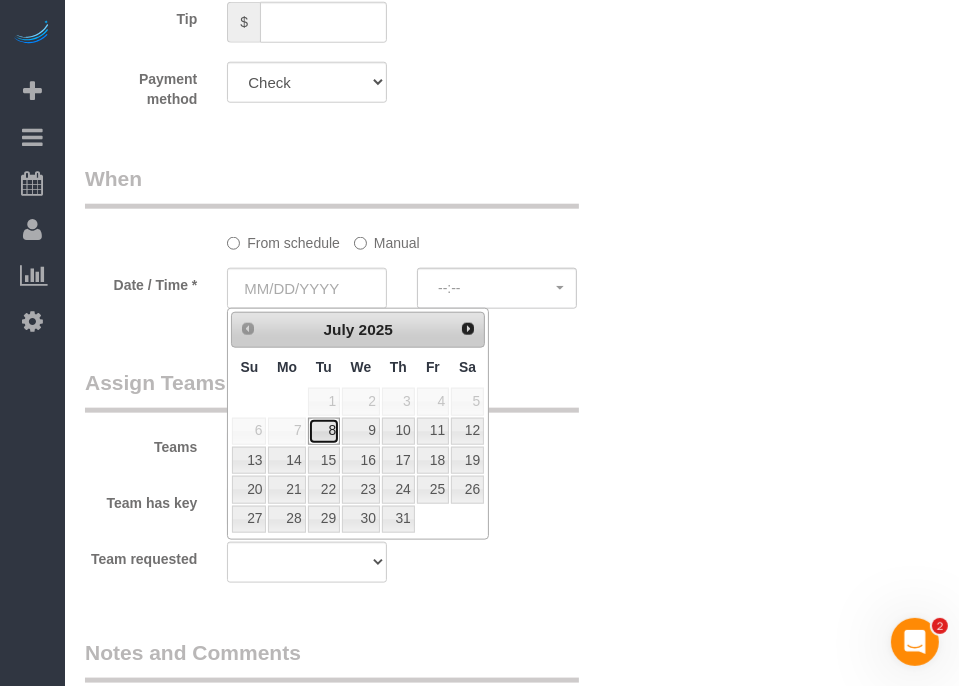 click on "8" at bounding box center (324, 431) 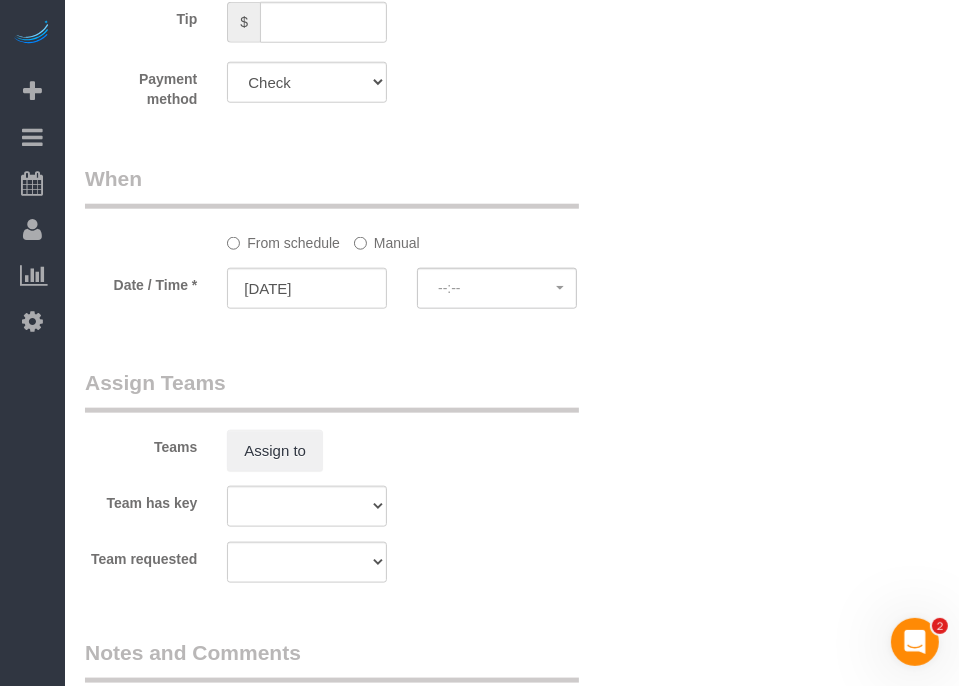 select on "spot1" 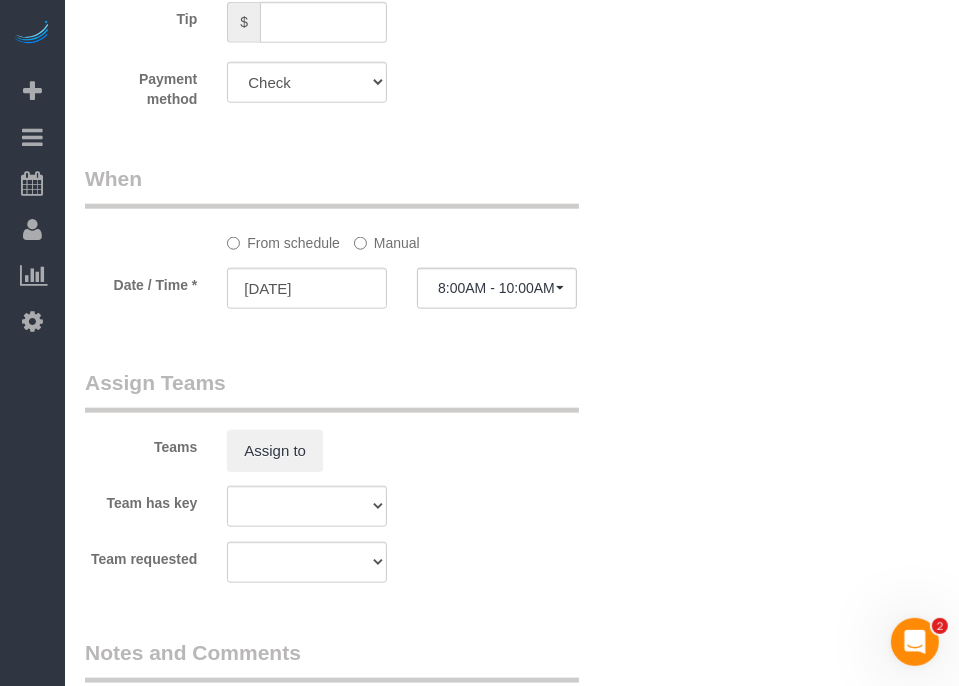 drag, startPoint x: 391, startPoint y: 245, endPoint x: 401, endPoint y: 246, distance: 10.049875 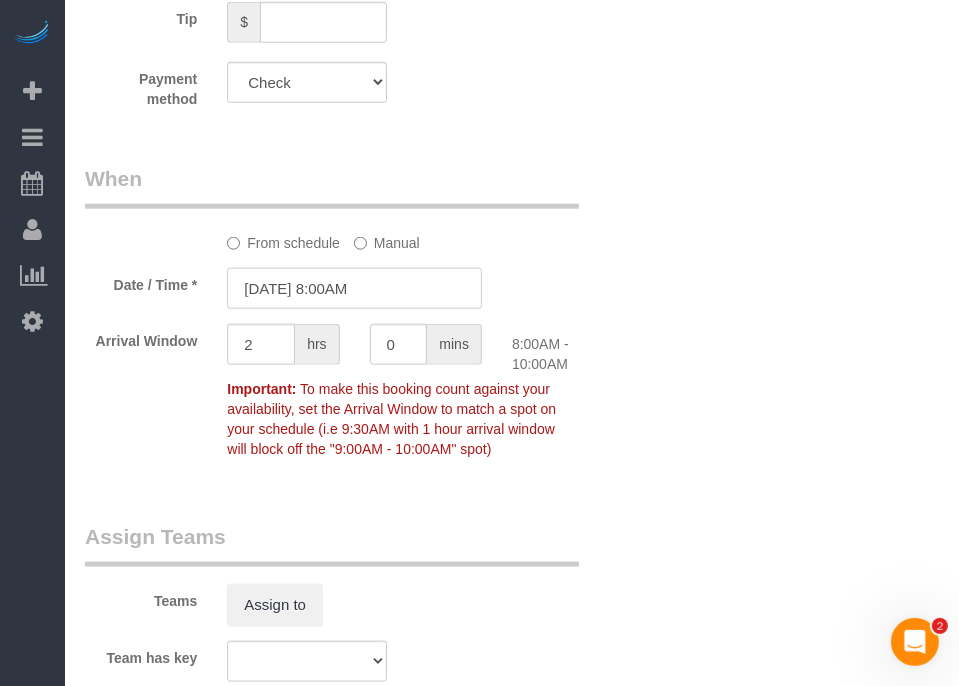 click on "[DATE] 8:00AM" at bounding box center [354, 288] 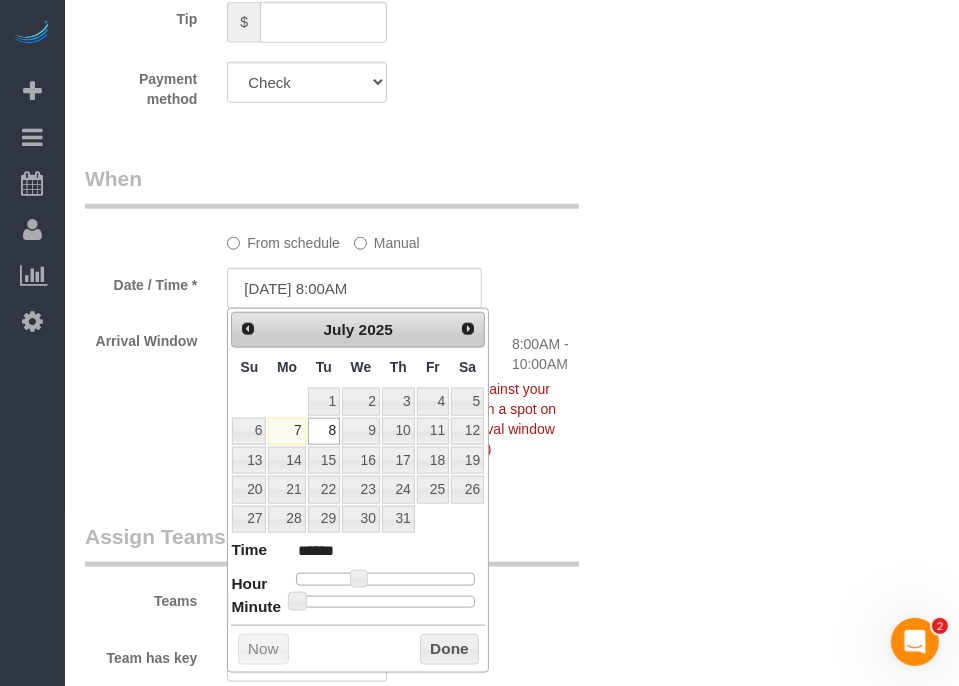 type on "[DATE] 11:00AM" 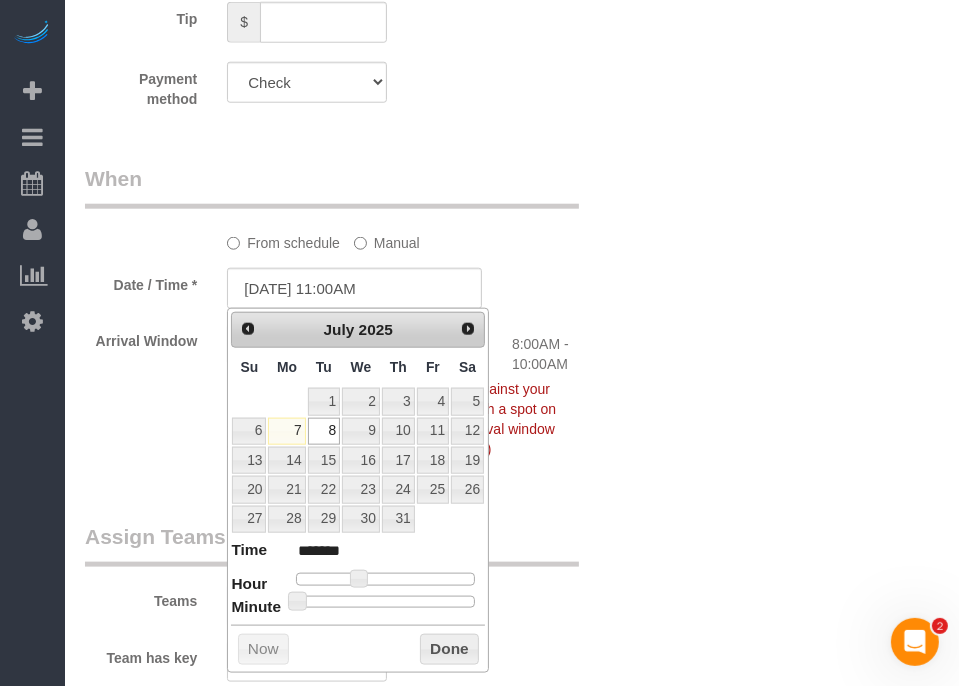 click at bounding box center [385, 579] 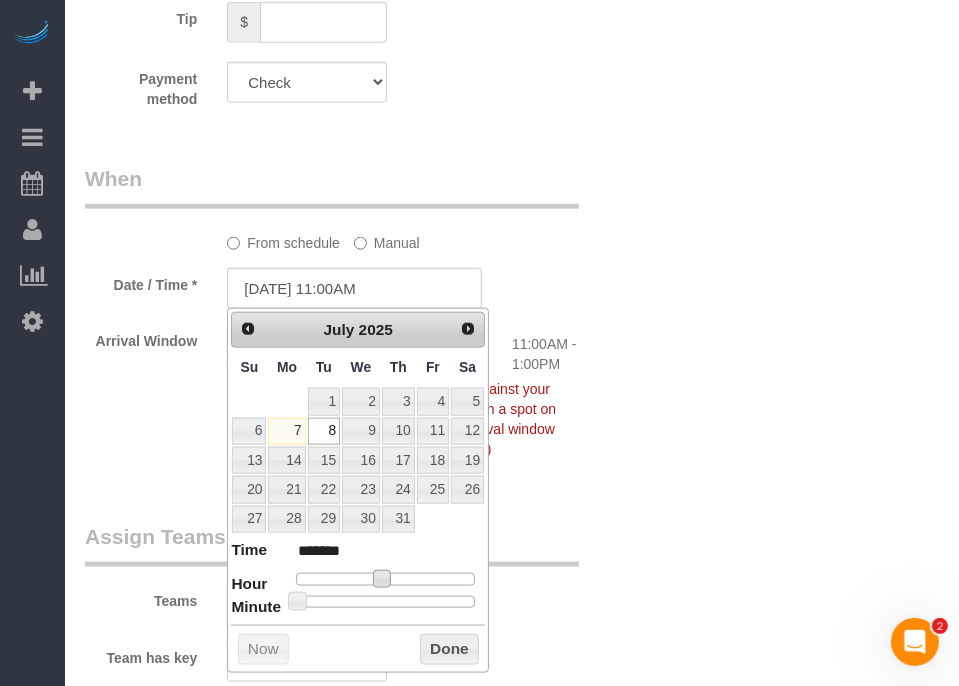 type on "[DATE] 10:00AM" 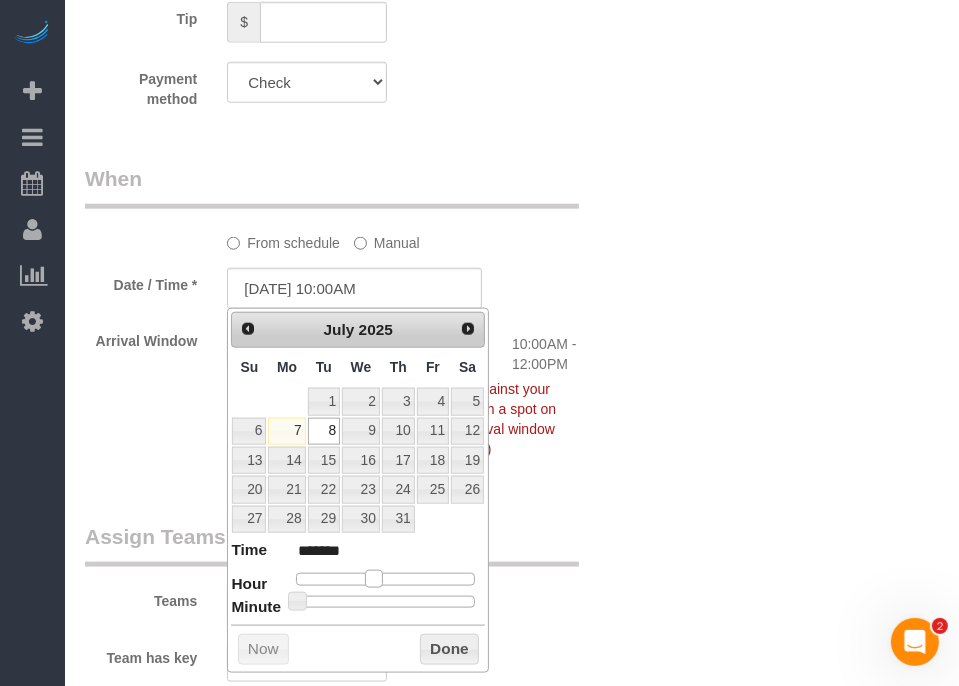 click at bounding box center (374, 579) 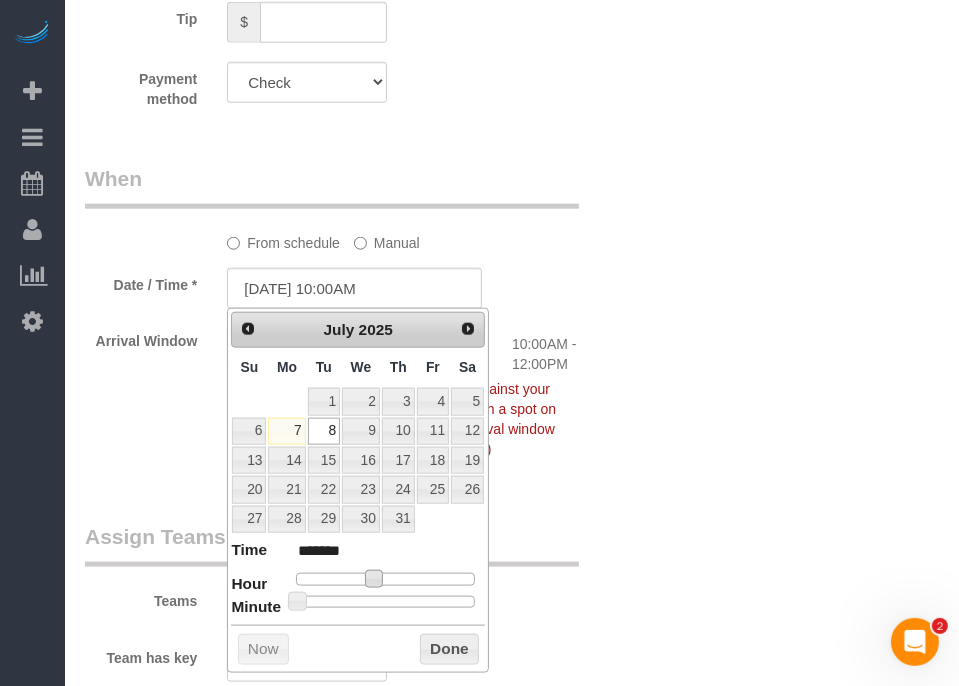 type on "[DATE] 10:30AM" 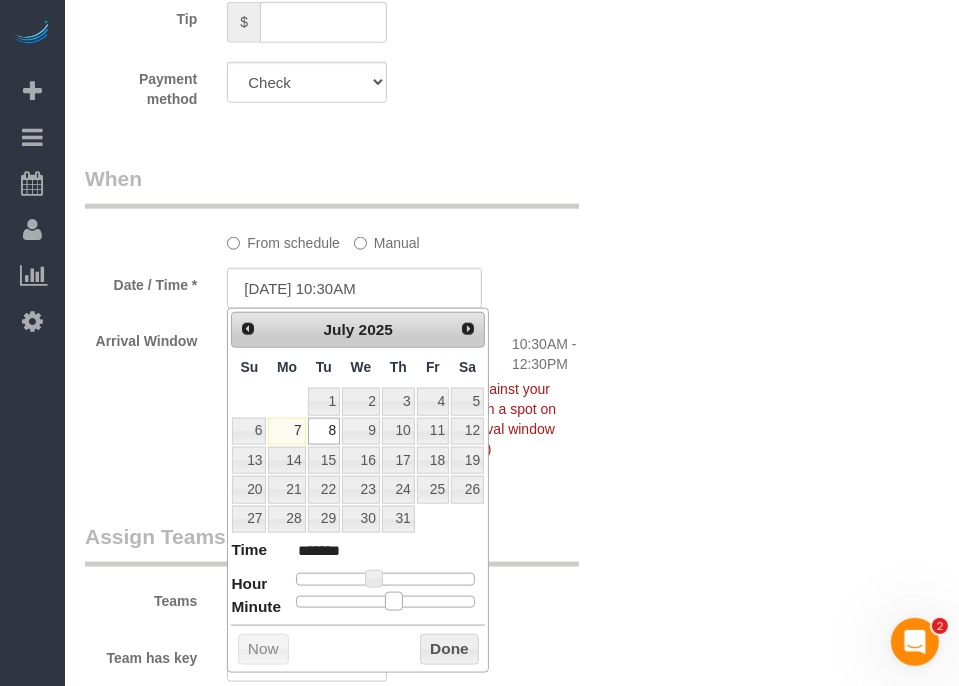click at bounding box center [385, 602] 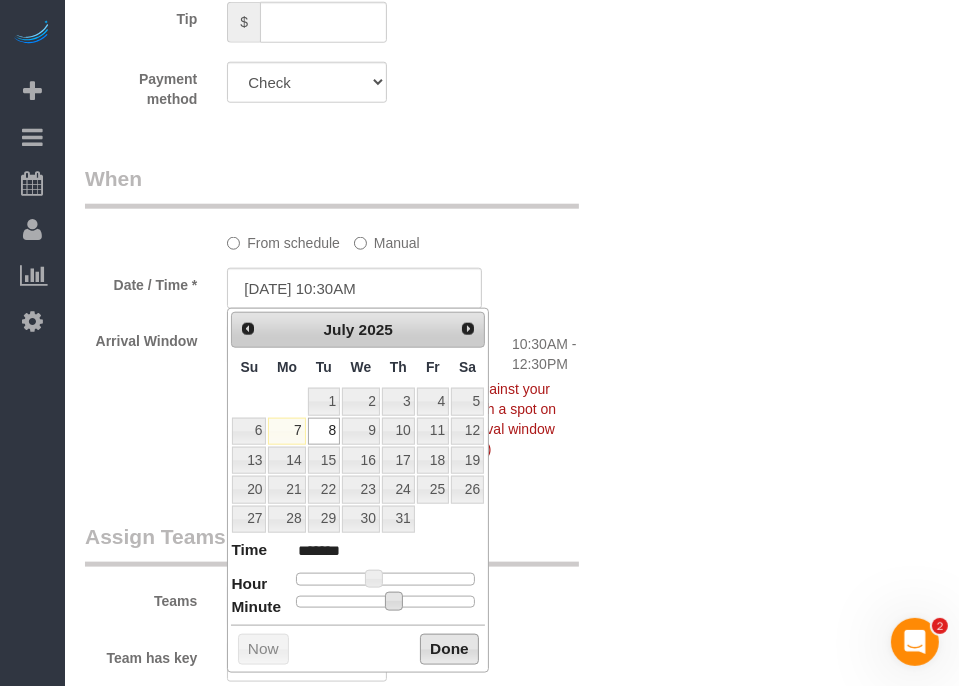 click on "Done" at bounding box center (449, 650) 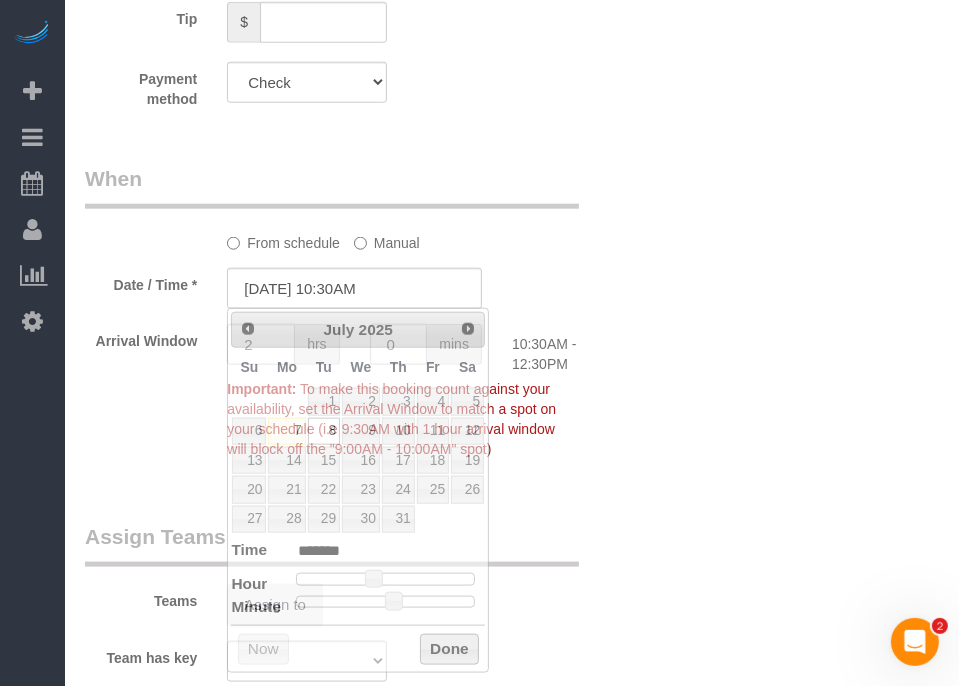 click on "Teams
Assign to" at bounding box center [354, 574] 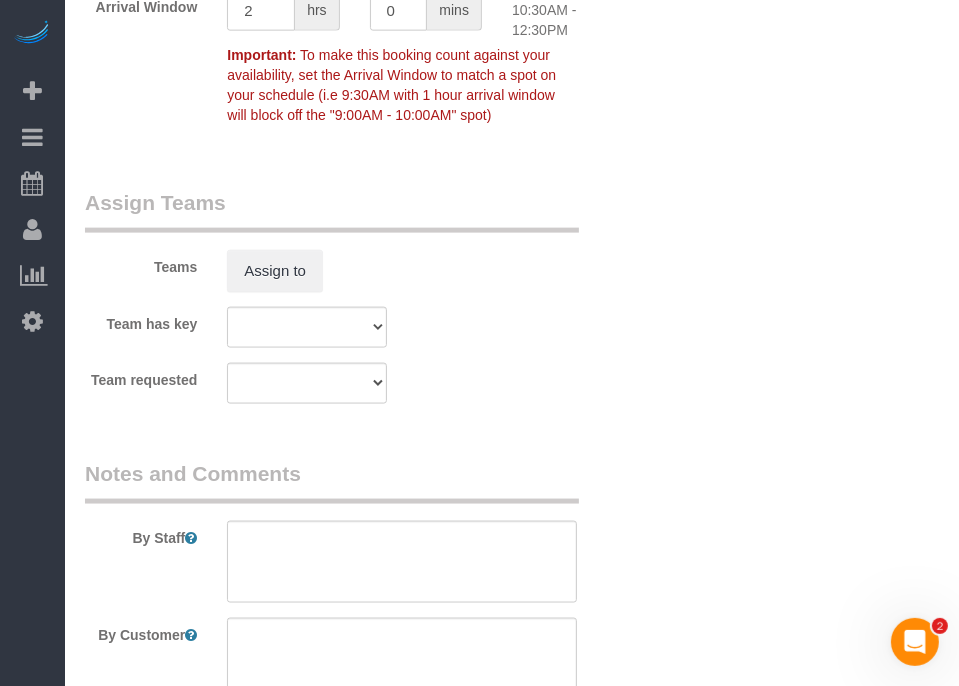 scroll, scrollTop: 2003, scrollLeft: 0, axis: vertical 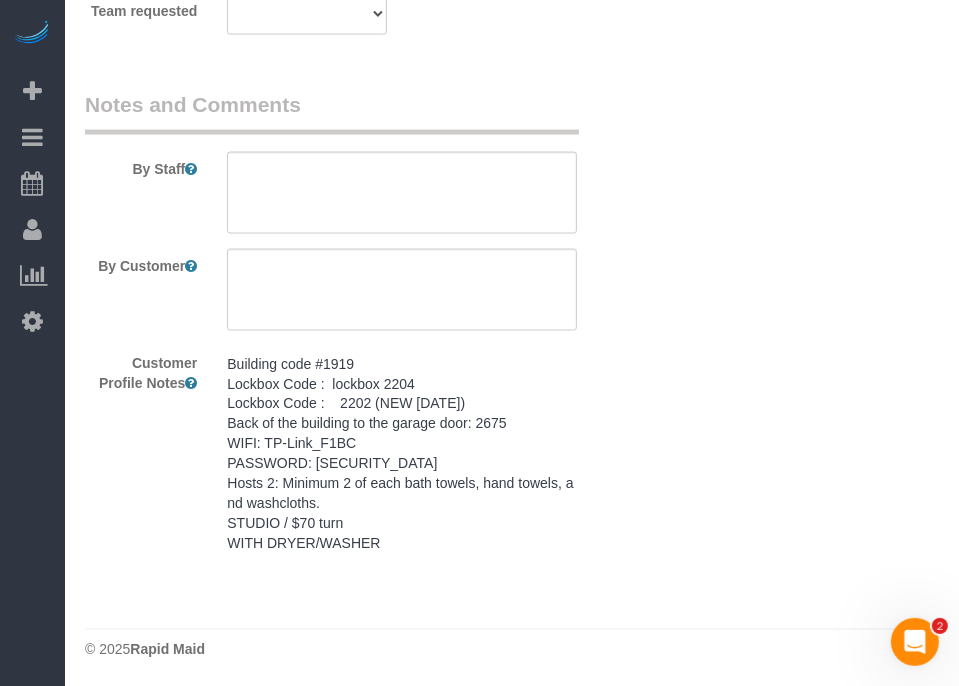 click on "Who
Email*
[EMAIL_ADDRESS][DOMAIN_NAME]
Name *
[GEOGRAPHIC_DATA]
204
Where
Address*
[STREET_ADDRESS]
[GEOGRAPHIC_DATA]
AK
AL
AR
AZ
CA
CO
CT
DC
DE
[GEOGRAPHIC_DATA]
[GEOGRAPHIC_DATA]
HI
IA
ID
IL
IN
KS
[GEOGRAPHIC_DATA]
LA
MA
MD
ME
MI
[GEOGRAPHIC_DATA]
[GEOGRAPHIC_DATA]
MS
MT
[GEOGRAPHIC_DATA]
ND
NE" at bounding box center [354, -661] 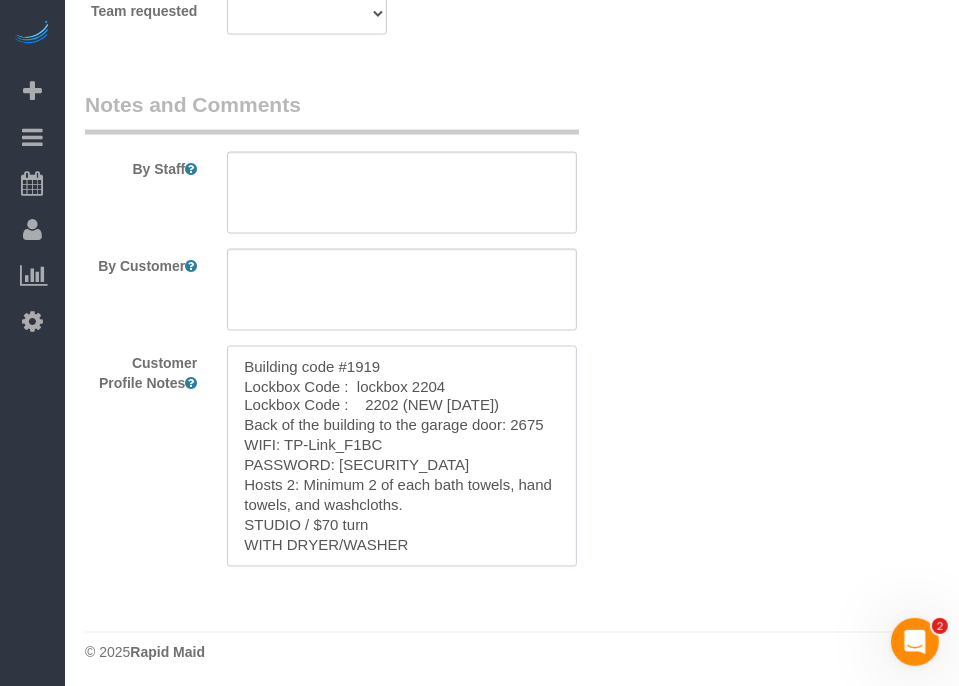 click on "Building code #1919
Lockbox Code :  lockbox 2204
Lockbox Code :    2202 (NEW [DATE])
Back of the building to the garage door: 2675
WIFI: TP-Link_F1BC
PASSWORD: [SECURITY_DATA]
Hosts 2: Minimum 2 of each bath towels, hand towels, and washcloths.
STUDIO / $70 turn
WITH DRYER/WASHER" at bounding box center (402, 456) 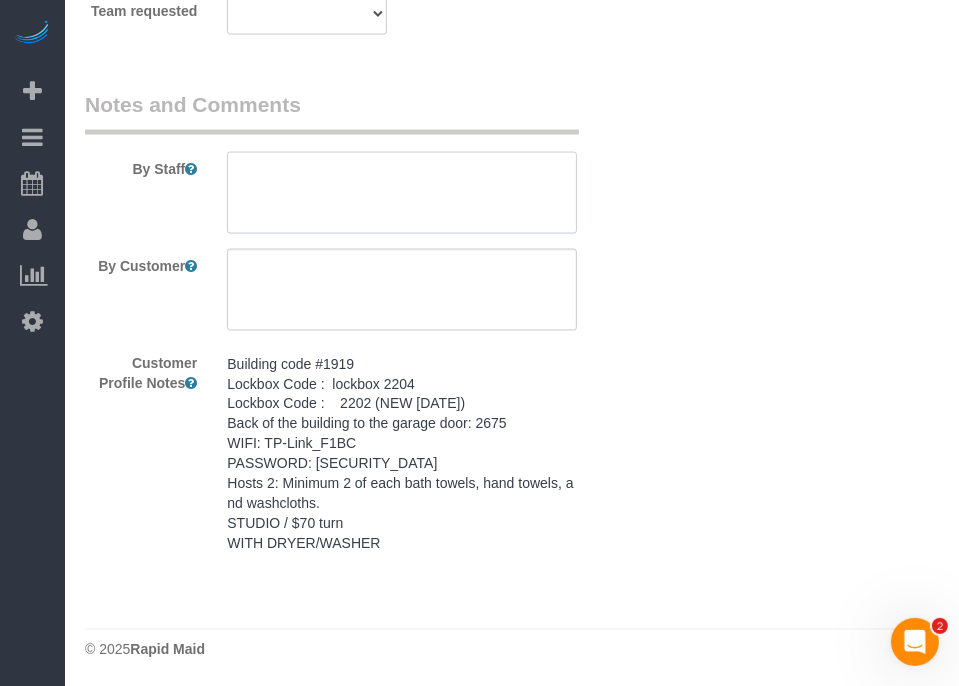 click at bounding box center [402, 193] 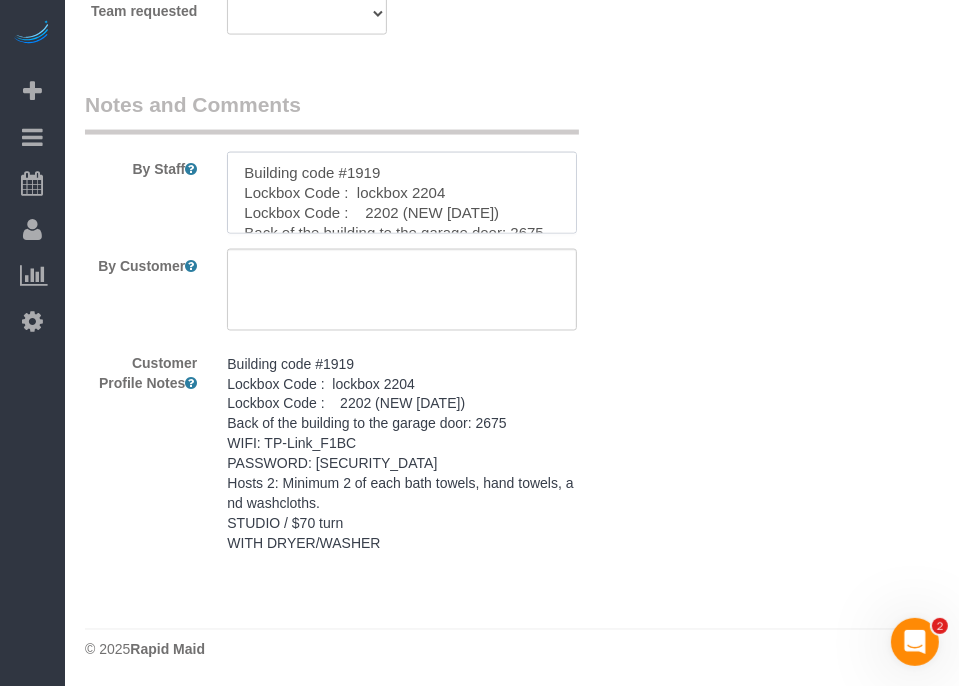 scroll, scrollTop: 128, scrollLeft: 0, axis: vertical 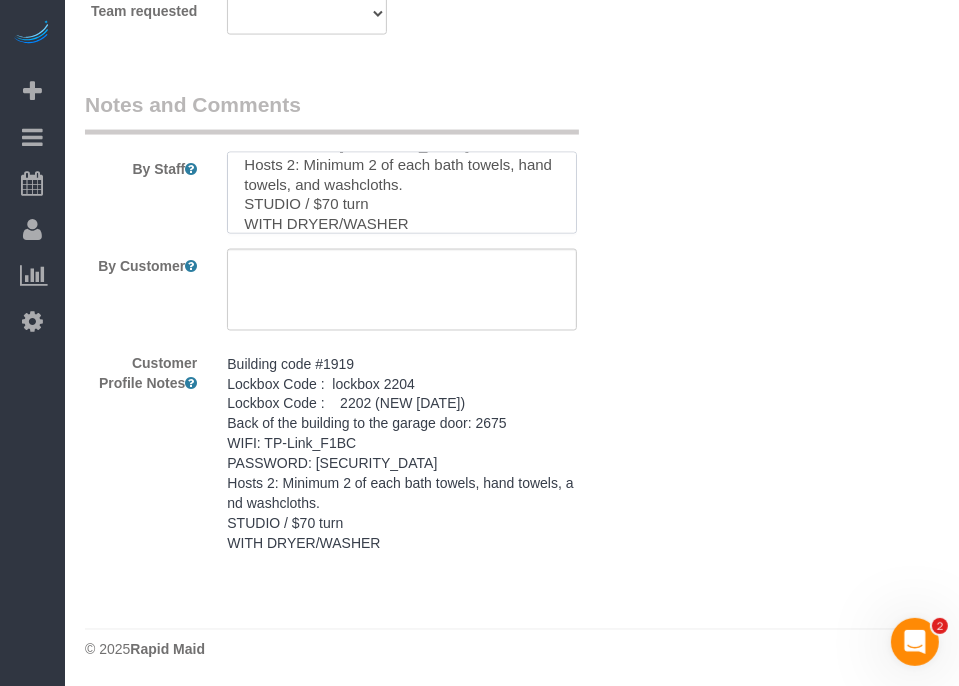 type on "Building code #1919
Lockbox Code :  lockbox 2204
Lockbox Code :    2202 (NEW [DATE])
Back of the building to the garage door: 2675
WIFI: TP-Link_F1BC
PASSWORD: [SECURITY_DATA]
Hosts 2: Minimum 2 of each bath towels, hand towels, and washcloths.
STUDIO / $70 turn
WITH DRYER/WASHER" 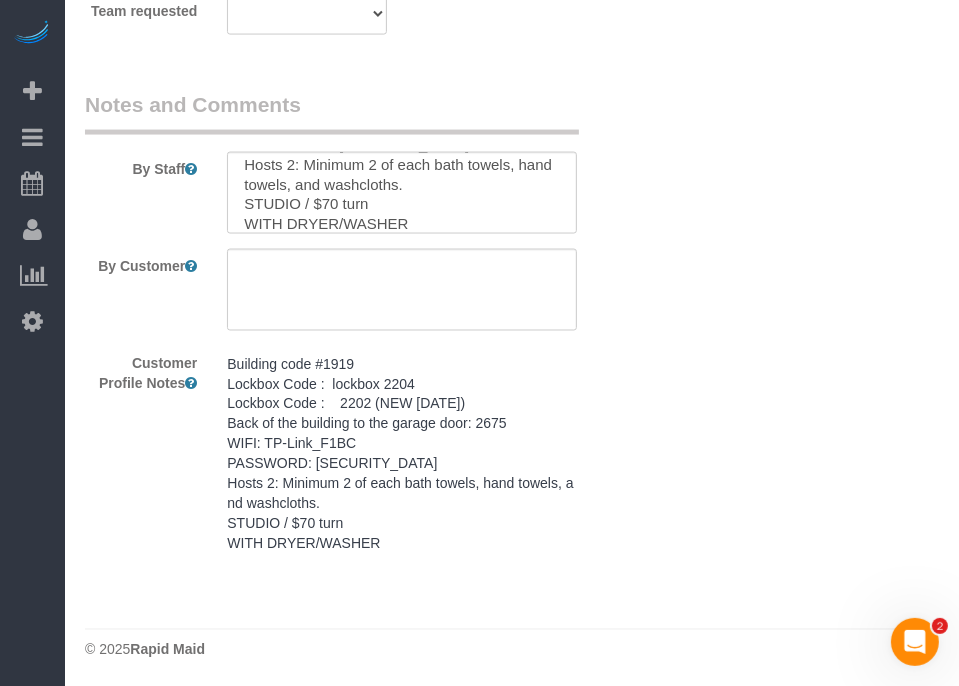 click on "Who
Email*
[EMAIL_ADDRESS][DOMAIN_NAME]
Name *
[GEOGRAPHIC_DATA]
204
Where
Address*
[STREET_ADDRESS]
[GEOGRAPHIC_DATA]
AK
AL
AR
AZ
CA
CO
CT
DC
DE
[GEOGRAPHIC_DATA]
[GEOGRAPHIC_DATA]
HI
IA
ID
IL
IN
KS
[GEOGRAPHIC_DATA]
LA
MA
MD
ME
MI
[GEOGRAPHIC_DATA]
[GEOGRAPHIC_DATA]
MS
MT
[GEOGRAPHIC_DATA]
ND
NE" at bounding box center [512, -661] 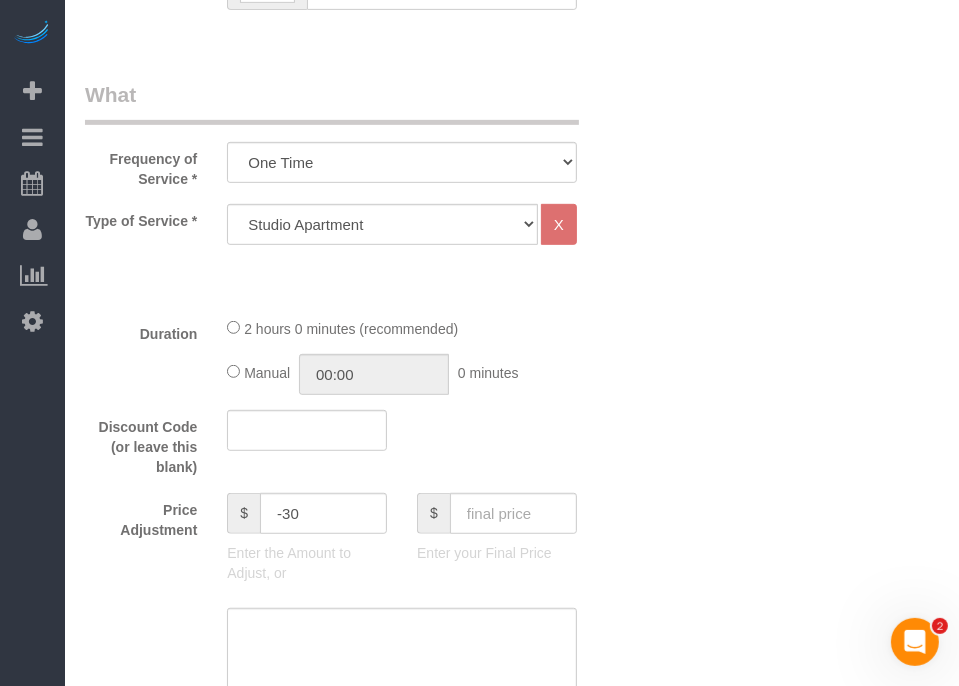 scroll, scrollTop: 0, scrollLeft: 0, axis: both 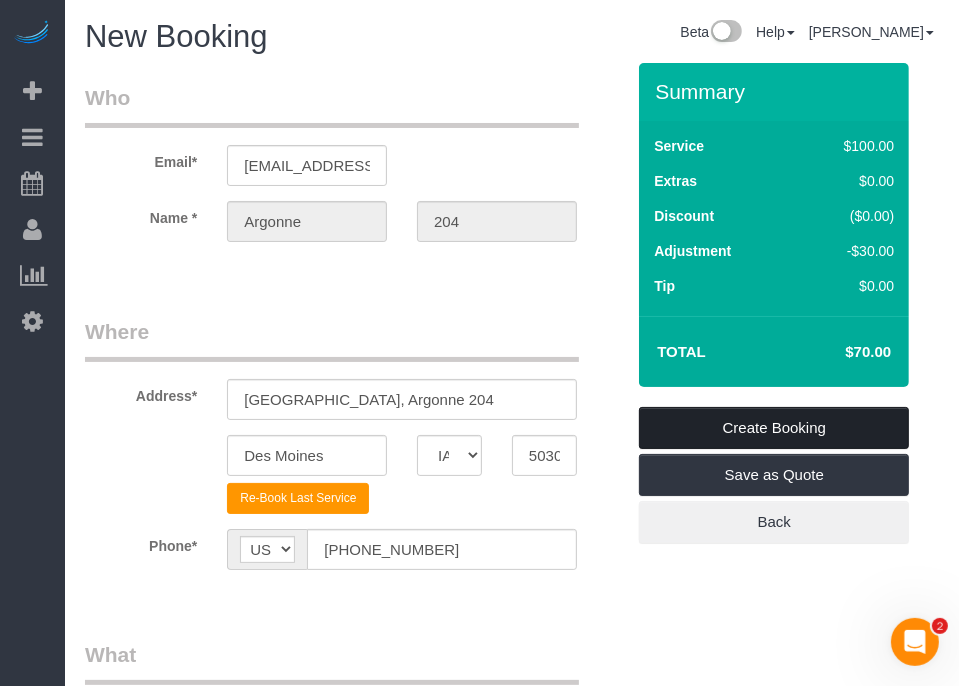 click on "Create Booking" at bounding box center [774, 428] 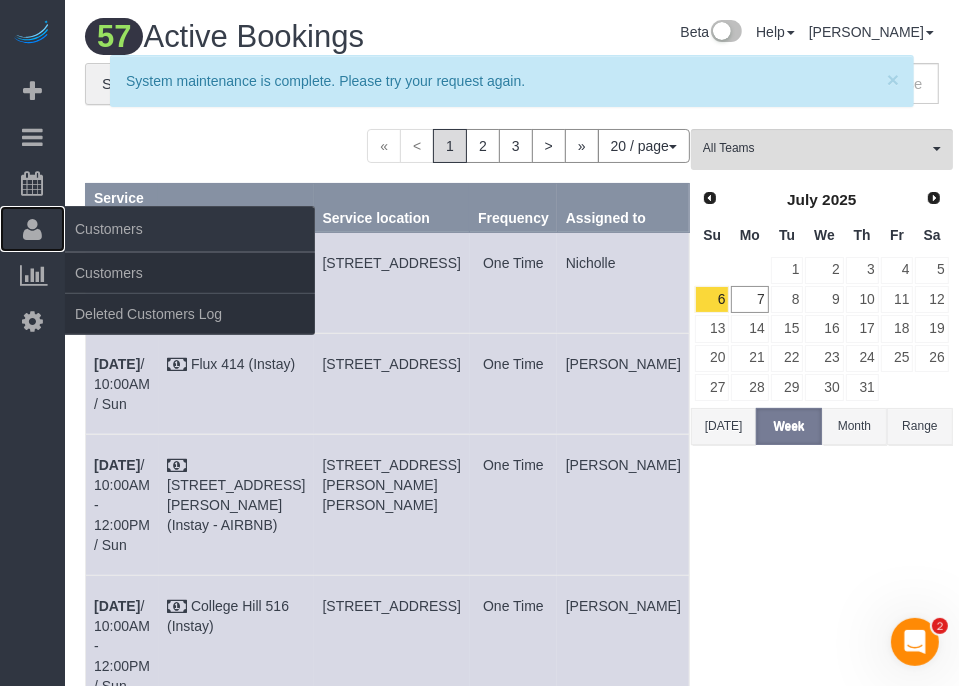 click at bounding box center (32, 229) 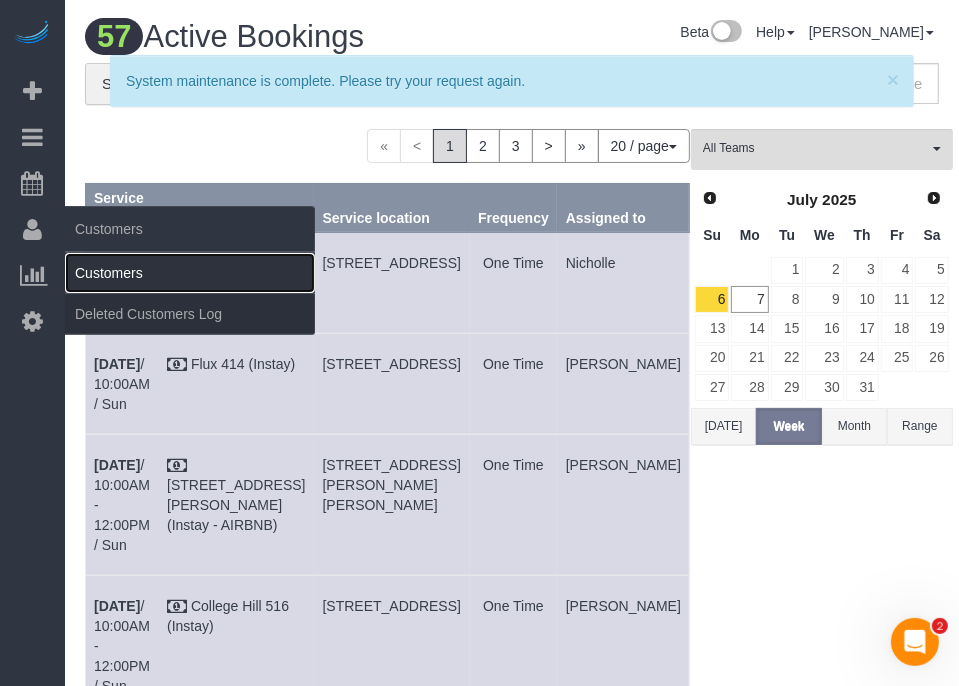 click on "Customers" at bounding box center (190, 273) 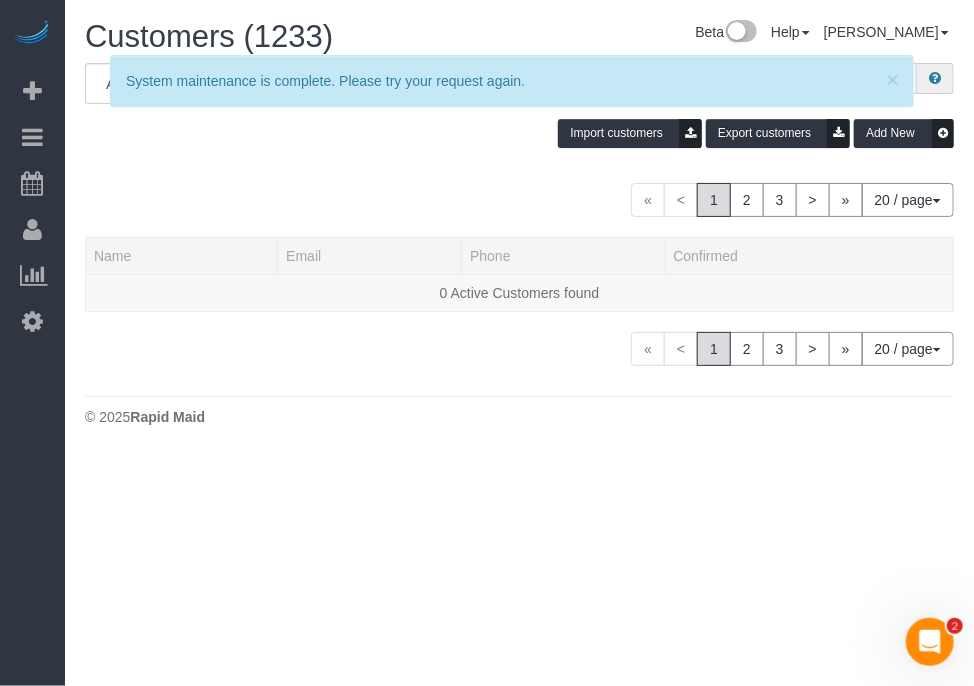 drag, startPoint x: 432, startPoint y: 173, endPoint x: 317, endPoint y: 165, distance: 115.27792 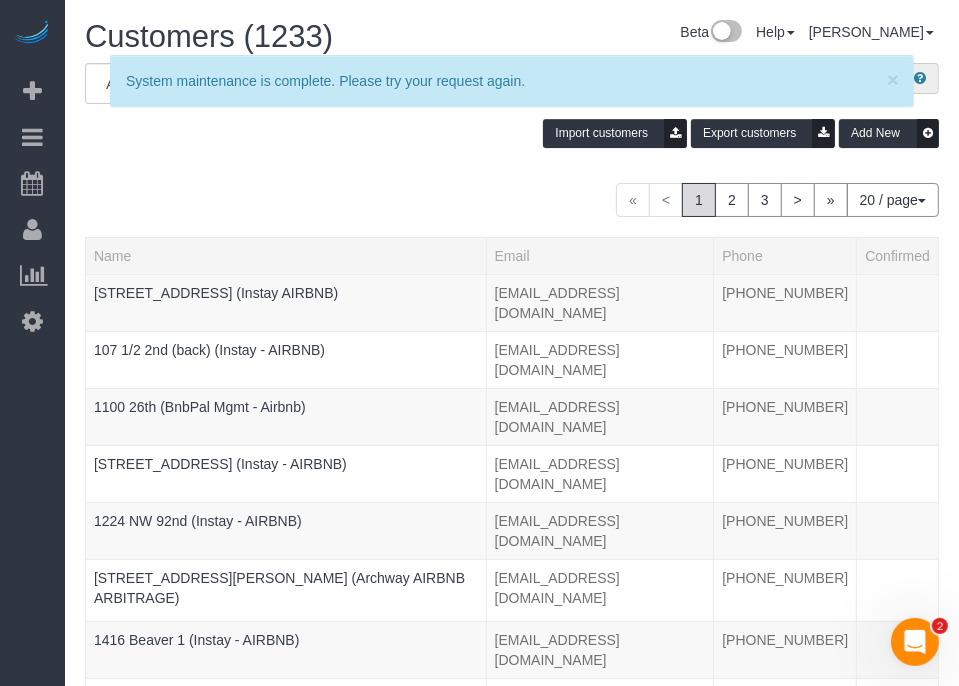 drag, startPoint x: 363, startPoint y: 165, endPoint x: 455, endPoint y: 156, distance: 92.43917 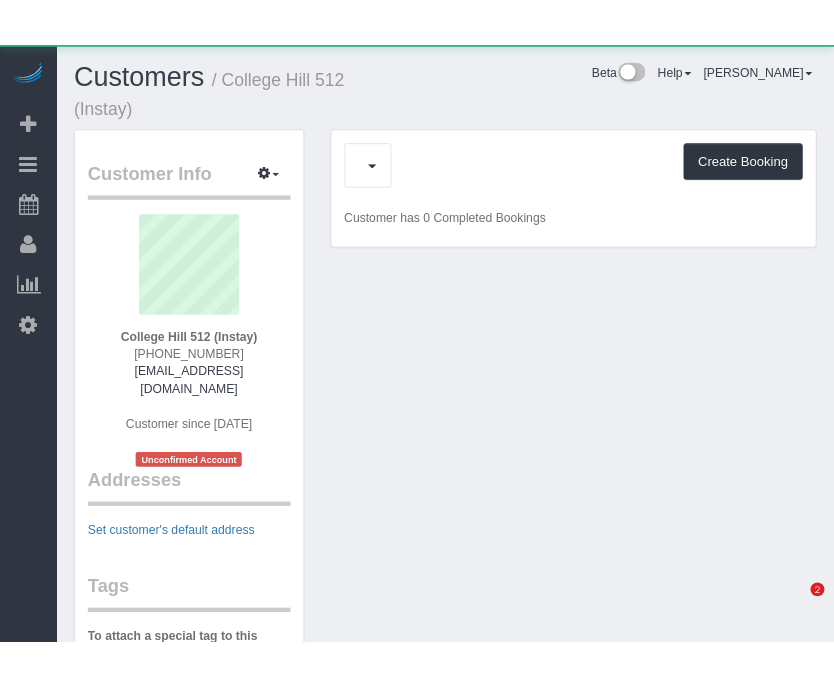 scroll, scrollTop: 0, scrollLeft: 0, axis: both 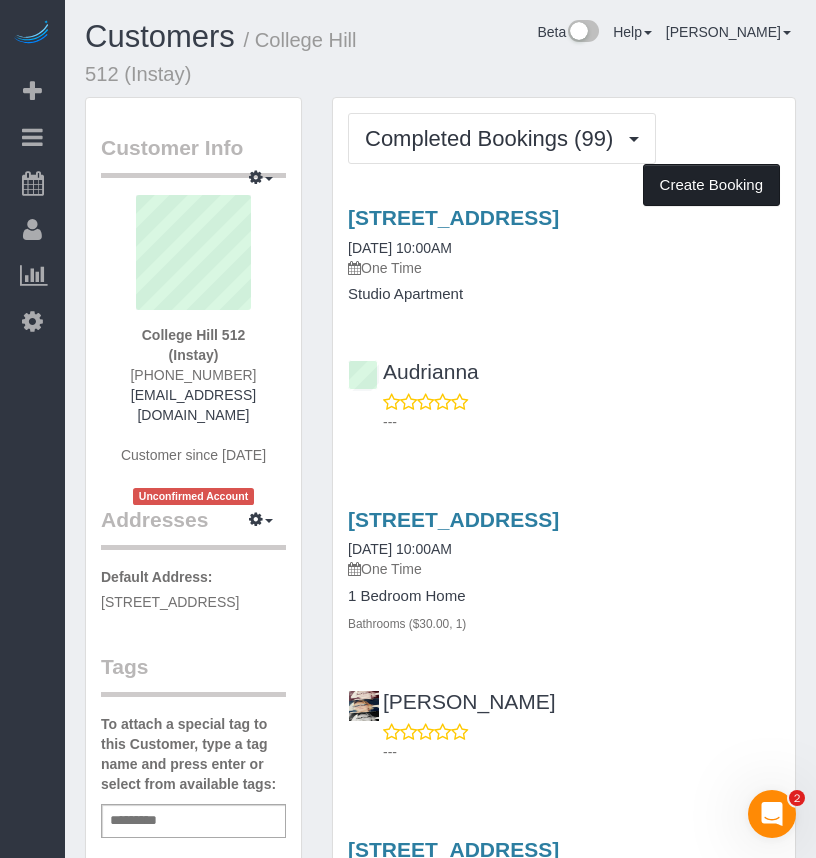 click on "Create Booking" at bounding box center [711, 185] 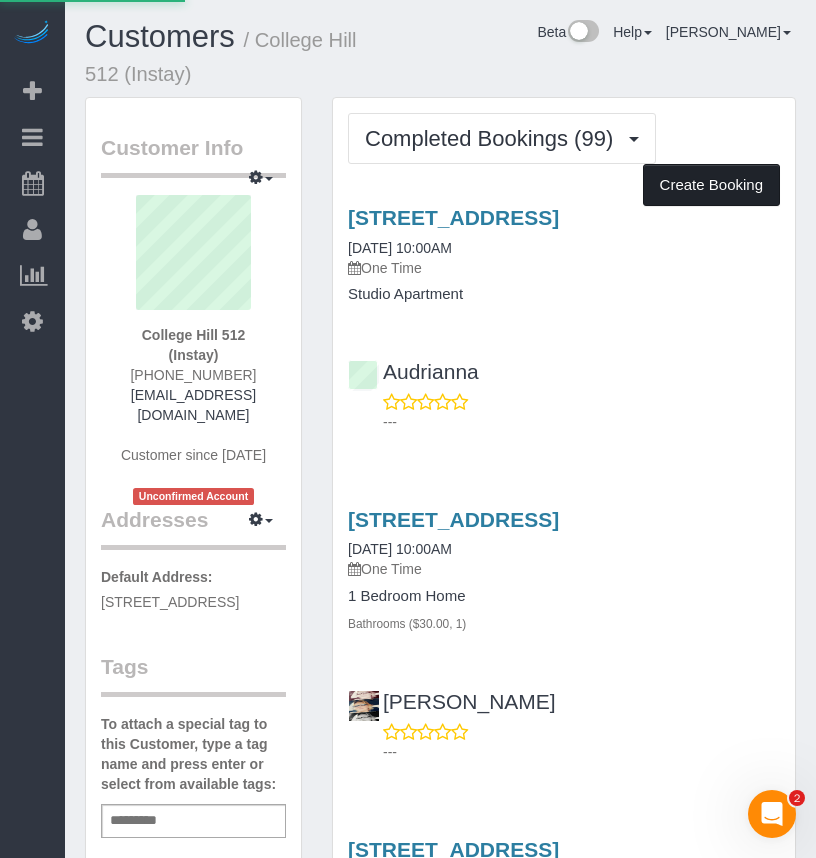 select on "IA" 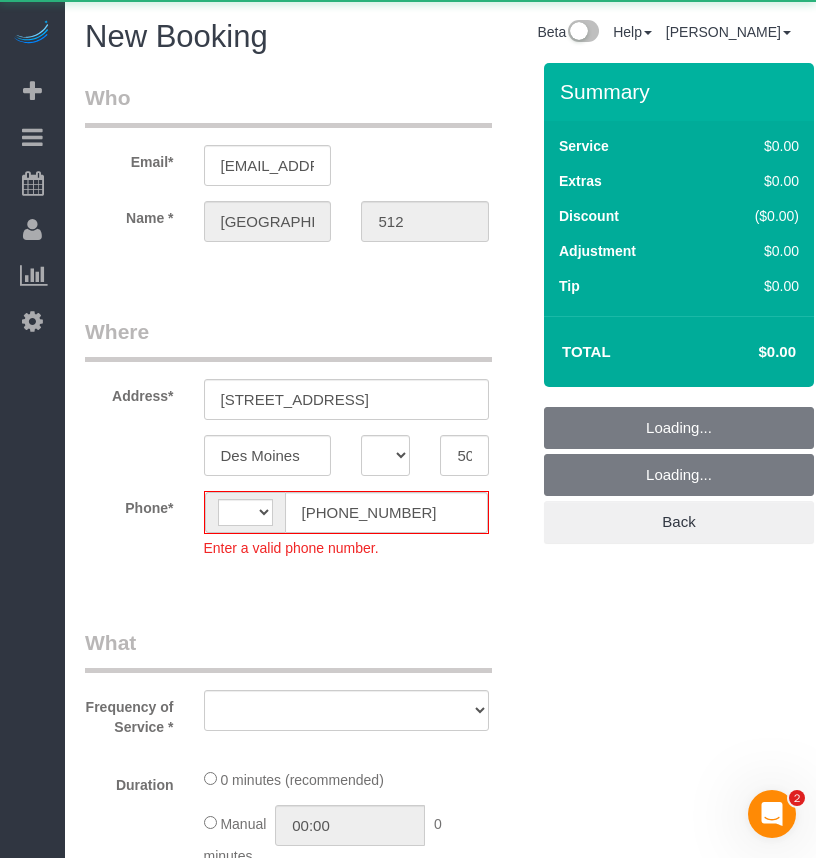 select on "string:[GEOGRAPHIC_DATA]" 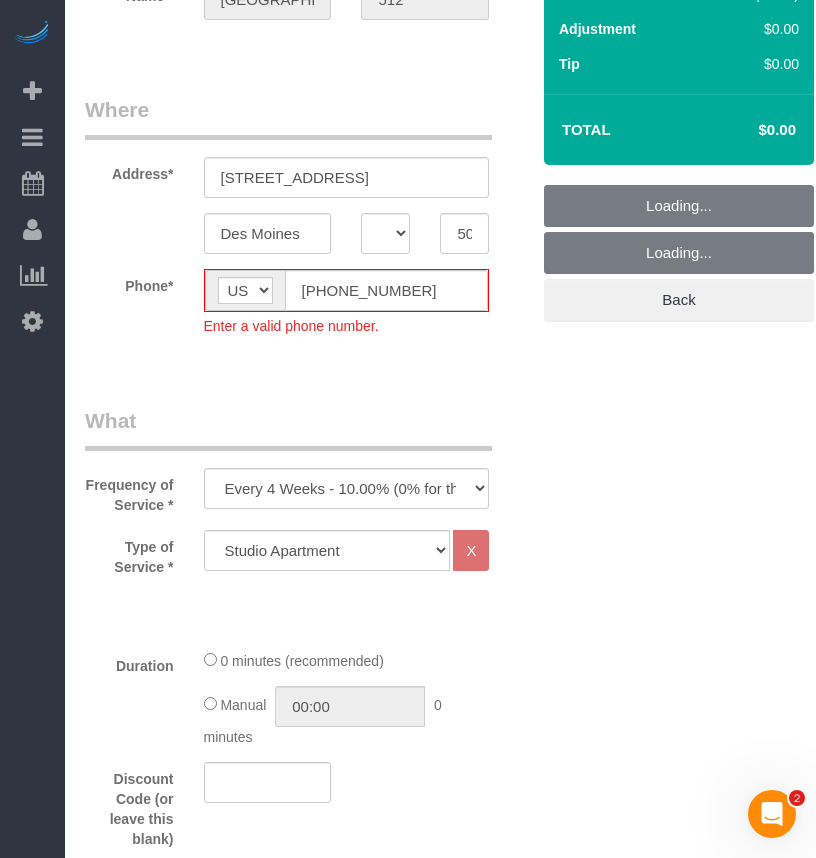 select on "object:1936" 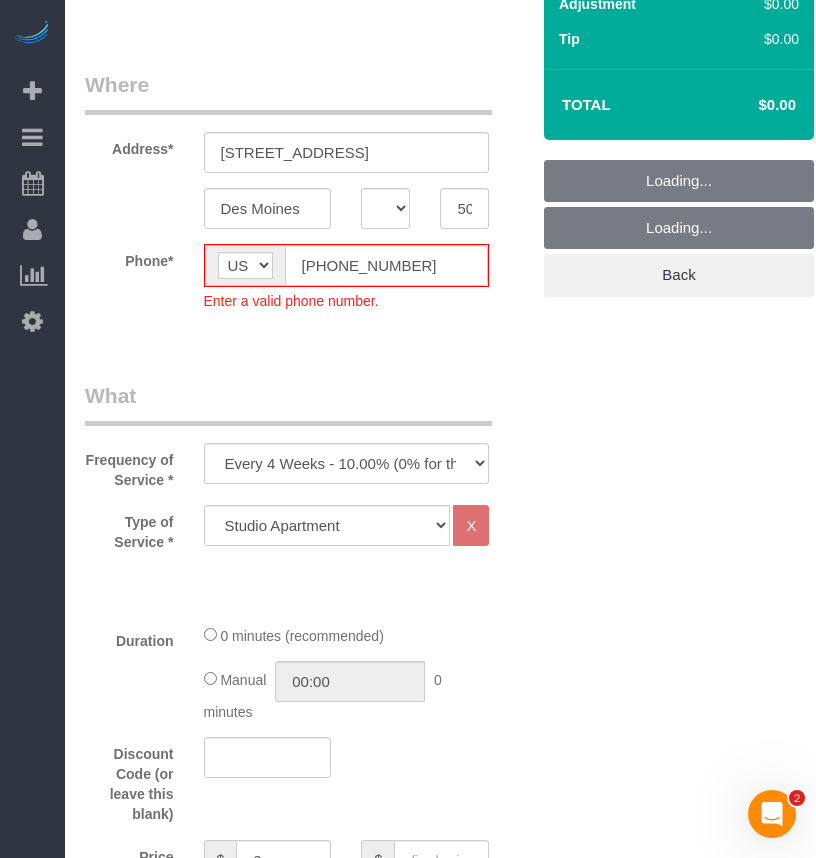 scroll, scrollTop: 125, scrollLeft: 0, axis: vertical 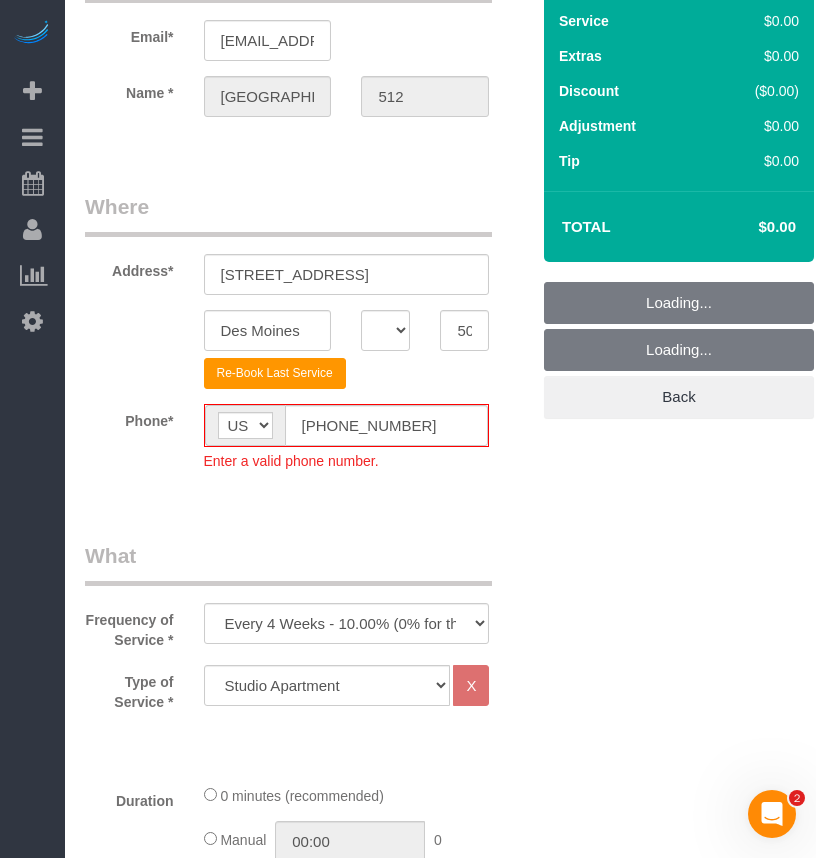 click on "Where
Address*
921 6th Avenue
Des Moines
AK
AL
AR
AZ
CA
CO
CT
DC
DE
FL
GA
HI
IA
ID
IL
IN
KS
KY
LA
MA
MD
ME
MI
MN
MO
MS
MT
NC
ND
NE
NH
NJ
NM
NV
NY
OH
OK
OR
PA
RI
SC
SD
TN
TX
UT" at bounding box center (307, 346) 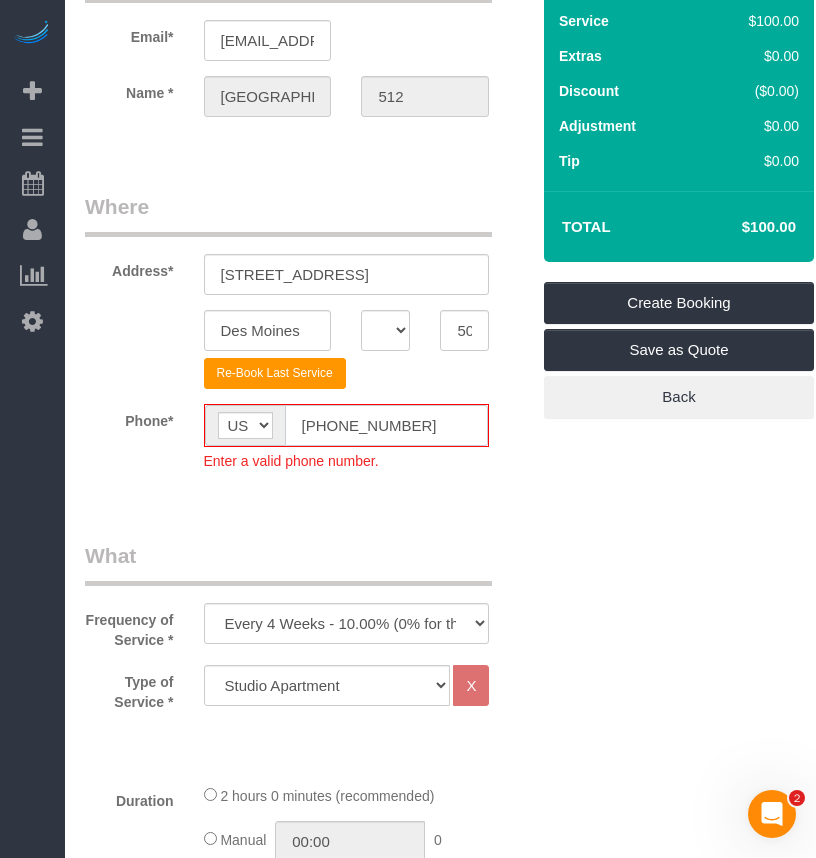 click on "[PHONE_NUMBER]" 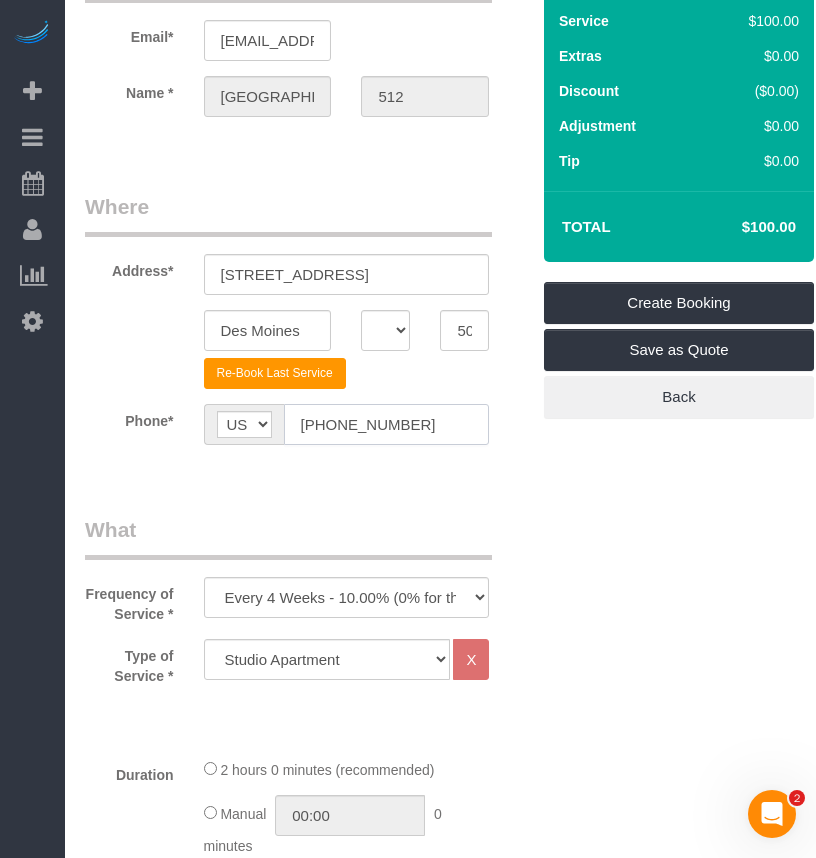 type on "[PHONE_NUMBER]" 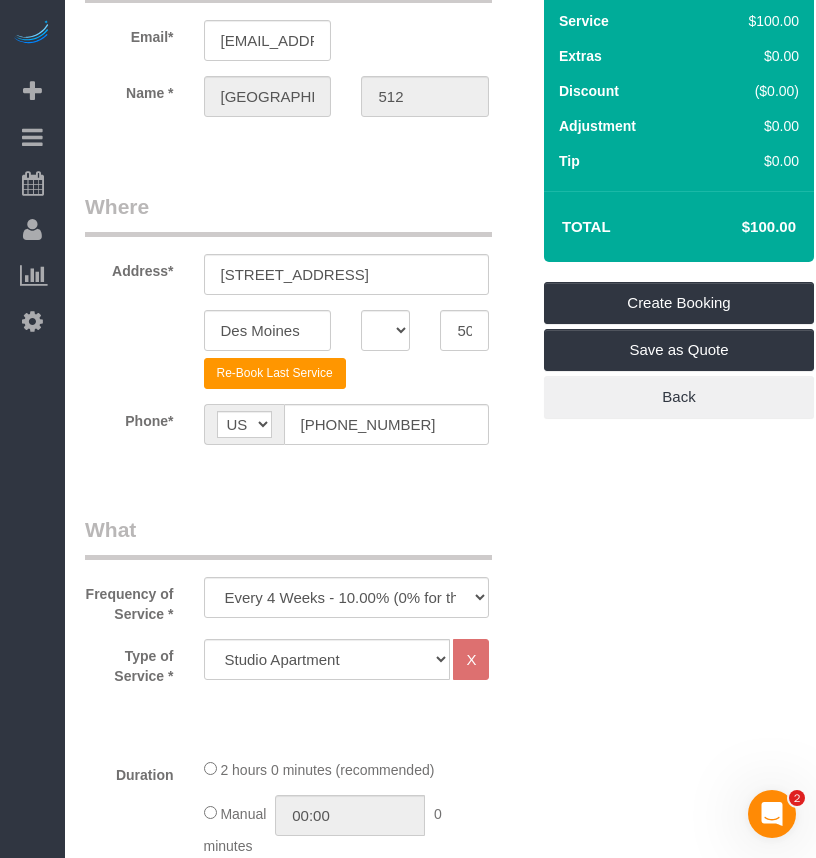 drag, startPoint x: 500, startPoint y: 516, endPoint x: 429, endPoint y: 523, distance: 71.34424 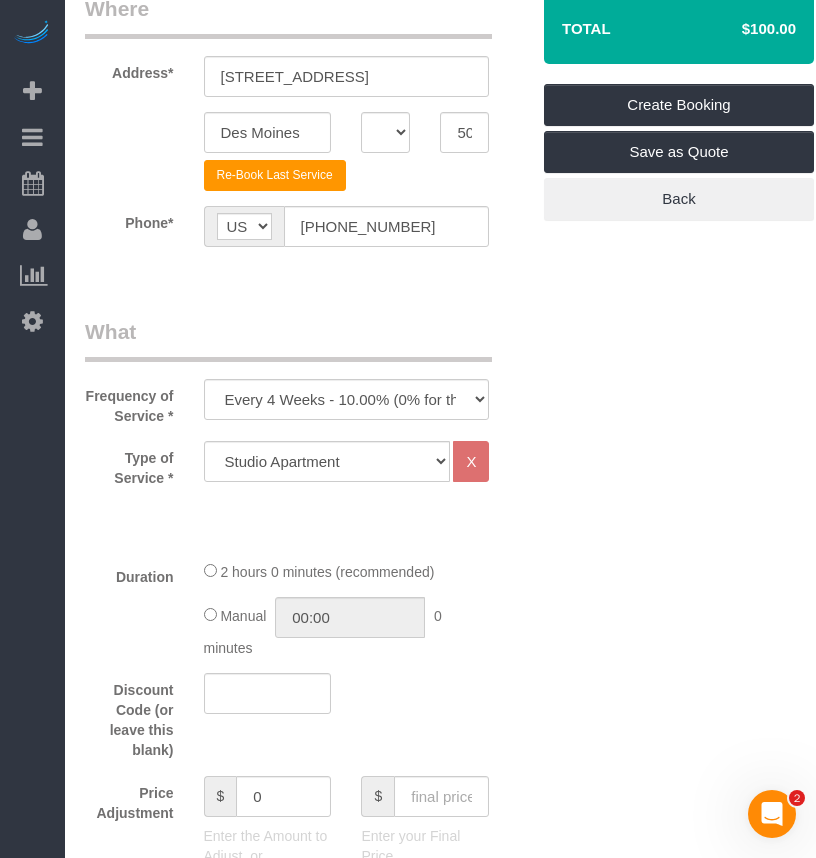 scroll, scrollTop: 500, scrollLeft: 0, axis: vertical 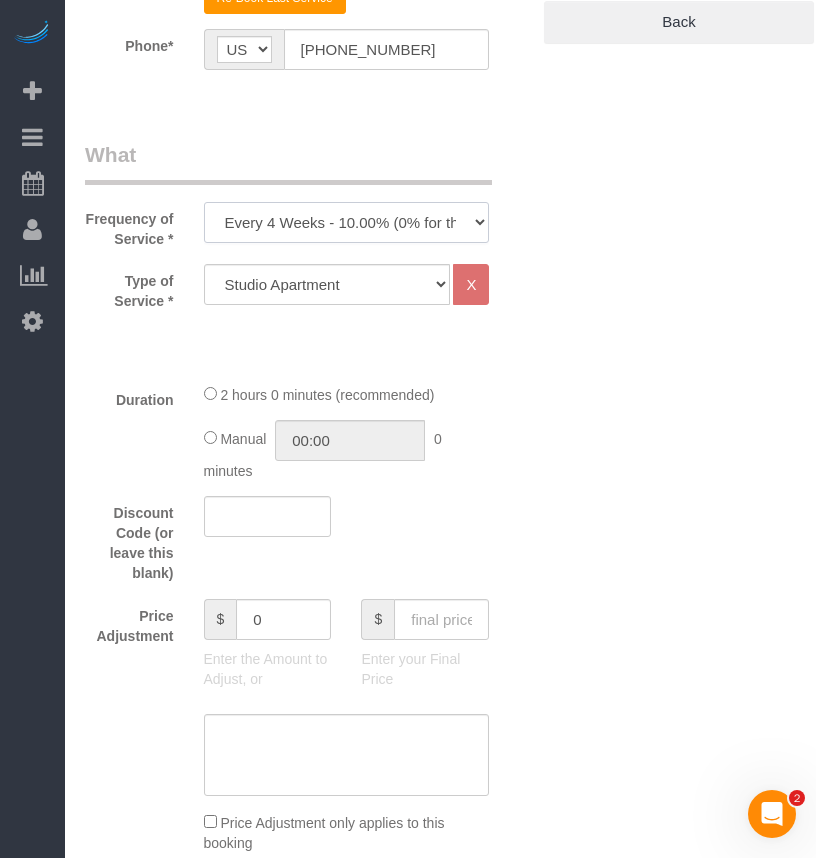 click on "Every 6 Weeks (0% for the First Booking) One Time Every 8 Weeks (0% for the First Booking) Every 4 Weeks - 10.00% (0% for the First Booking) Every 3 Weeks - 12.00% (0% for the First Booking) Every 2 Weeks - 15.00% (0% for the First Booking) Weekly - 20.00% (0% for the First Booking)" at bounding box center (347, 222) 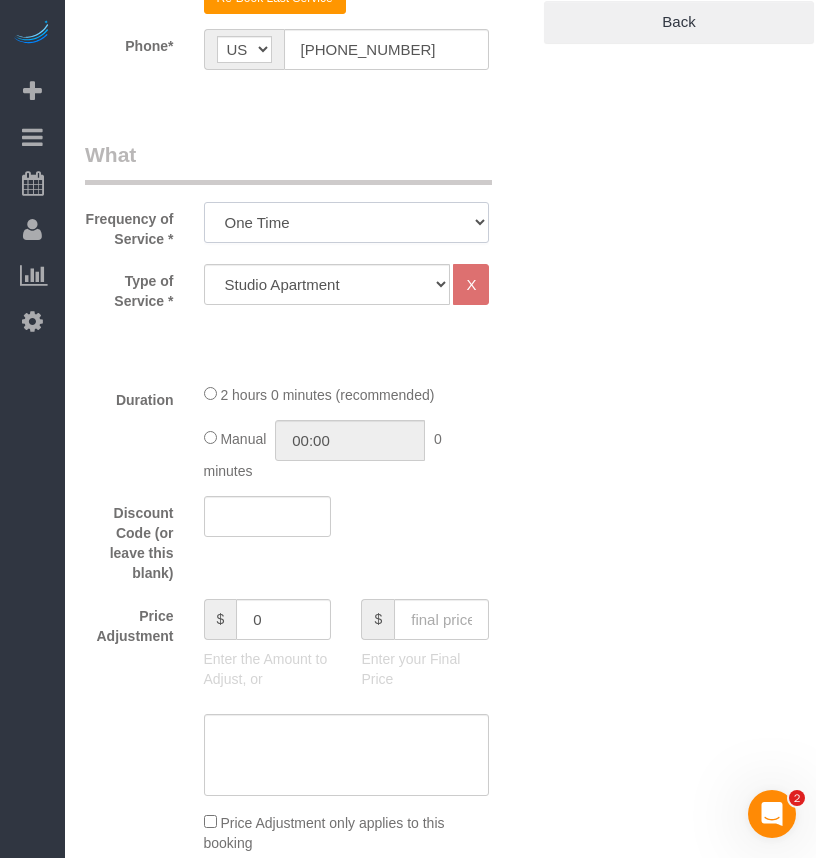click on "Every 6 Weeks (0% for the First Booking) One Time Every 8 Weeks (0% for the First Booking) Every 4 Weeks - 10.00% (0% for the First Booking) Every 3 Weeks - 12.00% (0% for the First Booking) Every 2 Weeks - 15.00% (0% for the First Booking) Weekly - 20.00% (0% for the First Booking)" at bounding box center [347, 222] 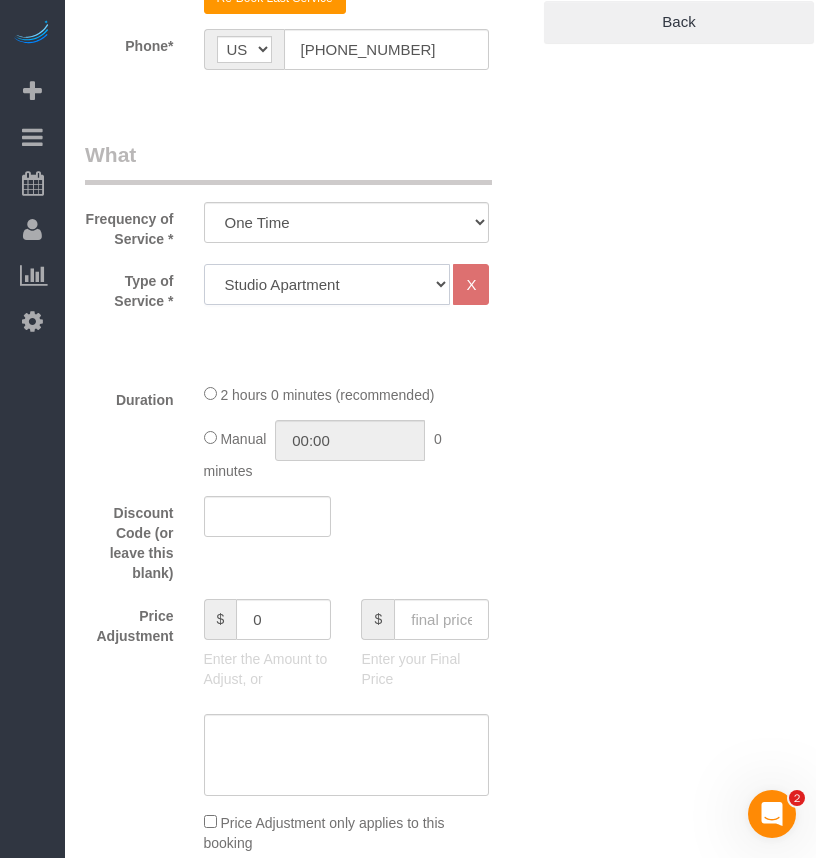 click on "Studio Apartment 1 Bedroom Home 2 Bedroom Home 3 Bedroom Home 4 Bedroom Home 5 Bedroom Home 6 Bedroom Home 7 Bedroom Home Hourly Cleaning Hazard/Emergency Cleaning General Maintenance" 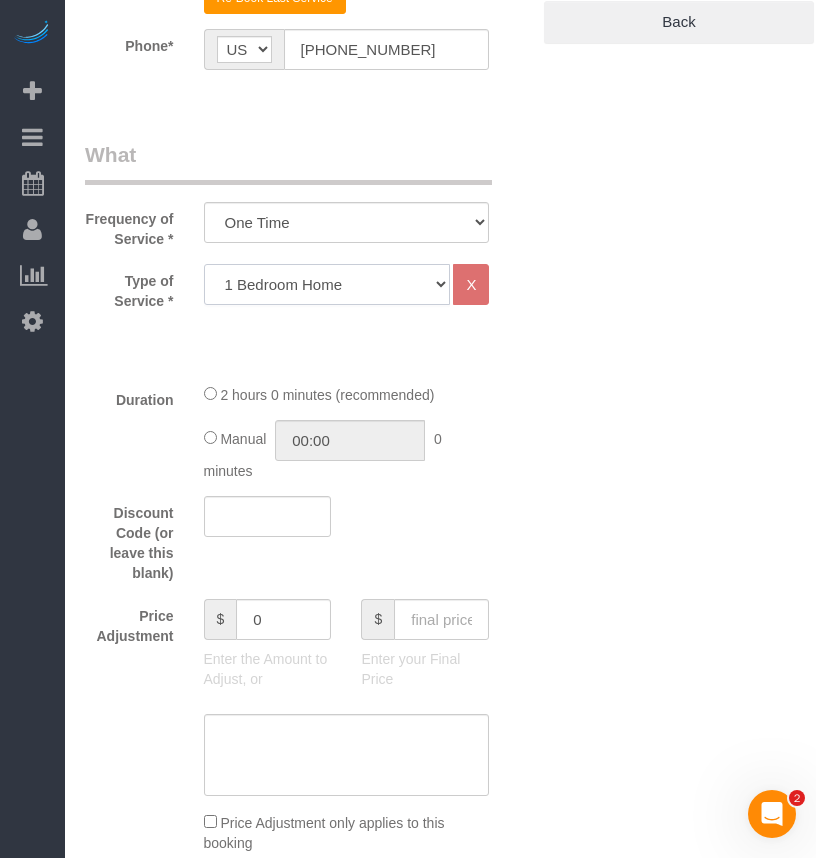 click on "Studio Apartment 1 Bedroom Home 2 Bedroom Home 3 Bedroom Home 4 Bedroom Home 5 Bedroom Home 6 Bedroom Home 7 Bedroom Home Hourly Cleaning Hazard/Emergency Cleaning General Maintenance" 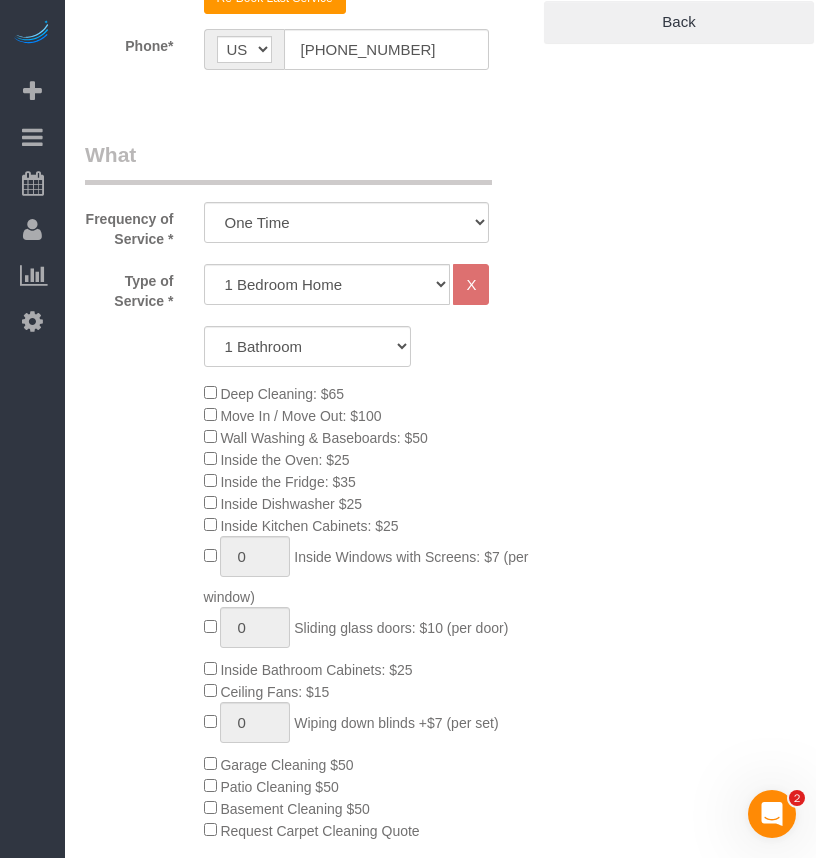 click on "Who
Email*
archway101@fake.com
Name *
College Hill
512
Where
Address*
921 6th Avenue
Des Moines
AK
AL
AR
AZ
CA
CO
CT
DC
DE
FL
GA
HI
IA
ID
IL
IN
KS
KY
LA
MA
MD
ME
MI
MN
MO
MS
MT
NC
ND
NE" at bounding box center [440, 1346] 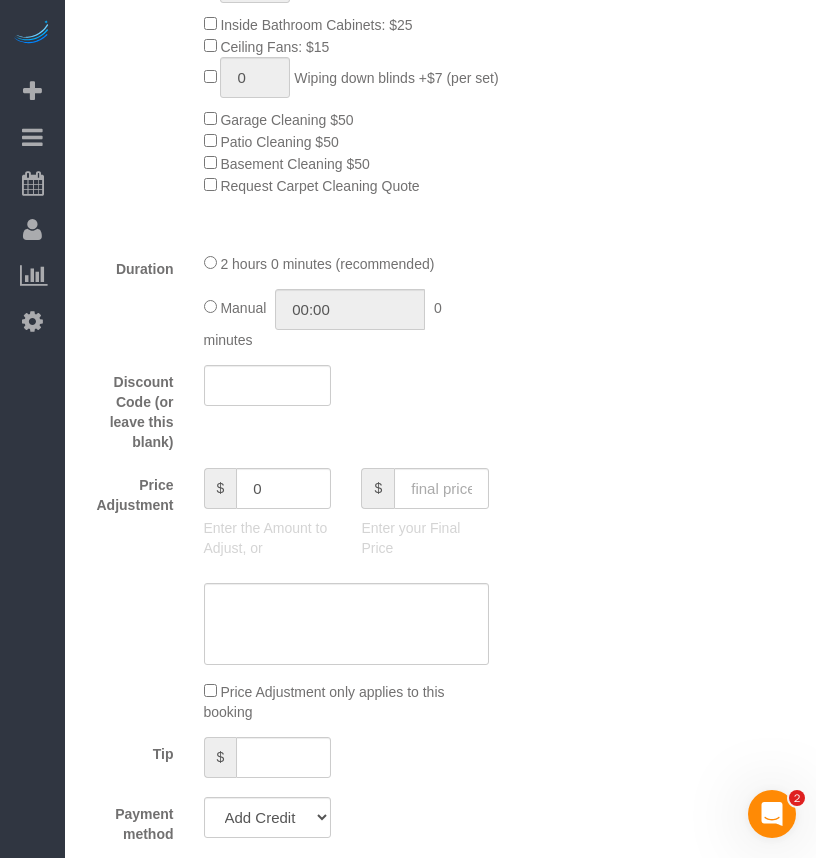 scroll, scrollTop: 1375, scrollLeft: 0, axis: vertical 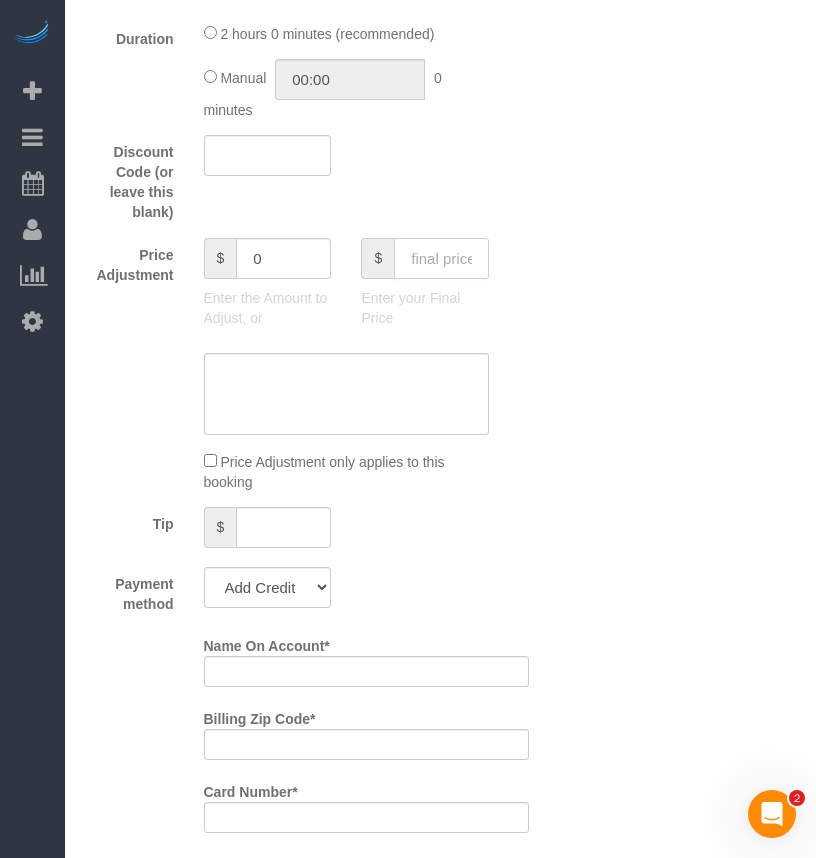 click 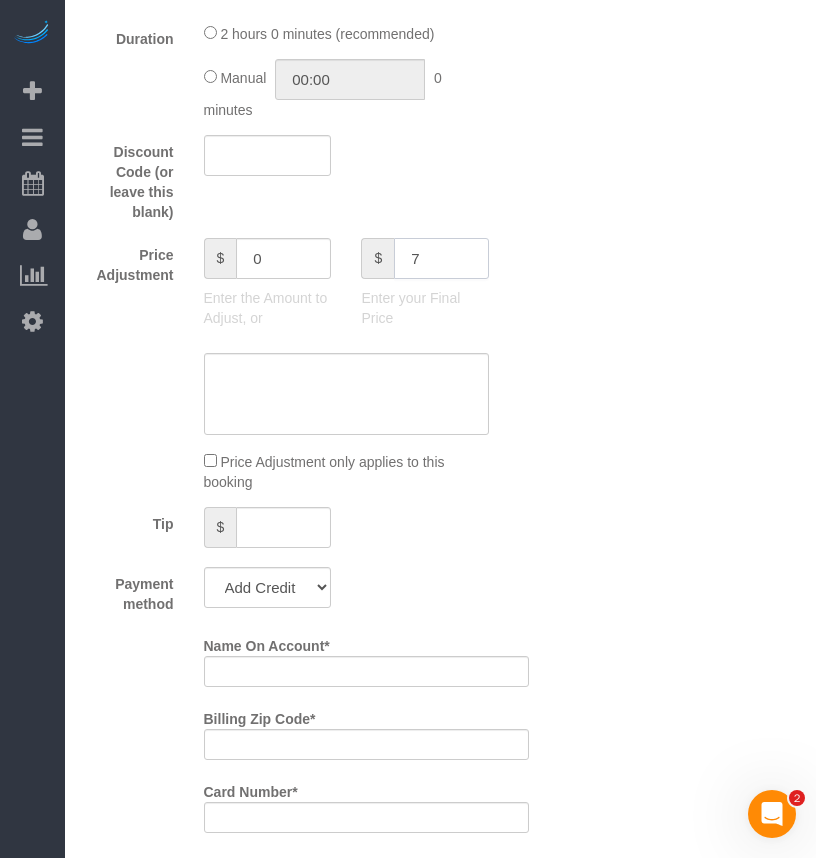 type on "75" 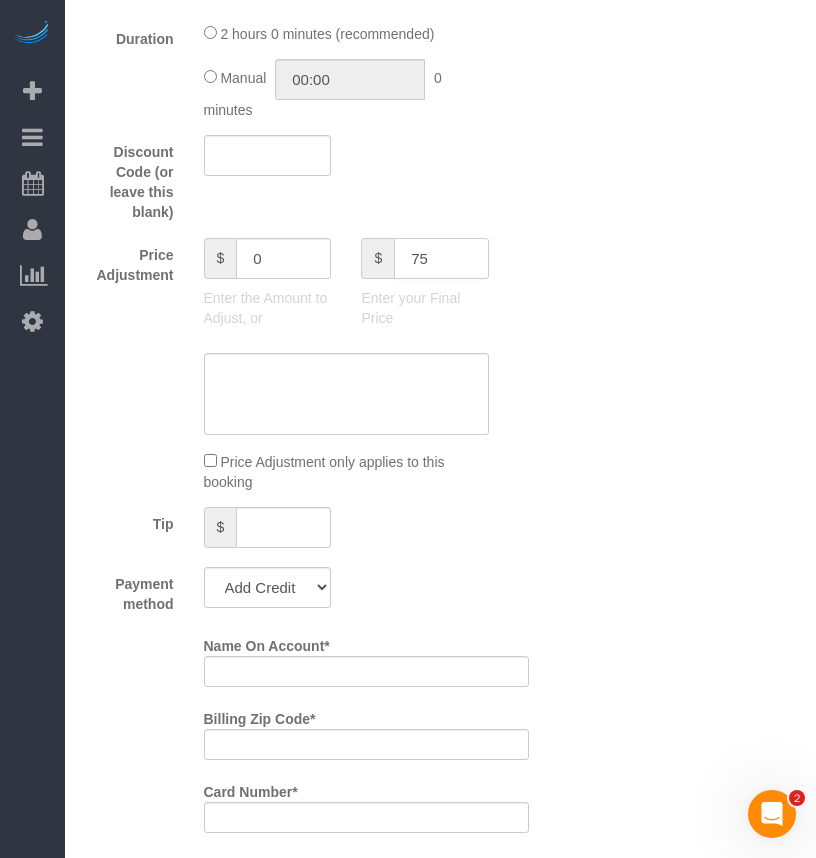 type on "-64" 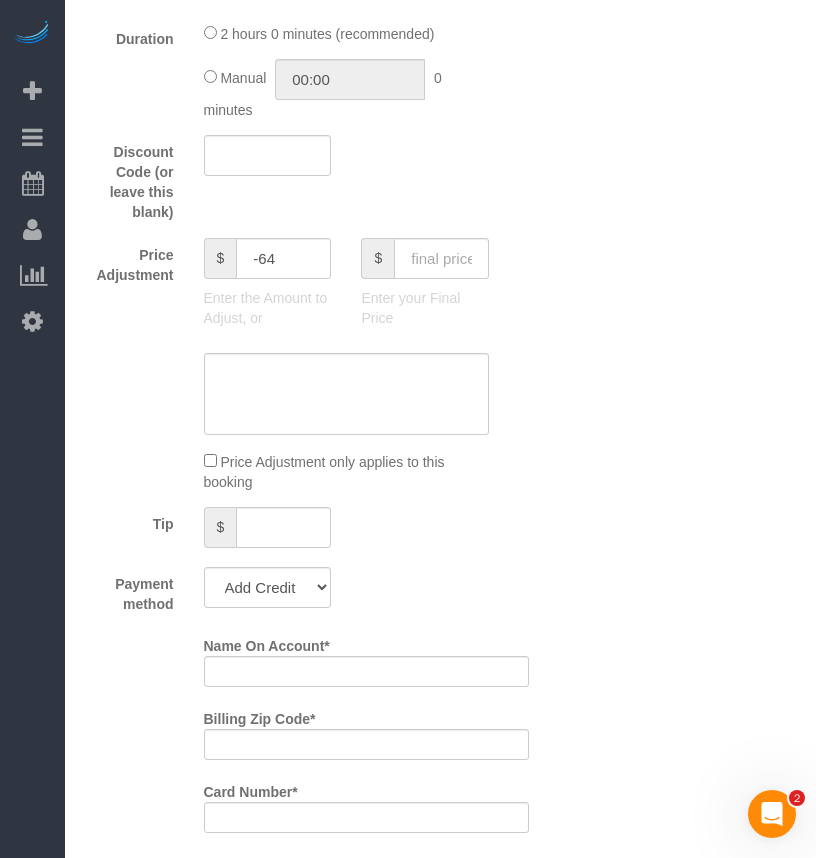 drag, startPoint x: 661, startPoint y: 521, endPoint x: 589, endPoint y: 603, distance: 109.12378 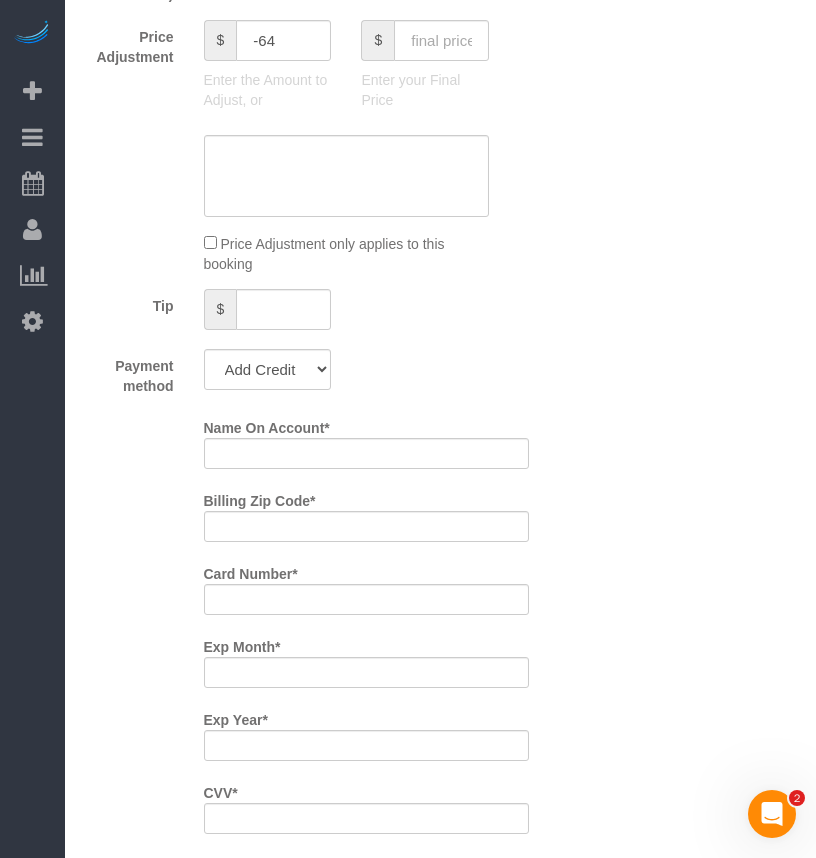 scroll, scrollTop: 1625, scrollLeft: 0, axis: vertical 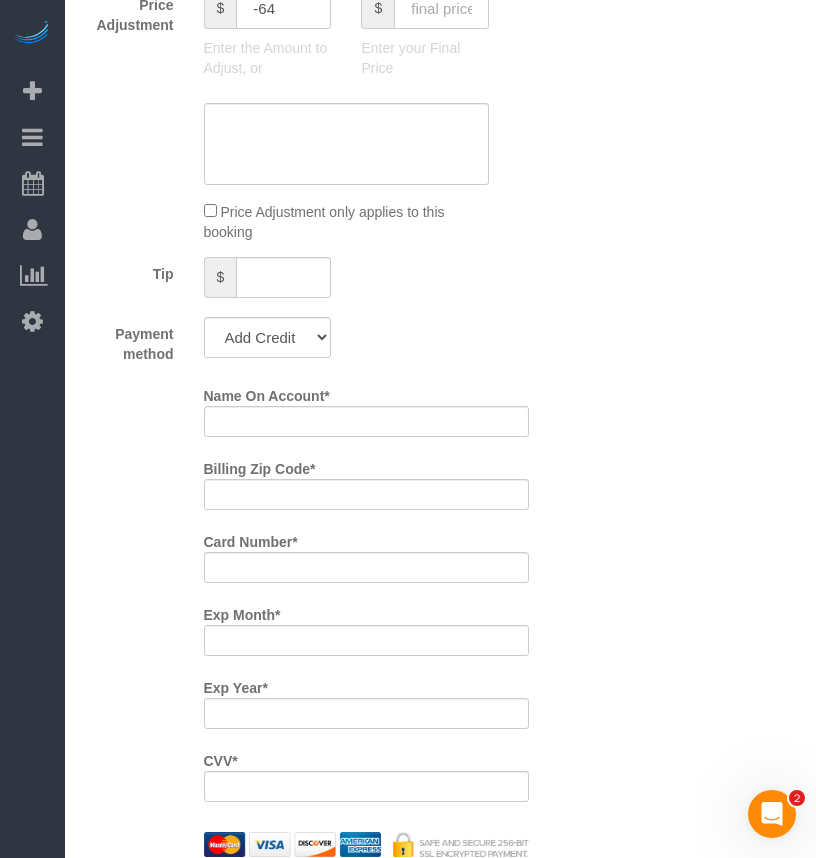click on "Payment method
Add Credit Card Cash Check Paypal" 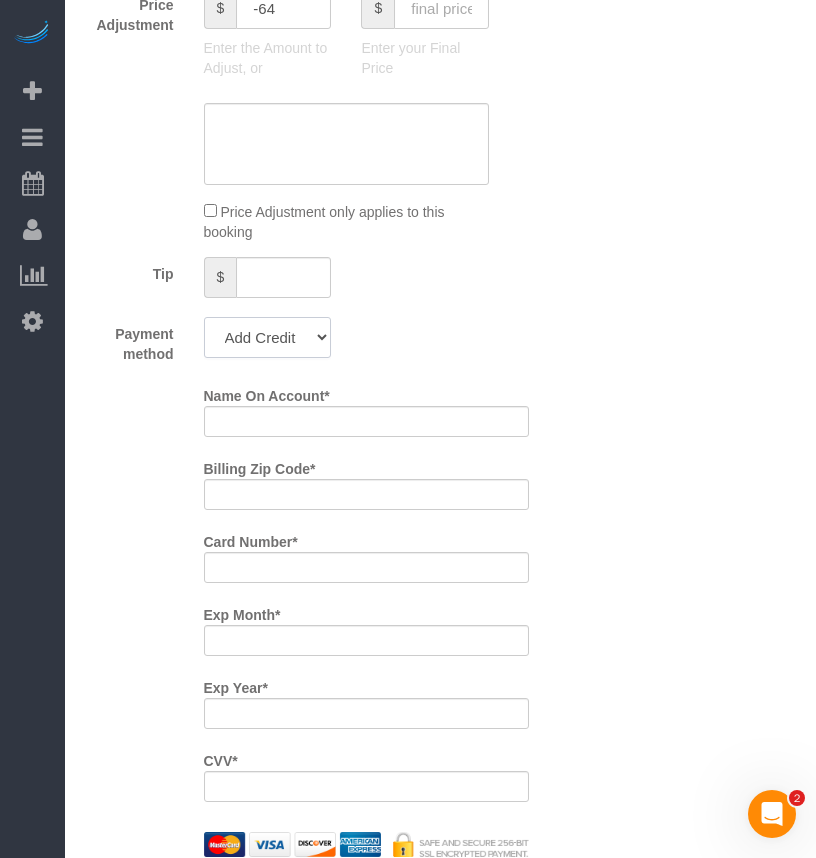 click on "Add Credit Card Cash Check Paypal" 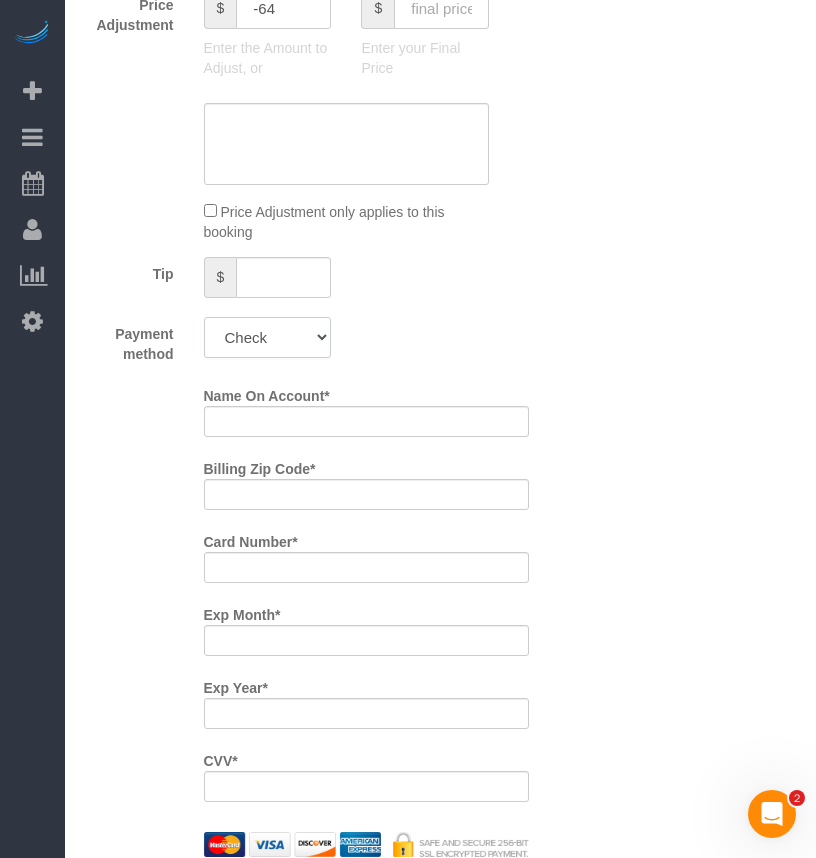 click on "Add Credit Card Cash Check Paypal" 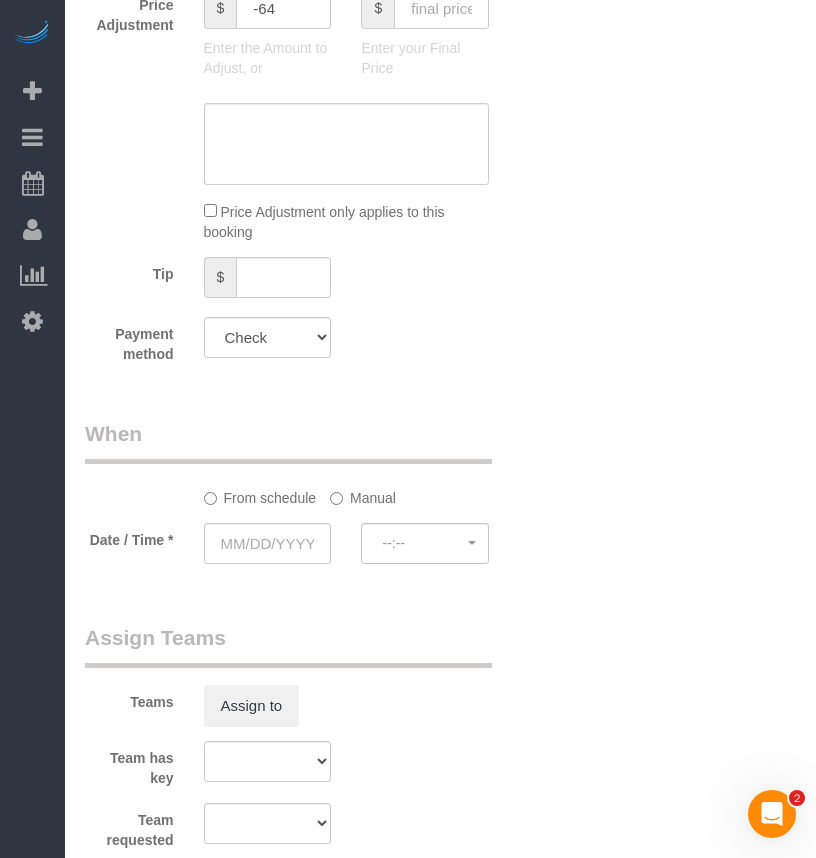click on "Payment method
Add Credit Card Cash Check Paypal" 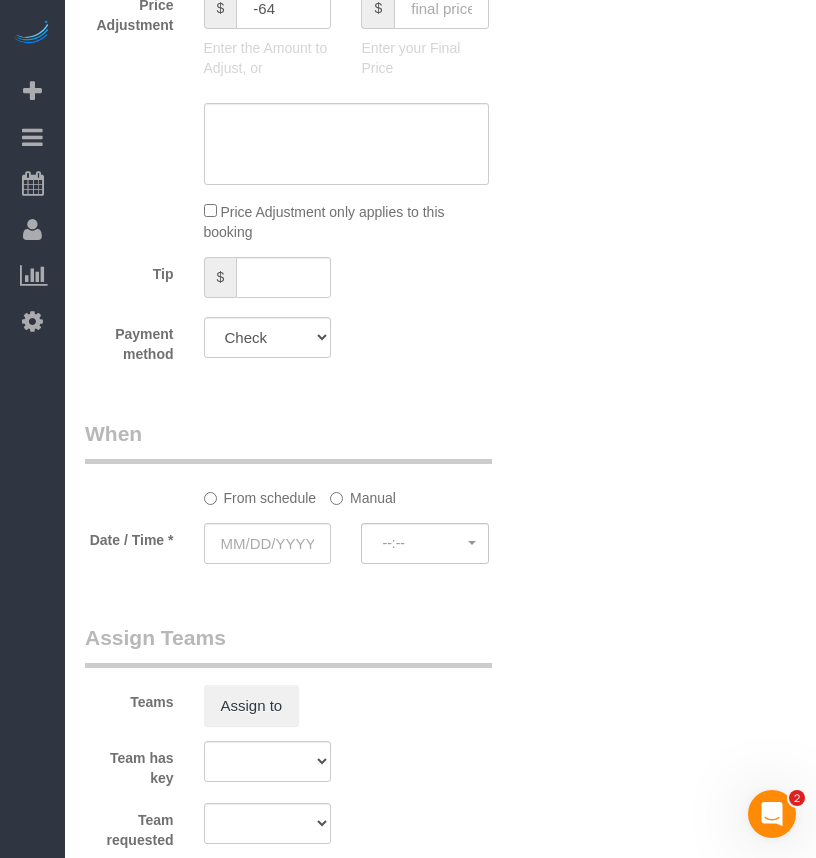 drag, startPoint x: 457, startPoint y: 396, endPoint x: 436, endPoint y: 399, distance: 21.213203 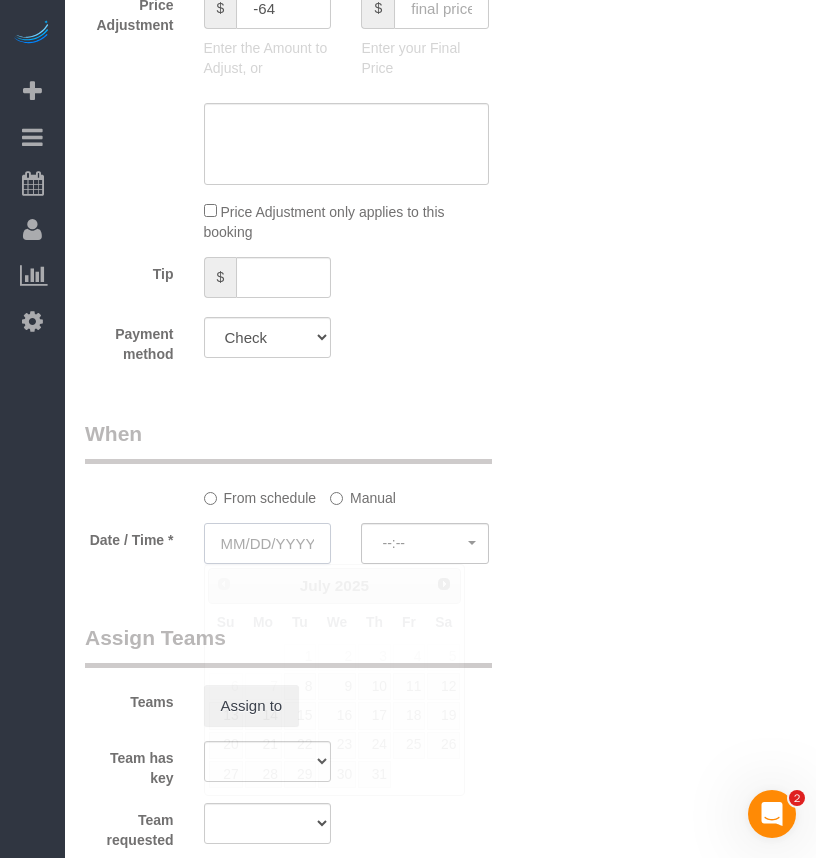 click at bounding box center (268, 543) 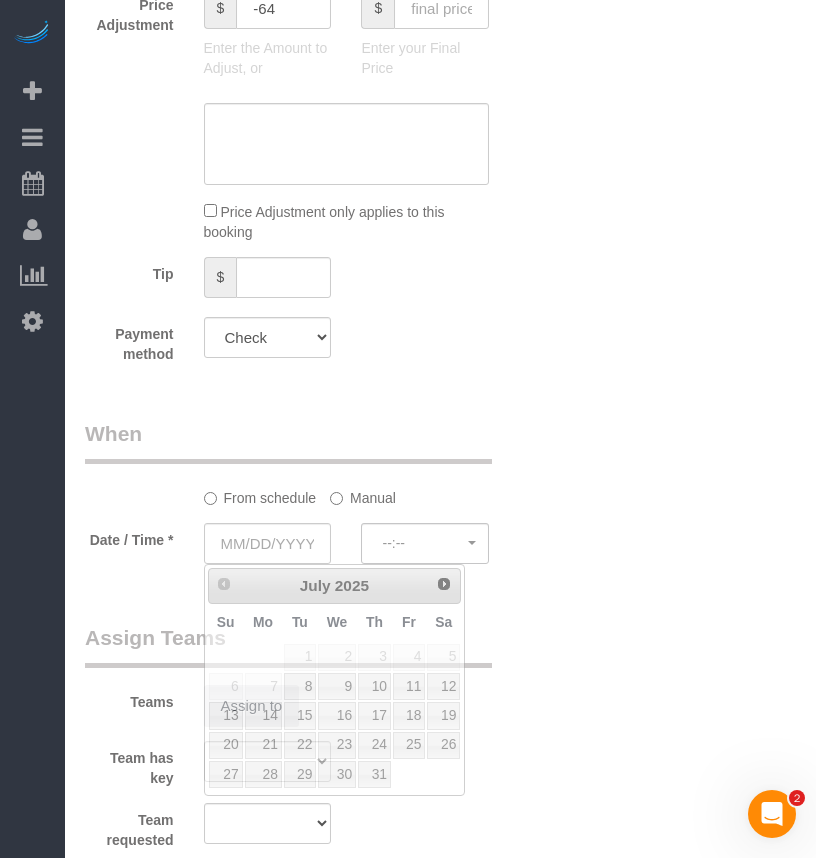 drag, startPoint x: 592, startPoint y: 473, endPoint x: 576, endPoint y: 478, distance: 16.763054 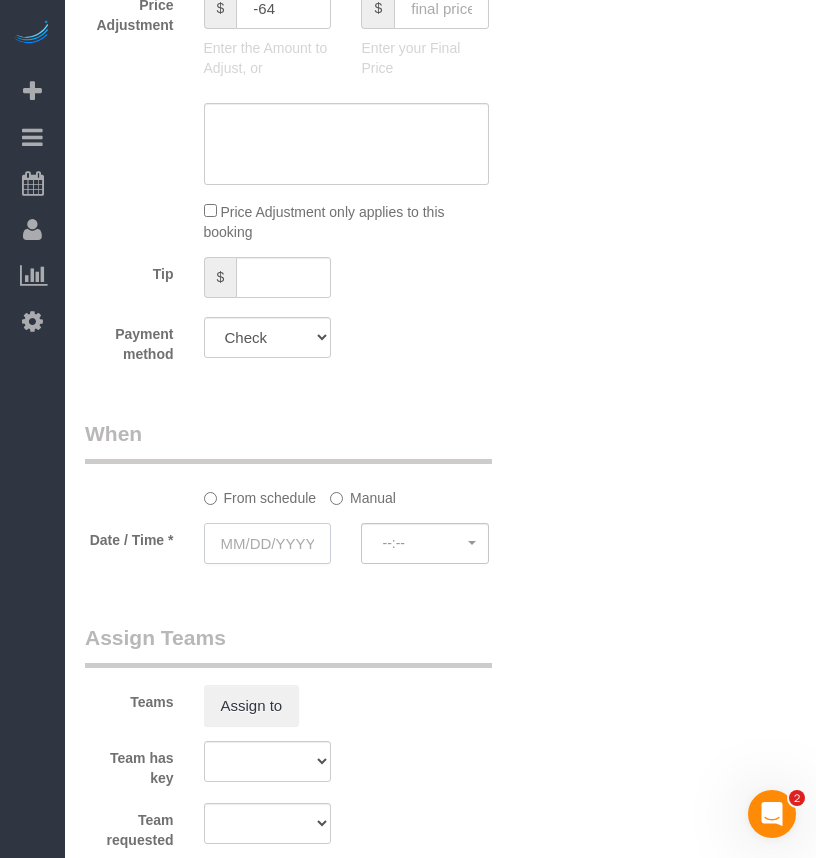 drag, startPoint x: 576, startPoint y: 478, endPoint x: 288, endPoint y: 542, distance: 295.02542 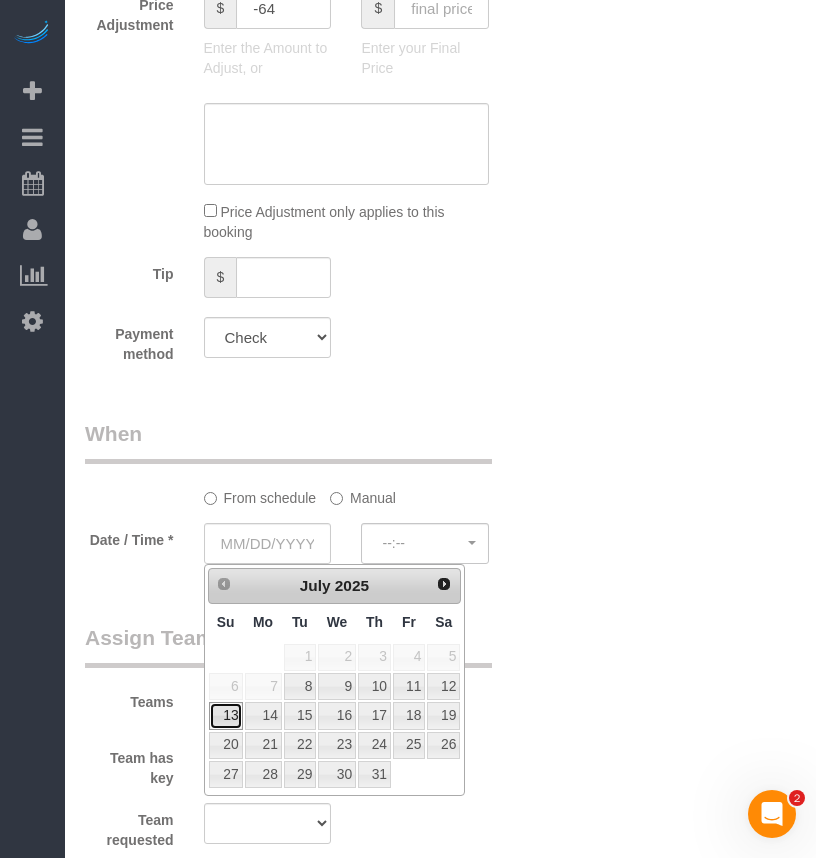 click on "13" at bounding box center [226, 715] 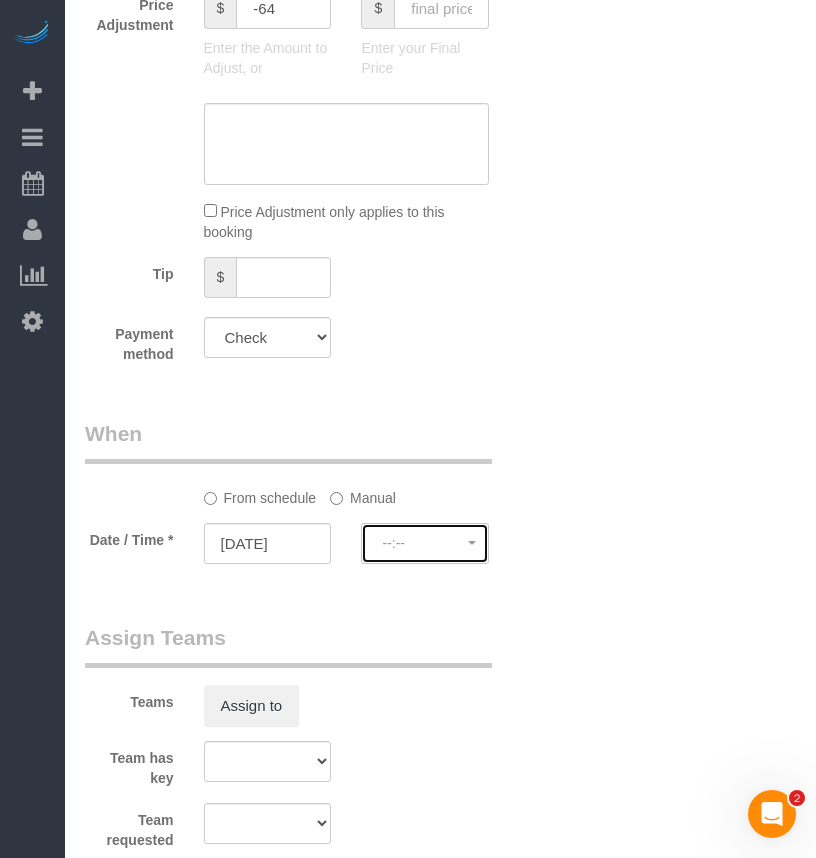 click on "--:--" 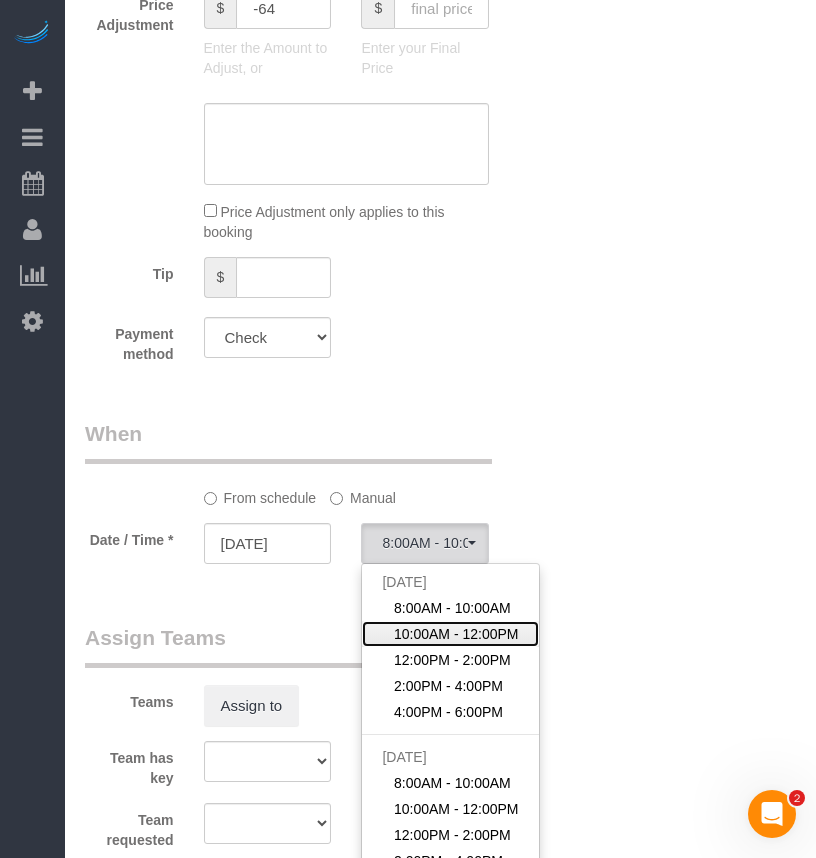 click on "10:00AM - 12:00PM" 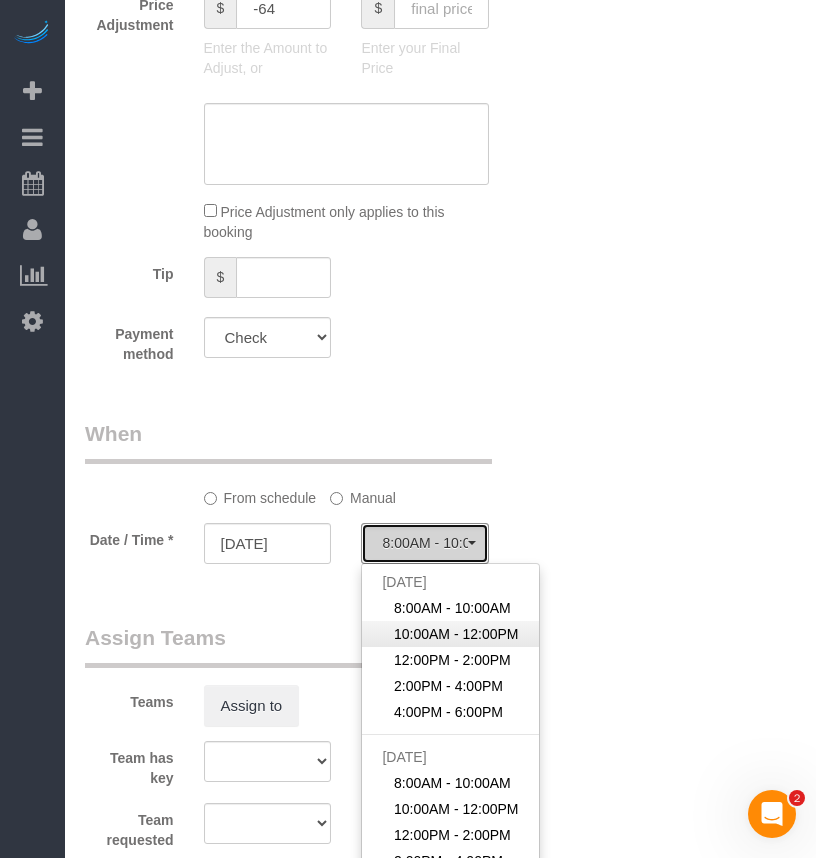 select on "spot2" 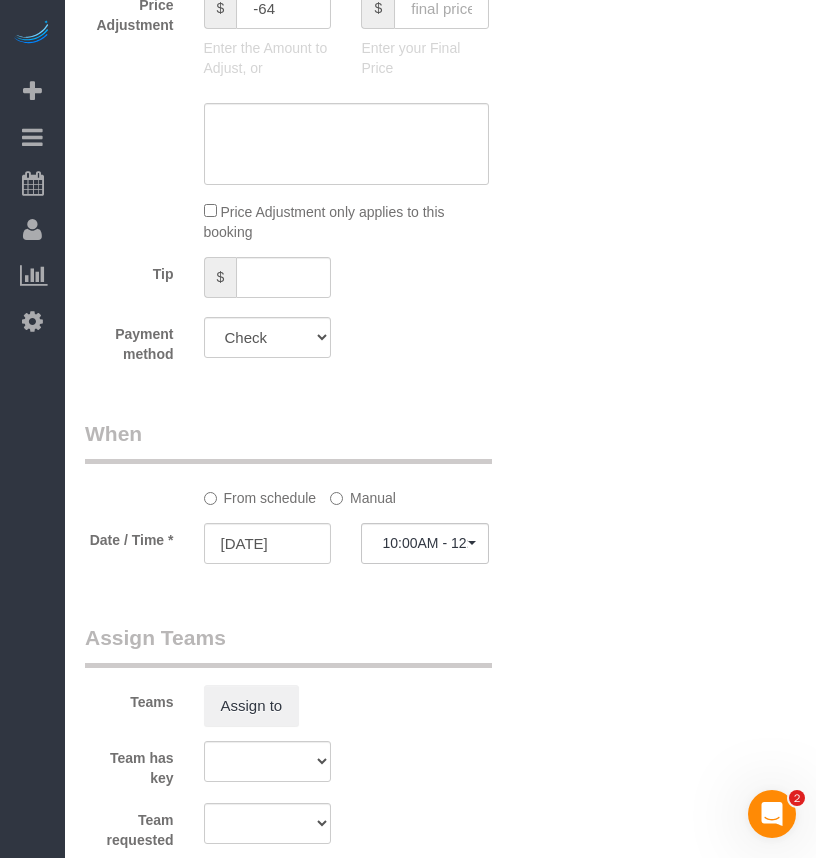 click on "Who
Email*
archway101@fake.com
Name *
College Hill
512
Where
Address*
921 6th Avenue
Des Moines
AK
AL
AR
AZ
CA
CO
CT
DC
DE
FL
GA
HI
IA
ID
IL
IN
KS
KY
LA
MA
MD
ME
MI
MN
MO
MS
MT
NC
ND
NE" at bounding box center [440, -64] 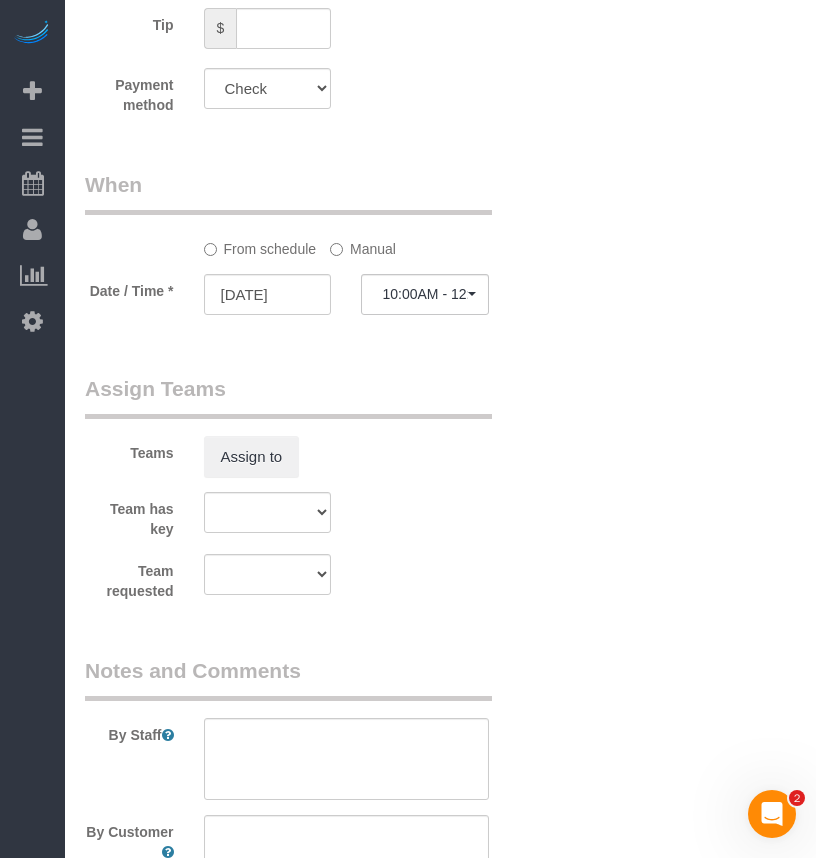scroll, scrollTop: 1875, scrollLeft: 0, axis: vertical 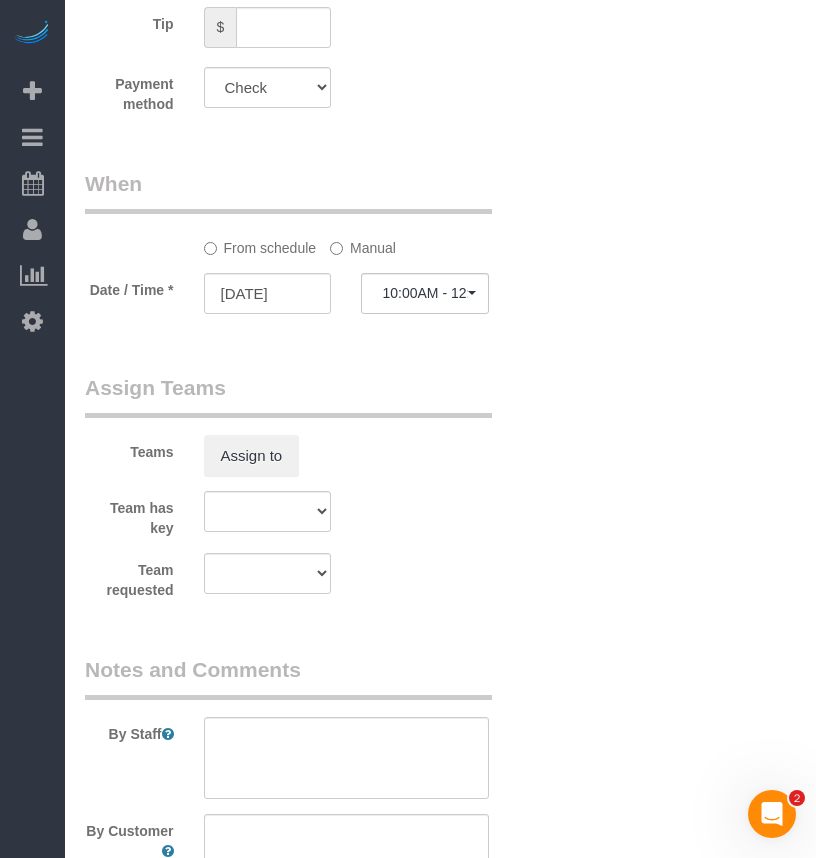 click on "Manual" 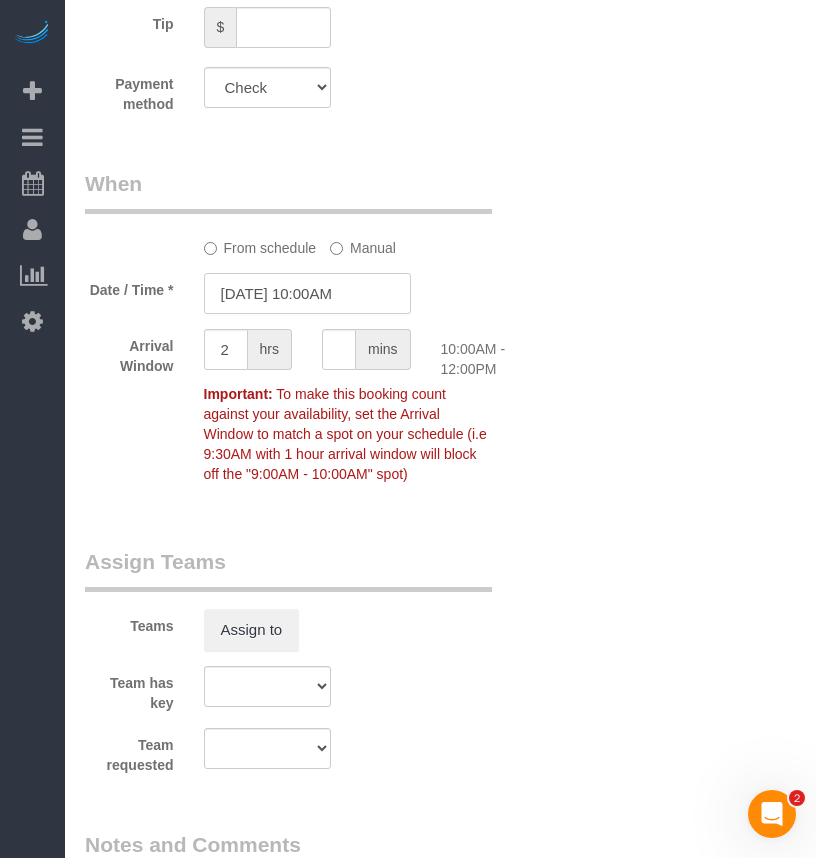 click on "07/13/2025 10:00AM" at bounding box center [307, 293] 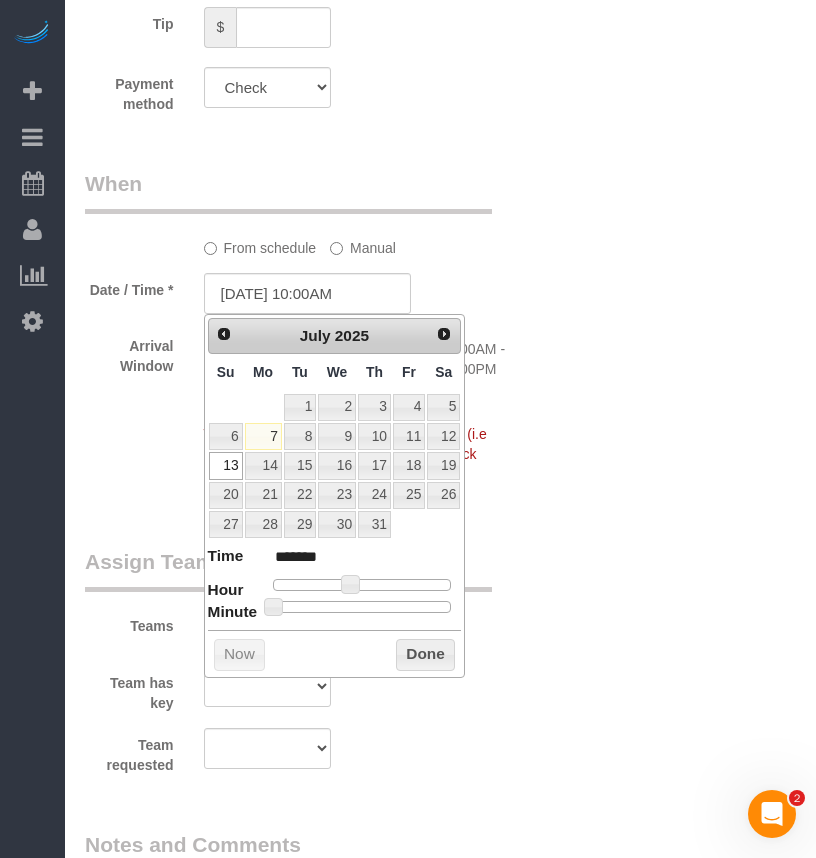 type on "07/13/2025 10:30AM" 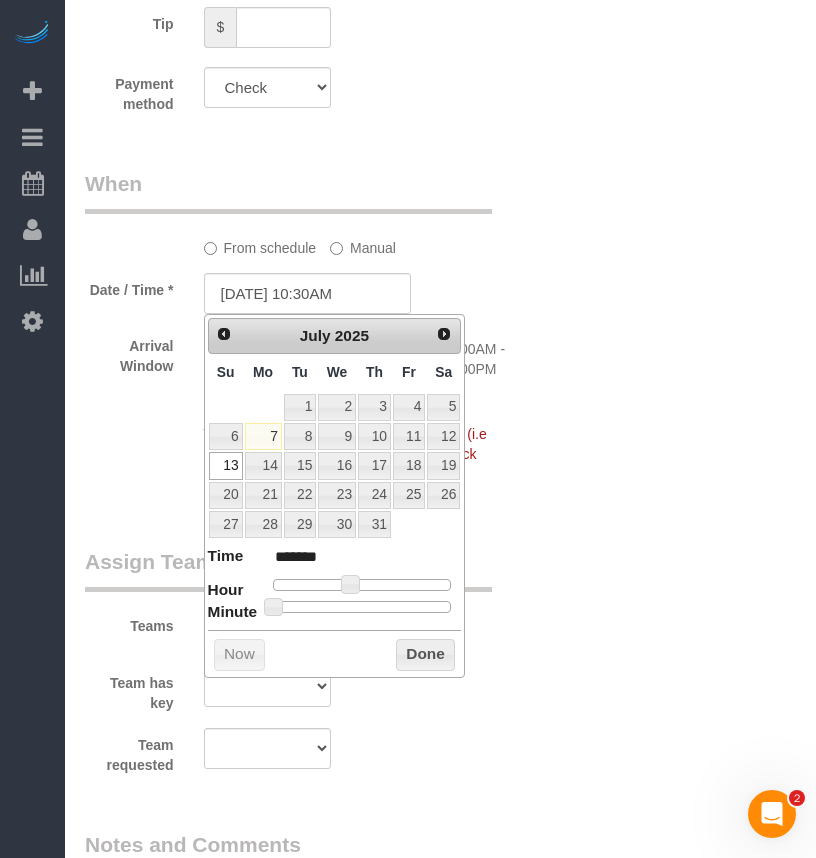click at bounding box center [362, 607] 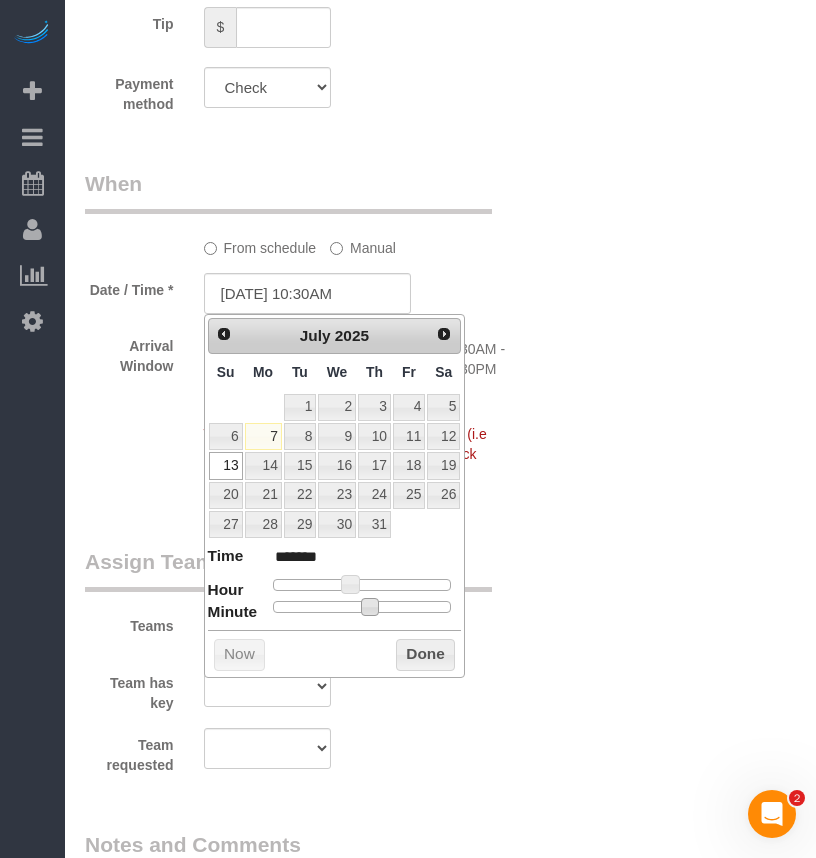 click on "Done" at bounding box center (425, 655) 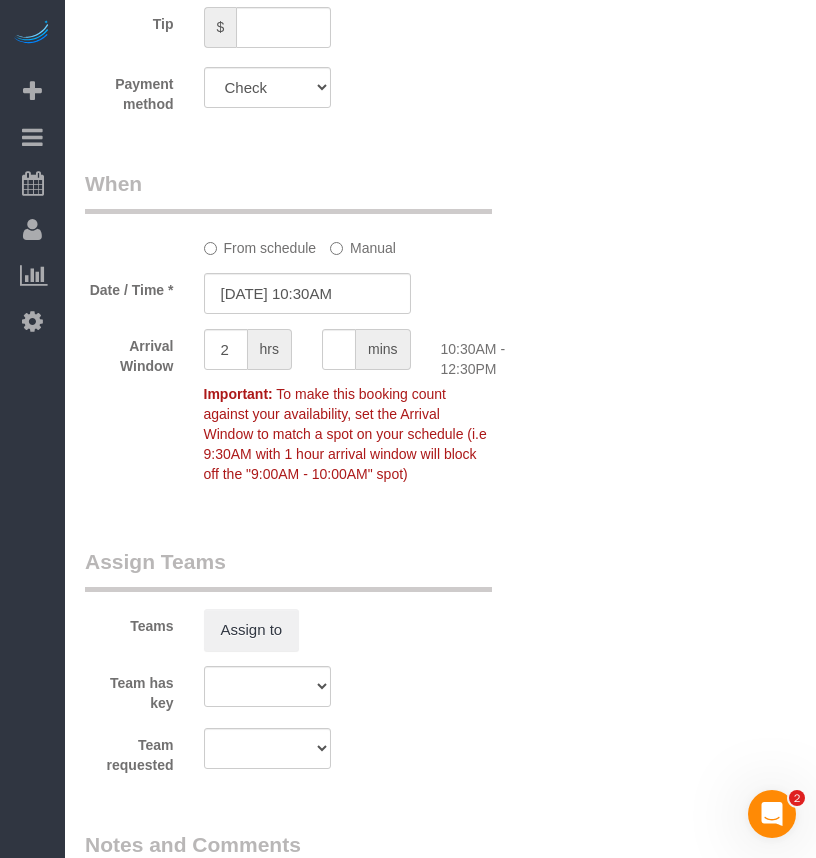 drag, startPoint x: 498, startPoint y: 648, endPoint x: 461, endPoint y: 658, distance: 38.327538 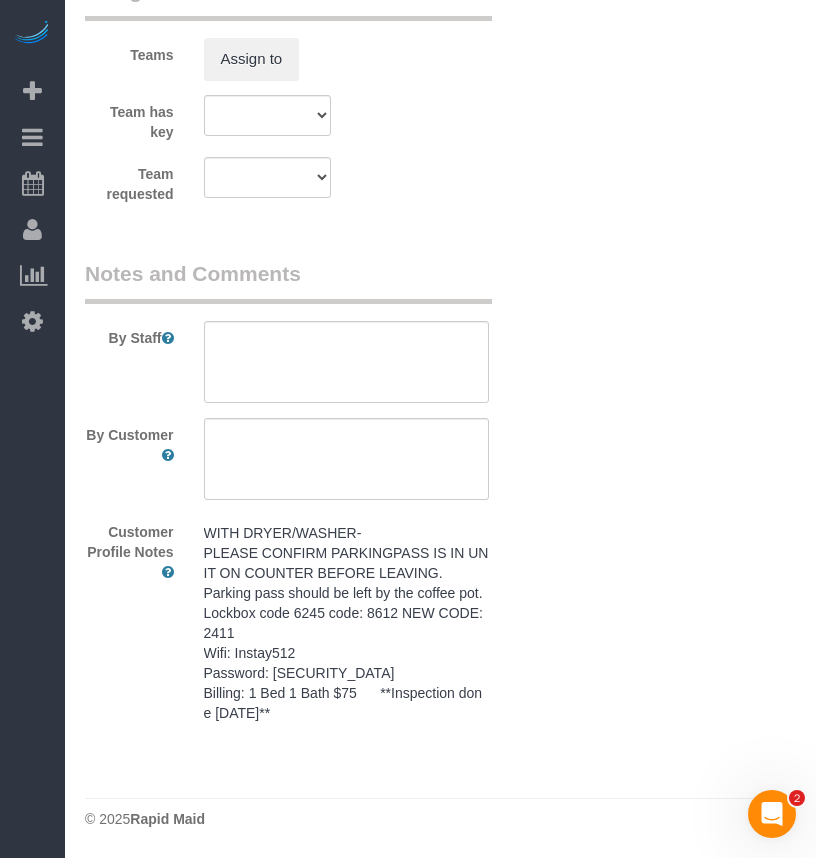 click on "WITH DRYER/WASHER-
PLEASE CONFIRM PARKINGPASS IS IN UNIT ON COUNTER BEFORE LEAVING.
Parking pass should be left by the coffee pot.
Lockbox code 6245 code: 8612 NEW CODE: 2411
Wifi: Instay512
Password: Instay2023
Billing: 1 Bed 1 Bath $75      **Inspection done 11.02.23**" at bounding box center (347, 623) 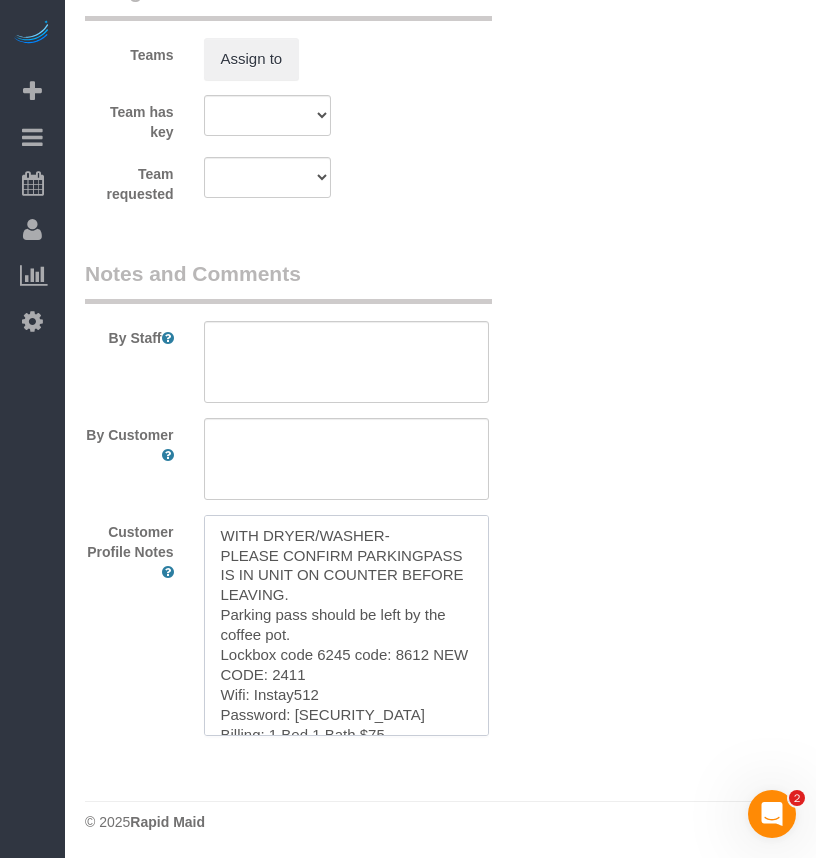 click on "WITH DRYER/WASHER-
PLEASE CONFIRM PARKINGPASS IS IN UNIT ON COUNTER BEFORE LEAVING.
Parking pass should be left by the coffee pot.
Lockbox code 6245 code: 8612 NEW CODE: 2411
Wifi: Instay512
Password: Instay2023
Billing: 1 Bed 1 Bath $75      **Inspection done 11.02.23**" at bounding box center [347, 625] 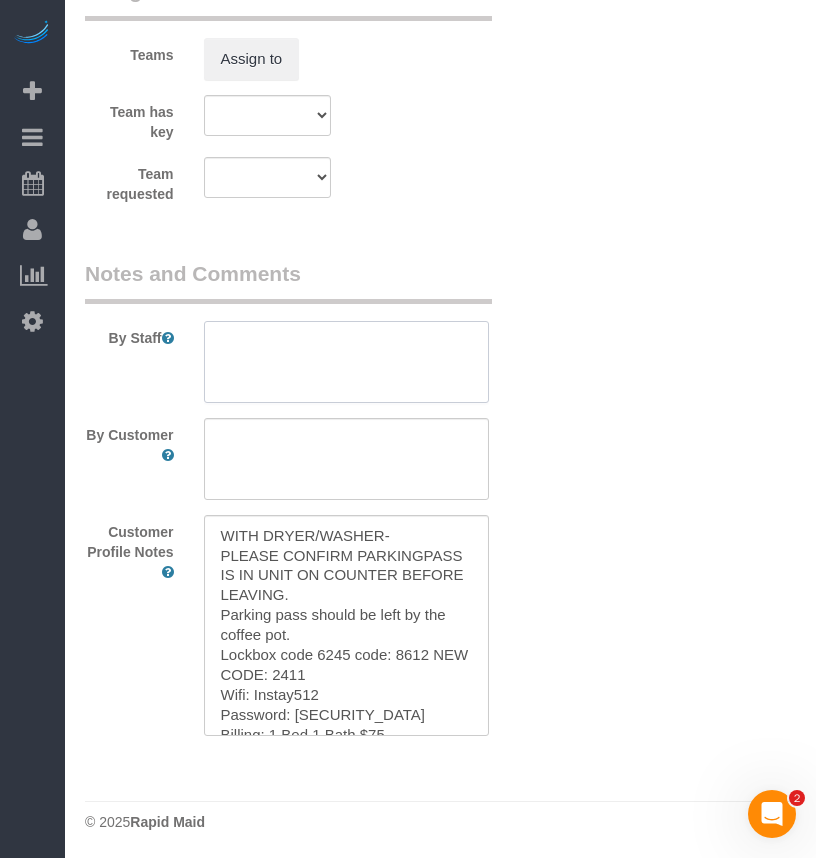 click at bounding box center (347, 362) 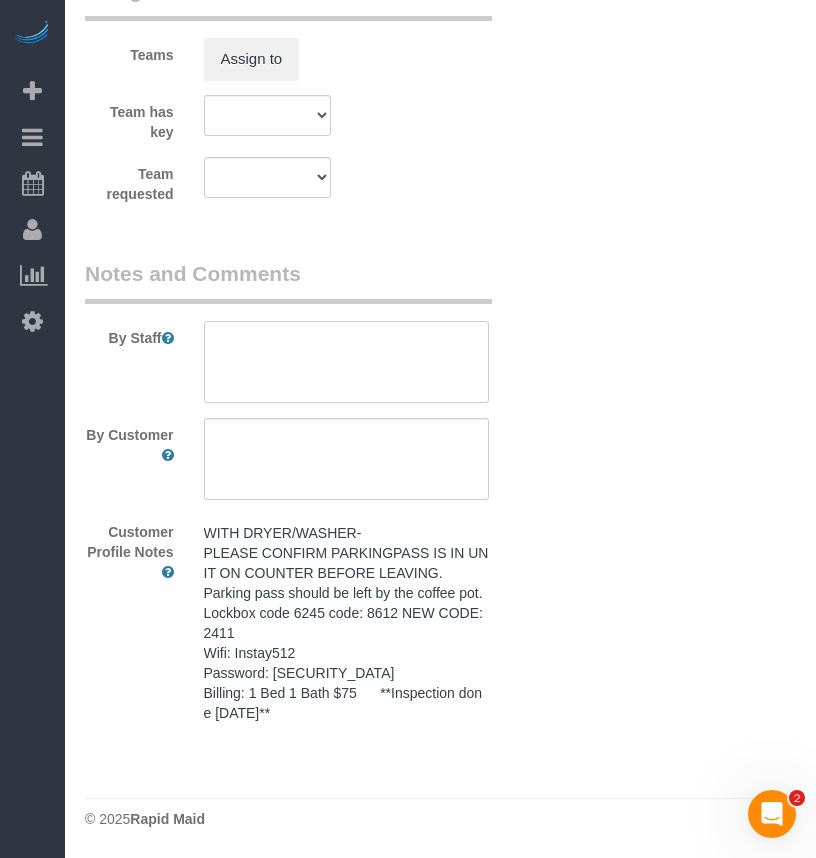 paste on "WITH DRYER/WASHER-
PLEASE CONFIRM PARKINGPASS IS IN UNIT ON COUNTER BEFORE LEAVING.
Parking pass should be left by the coffee pot.
Lockbox code 6245 code: 8612 NEW CODE: 2411
Wifi: Instay512
Password: Instay2023
Billing: 1 Bed 1 Bath $75      **Inspection done 11.02.23**" 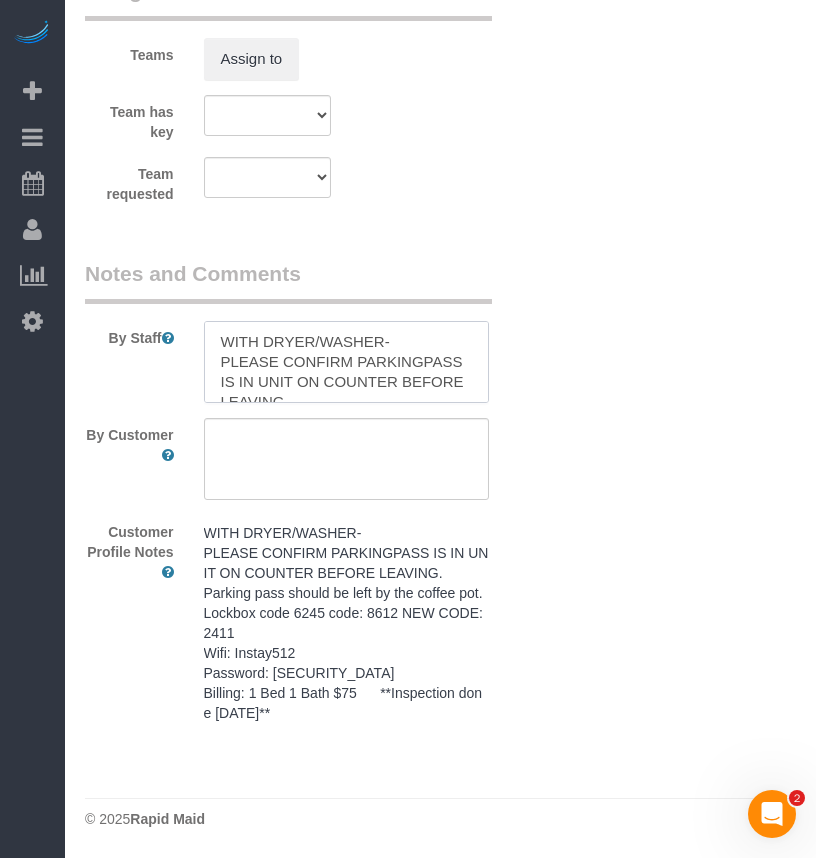 scroll, scrollTop: 168, scrollLeft: 0, axis: vertical 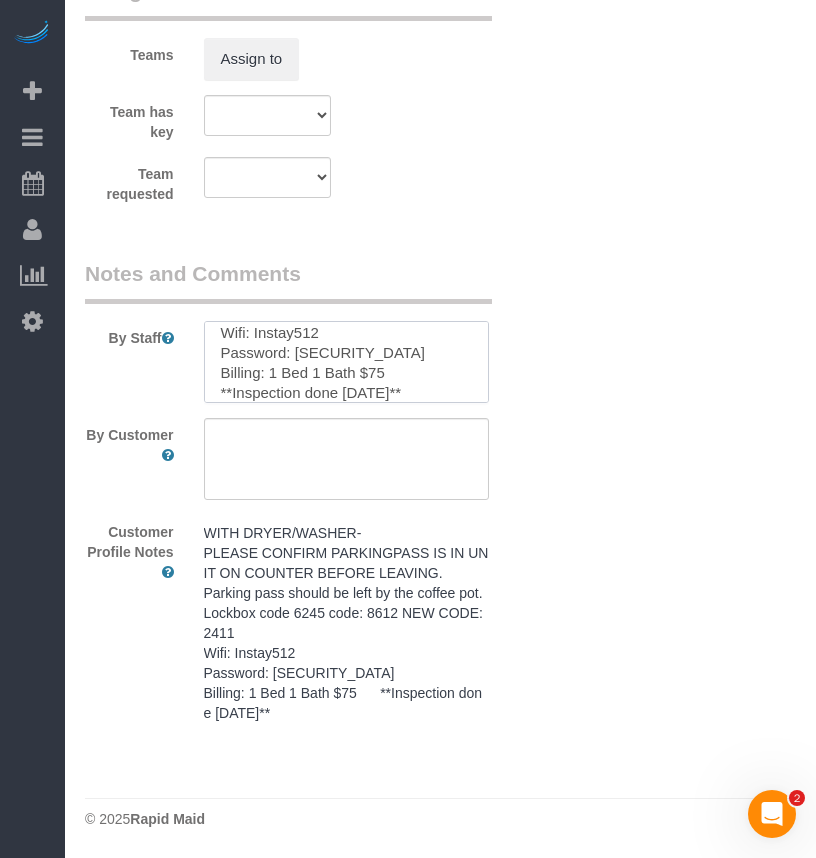 type on "WITH DRYER/WASHER-
PLEASE CONFIRM PARKINGPASS IS IN UNIT ON COUNTER BEFORE LEAVING.
Parking pass should be left by the coffee pot.
Lockbox code 6245 code: 8612 NEW CODE: 2411
Wifi: Instay512
Password: Instay2023
Billing: 1 Bed 1 Bath $75      **Inspection done 11.02.23**" 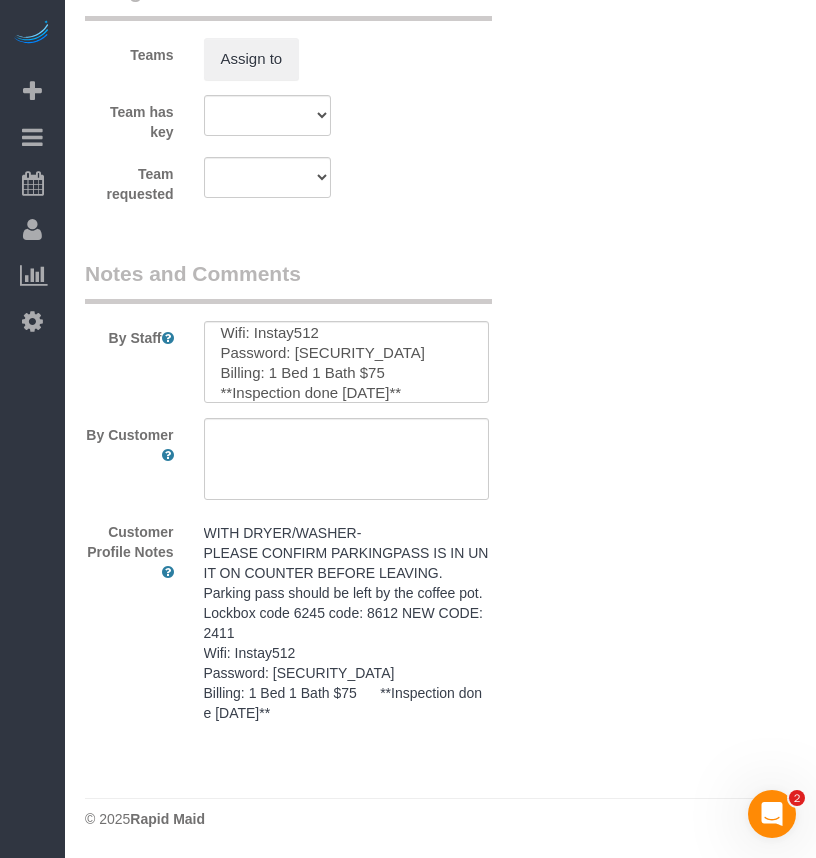 click on "Who
Email*
archway101@fake.com
Name *
College Hill
512
Where
Address*
921 6th Avenue
Des Moines
AK
AL
AR
AZ
CA
CO
CT
DC
DE
FL
GA
HI
IA
ID
IL
IN
KS
KY
LA
MA
MD
ME
MI
MN
MO
MS
MT
NC
ND
NE" at bounding box center [440, -798] 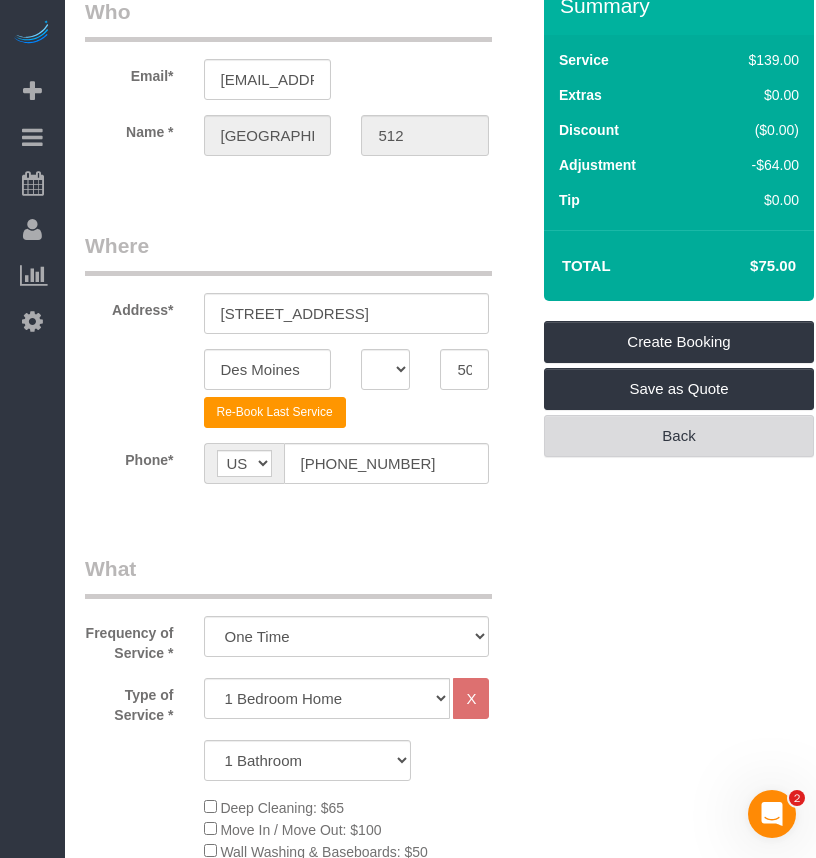 scroll, scrollTop: 0, scrollLeft: 0, axis: both 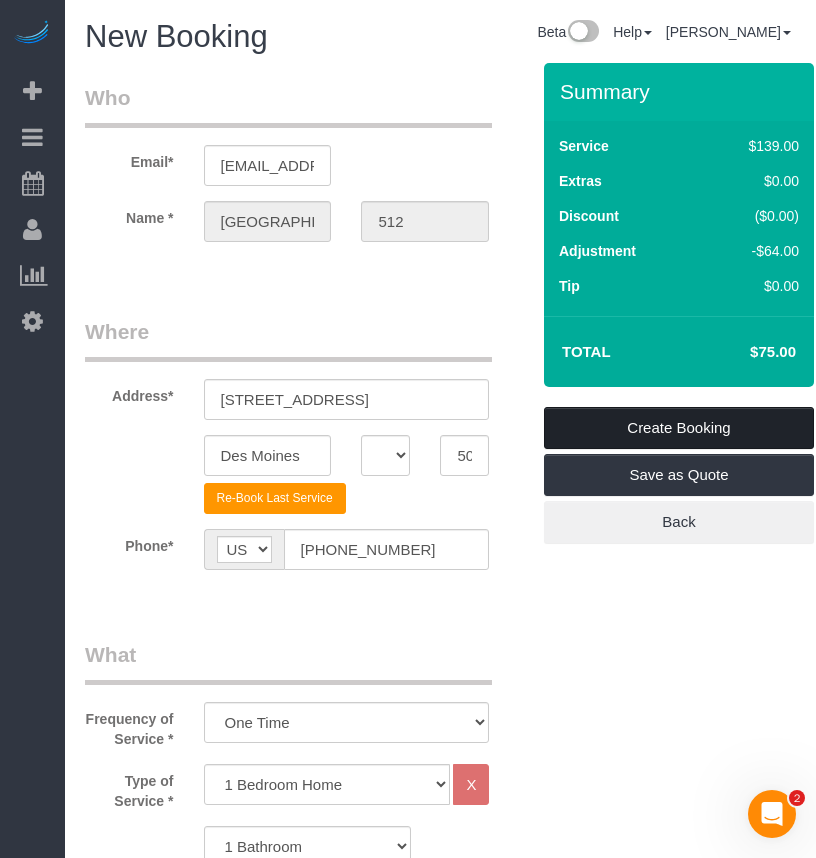 click on "Create Booking" at bounding box center [679, 428] 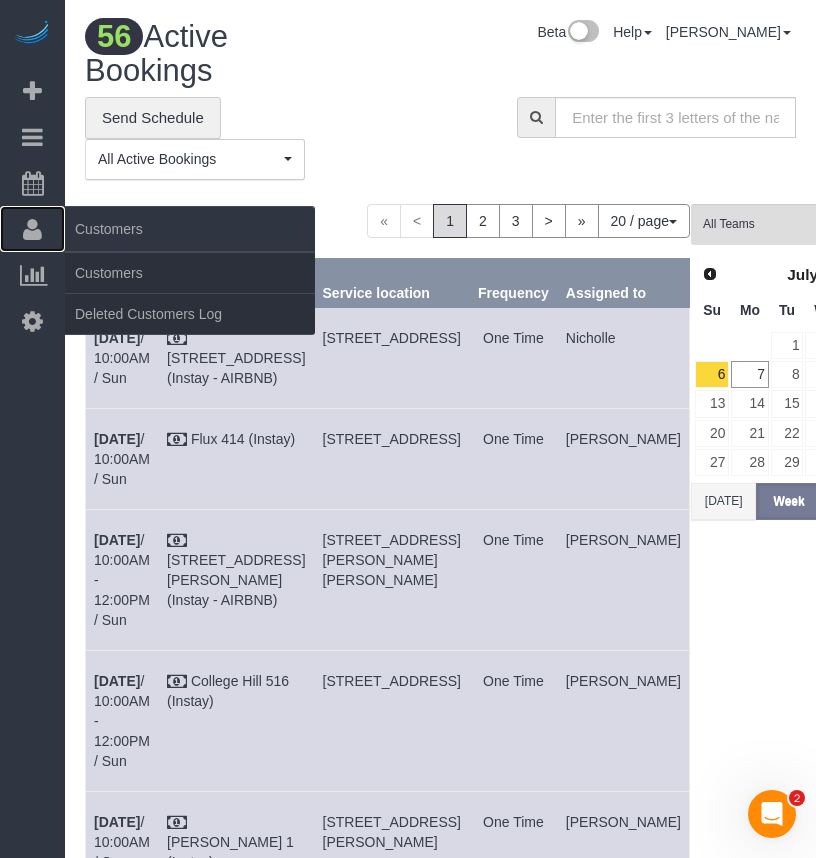 click on "Customers" at bounding box center [32, 229] 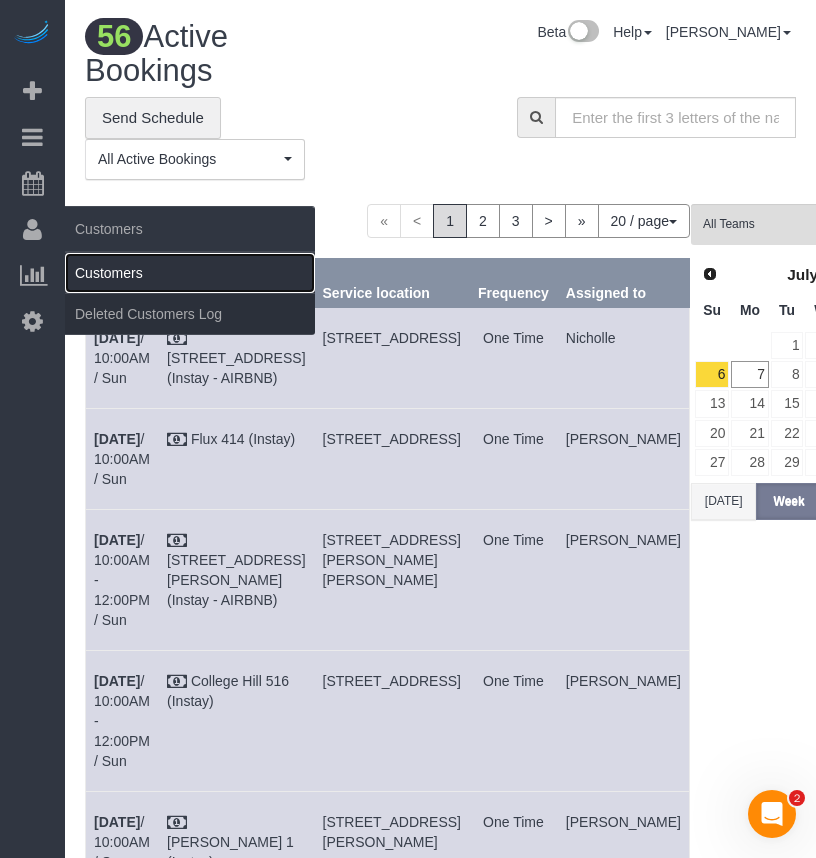 click on "Customers" at bounding box center [190, 273] 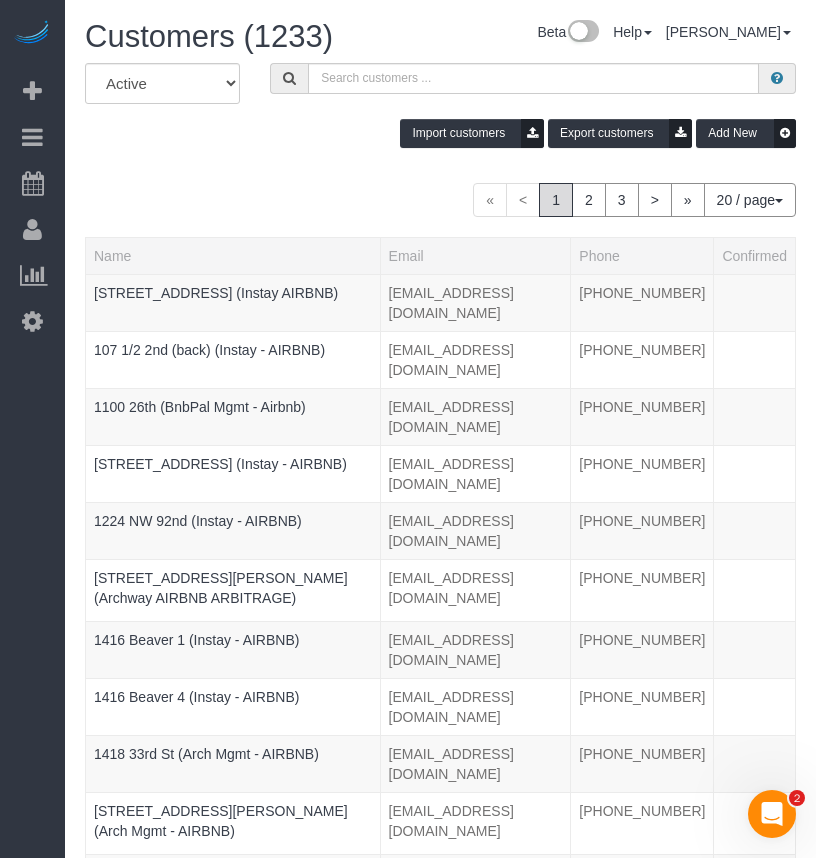 drag, startPoint x: 29, startPoint y: 493, endPoint x: 59, endPoint y: 422, distance: 77.07788 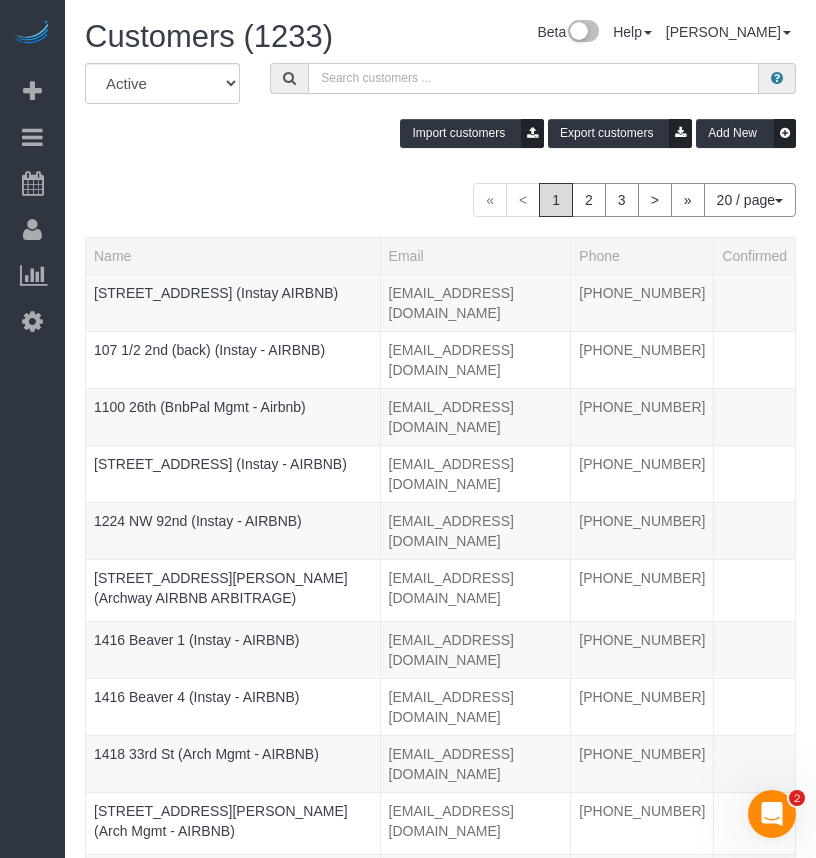 click at bounding box center [533, 78] 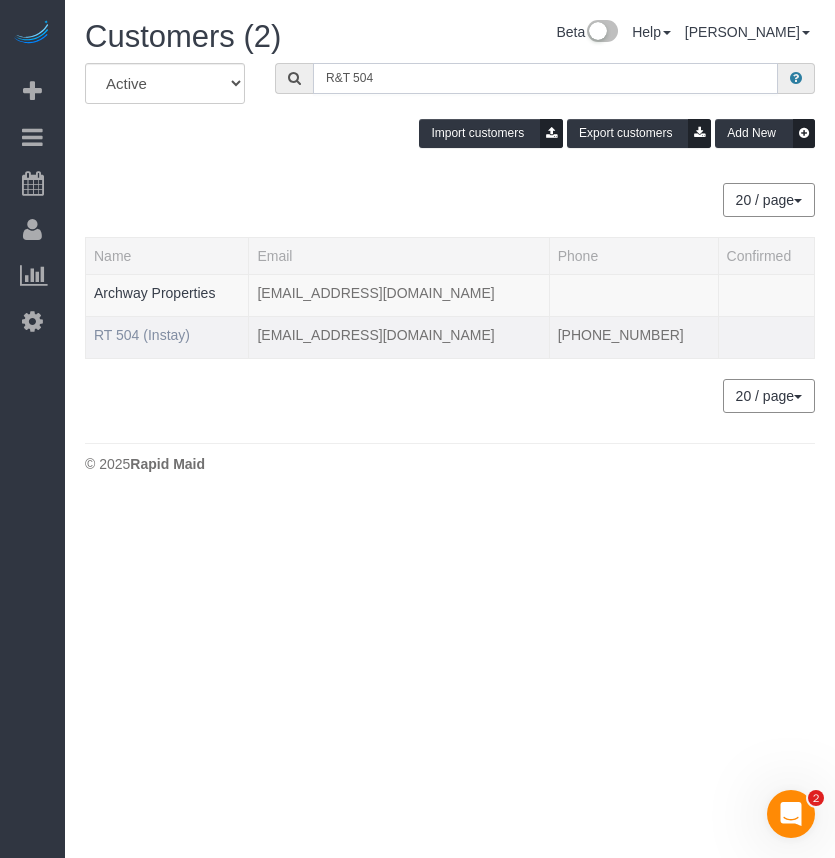type on "R&T 504" 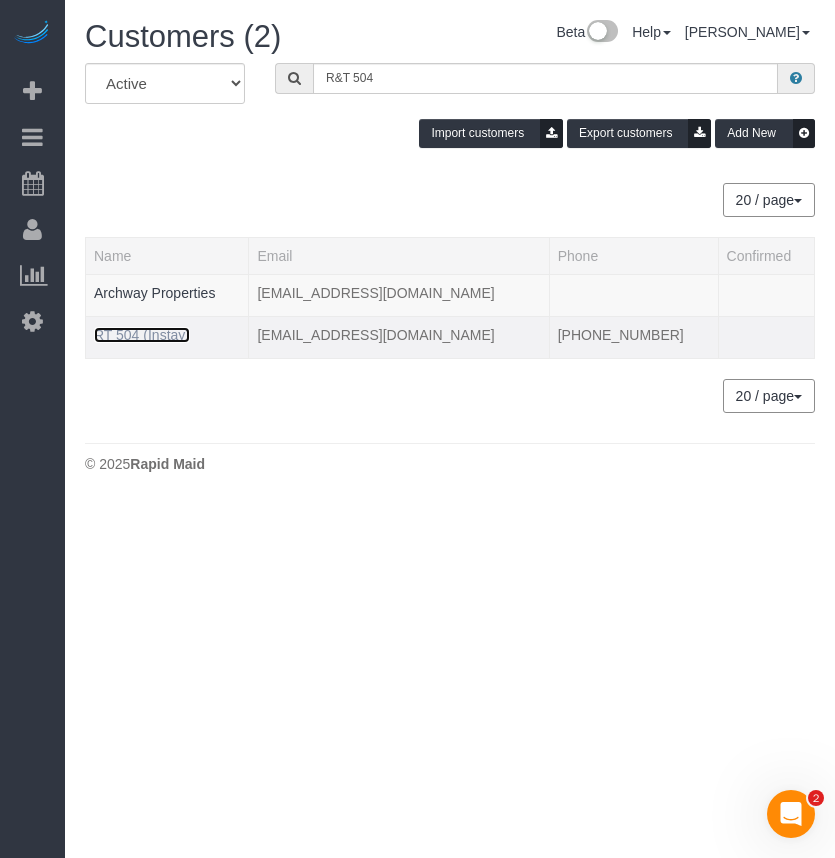 click on "RT 504 (Instay)" at bounding box center [142, 335] 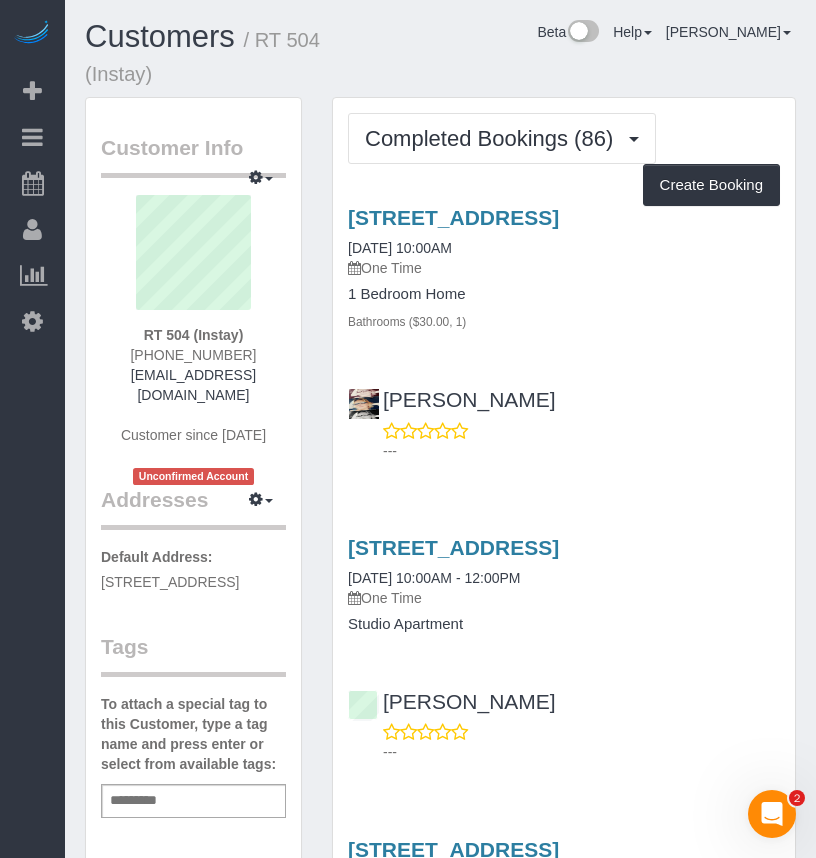 drag, startPoint x: 575, startPoint y: 56, endPoint x: 486, endPoint y: 54, distance: 89.02247 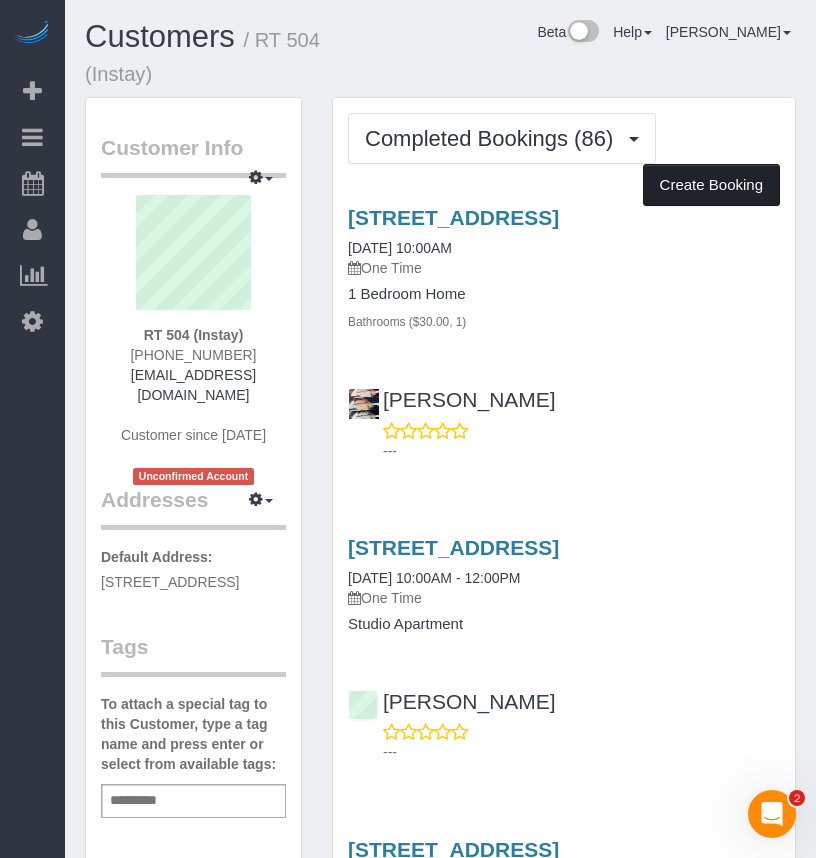 click on "Create Booking" at bounding box center [711, 185] 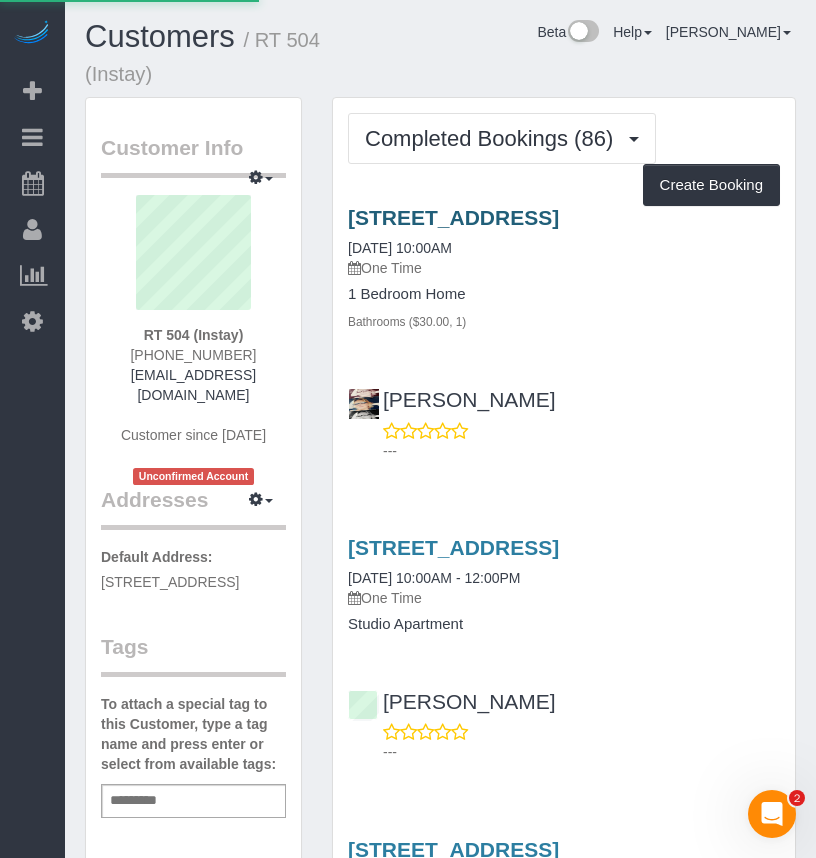 select on "IA" 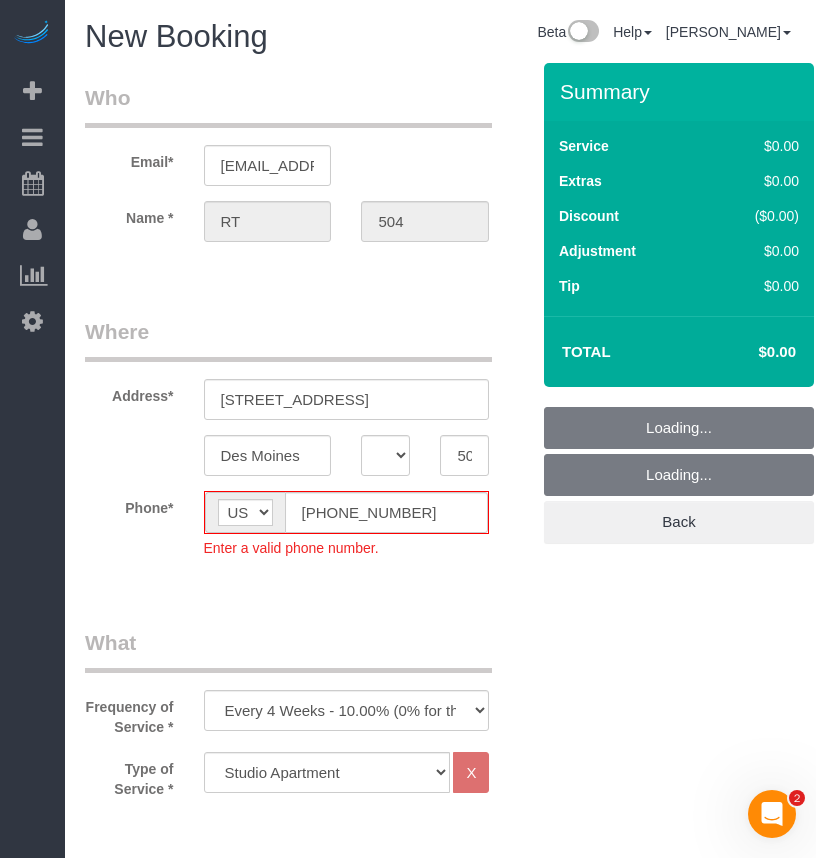 select on "object:4262" 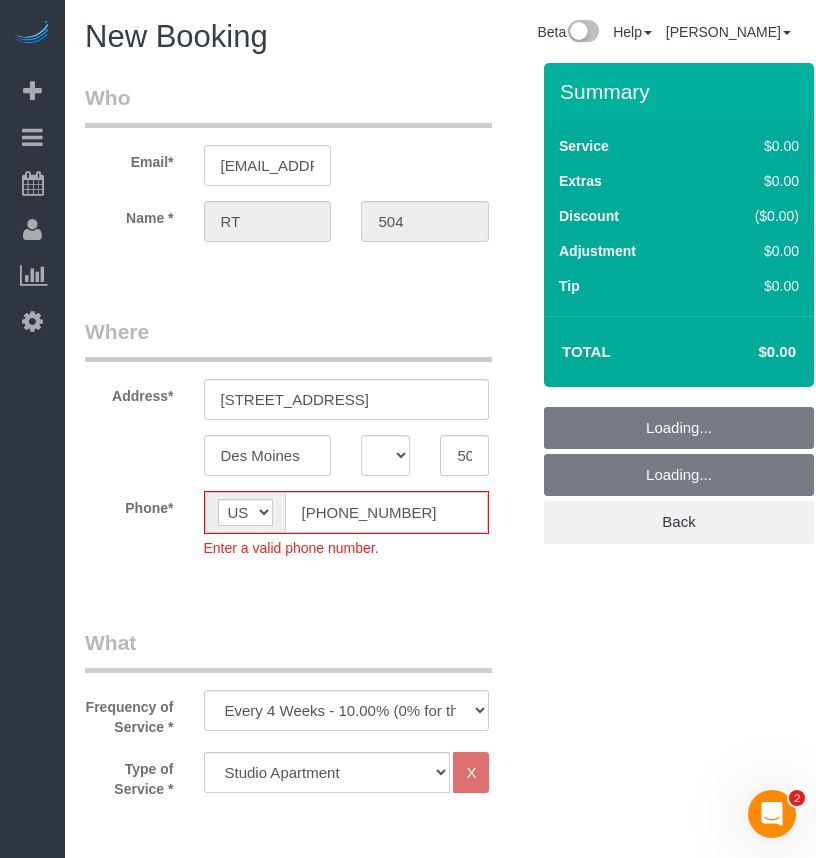 click on "[PHONE_NUMBER]" 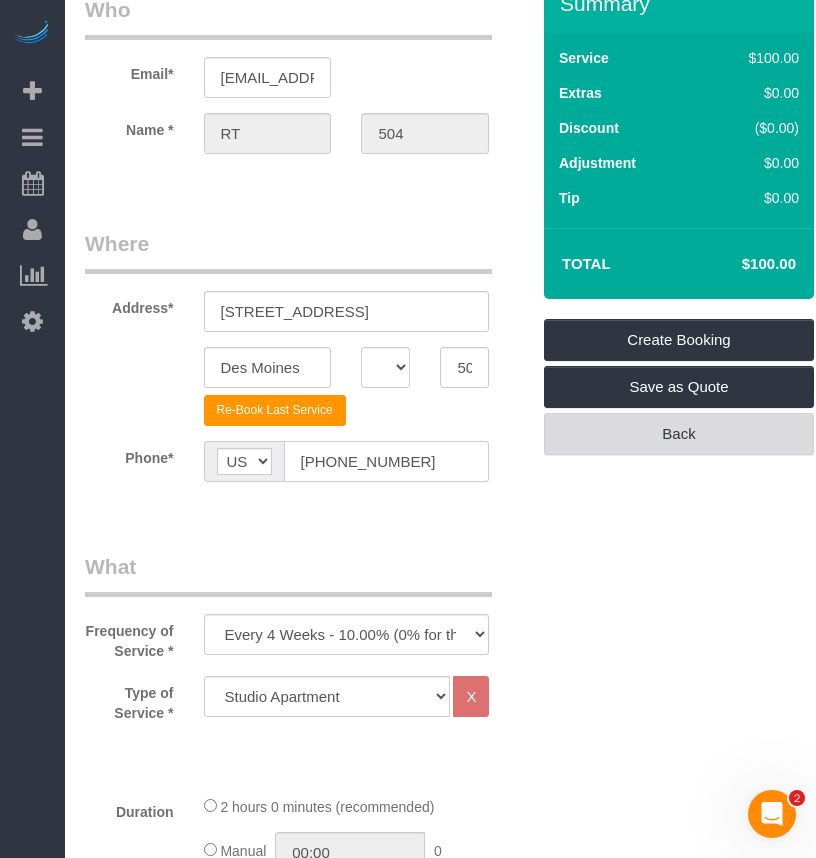 scroll, scrollTop: 375, scrollLeft: 0, axis: vertical 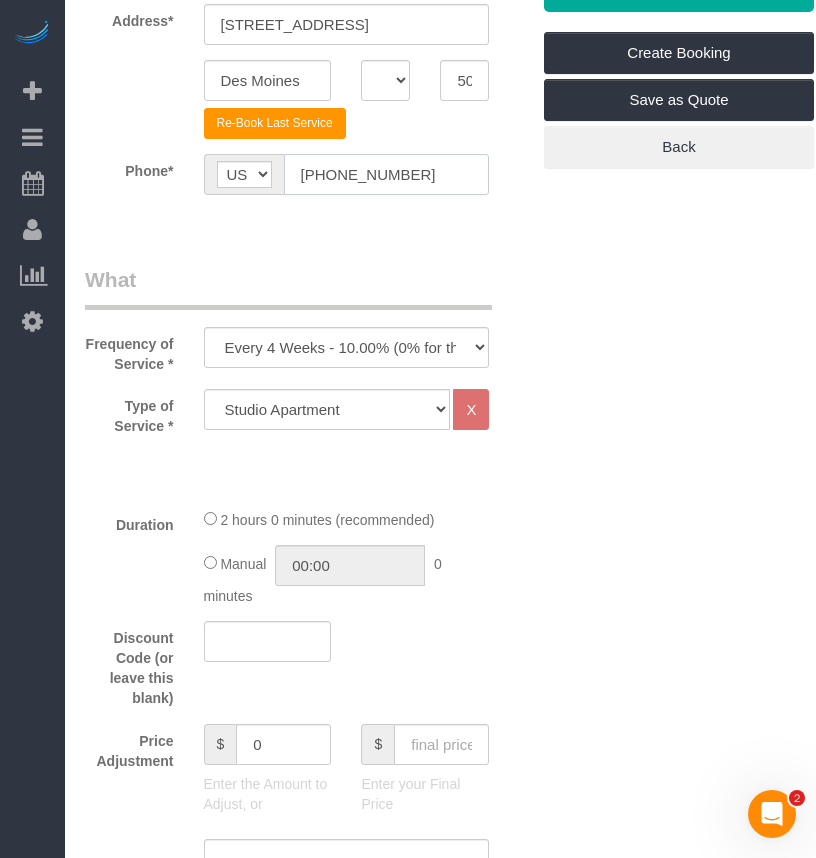 type on "[PHONE_NUMBER]" 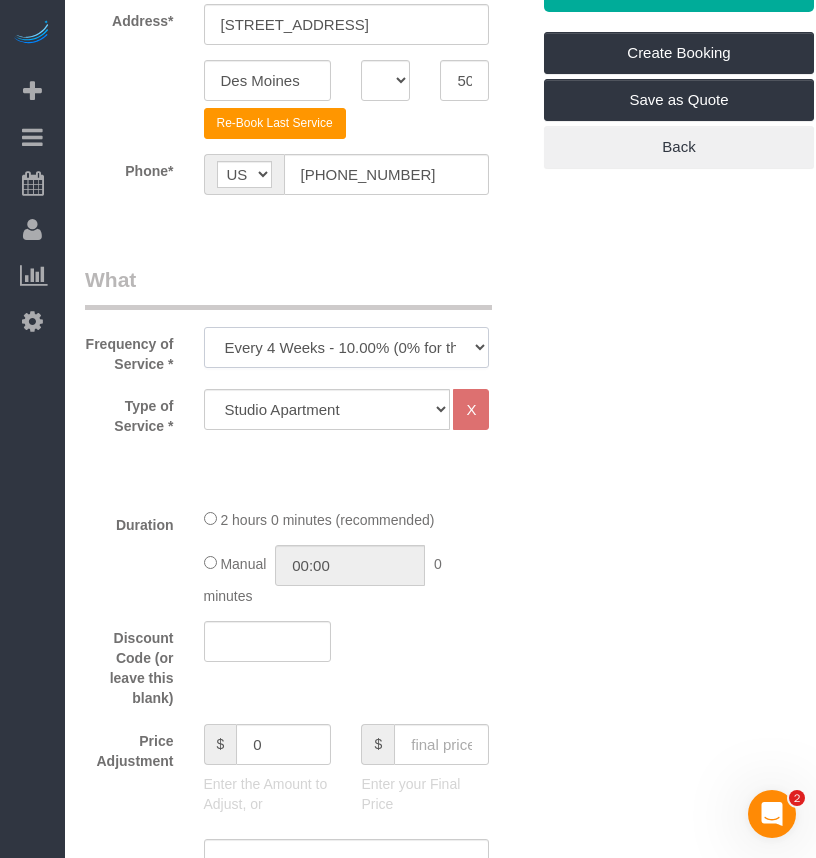 click on "Every 6 Weeks (0% for the First Booking) One Time Every 8 Weeks (0% for the First Booking) Every 4 Weeks - 10.00% (0% for the First Booking) Every 3 Weeks - 12.00% (0% for the First Booking) Every 2 Weeks - 15.00% (0% for the First Booking) Weekly - 20.00% (0% for the First Booking)" at bounding box center [347, 347] 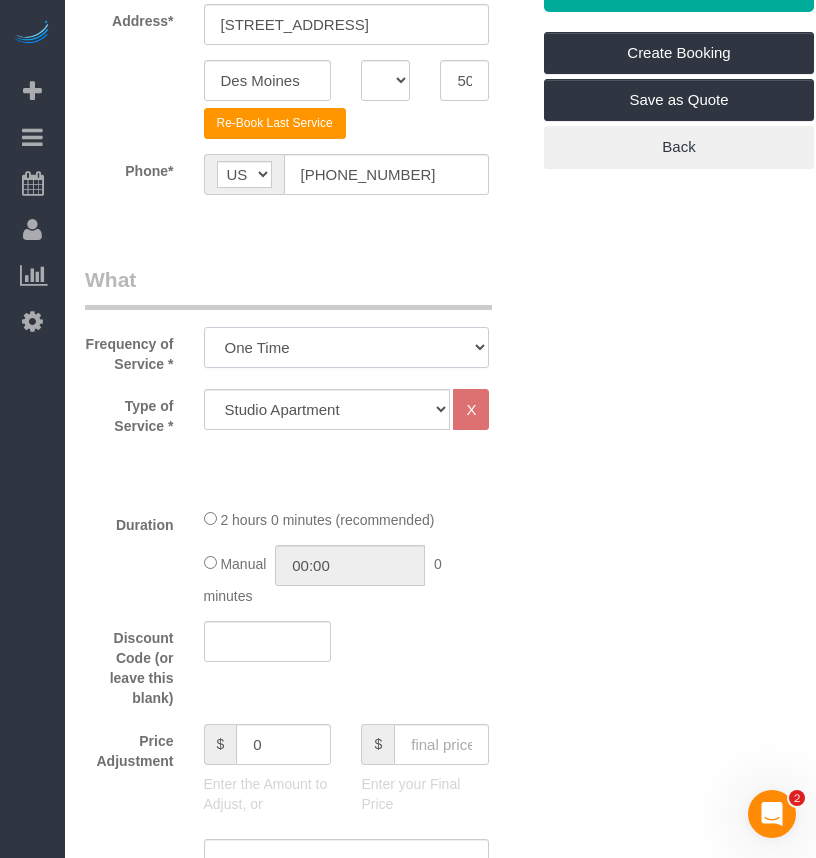click on "Every 6 Weeks (0% for the First Booking) One Time Every 8 Weeks (0% for the First Booking) Every 4 Weeks - 10.00% (0% for the First Booking) Every 3 Weeks - 12.00% (0% for the First Booking) Every 2 Weeks - 15.00% (0% for the First Booking) Weekly - 20.00% (0% for the First Booking)" at bounding box center [347, 347] 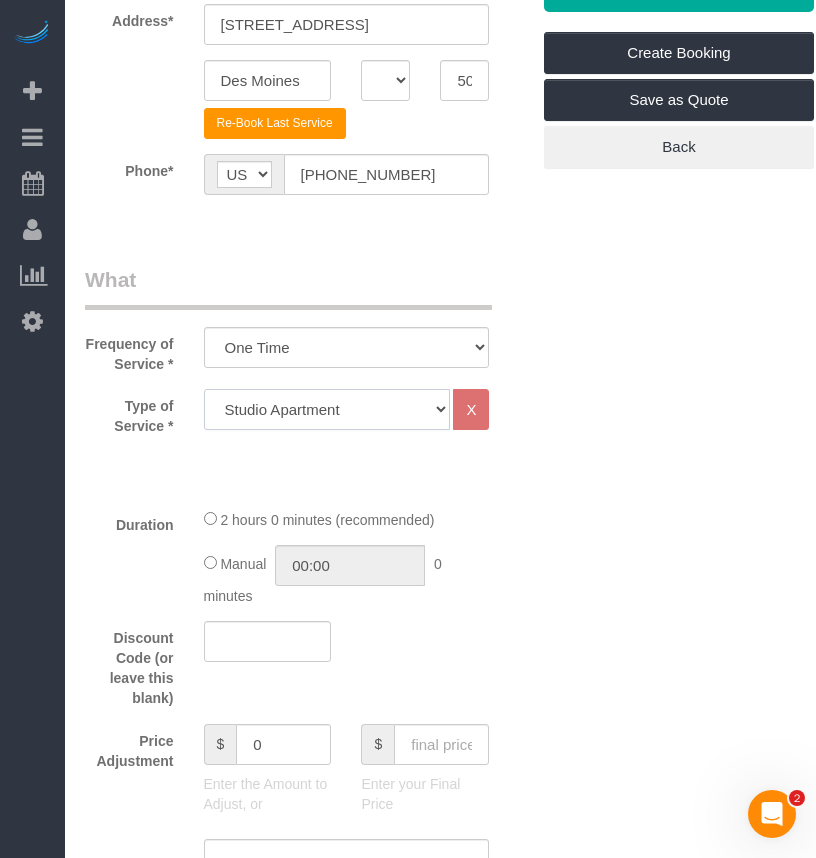 click on "Studio Apartment 1 Bedroom Home 2 Bedroom Home 3 Bedroom Home 4 Bedroom Home 5 Bedroom Home 6 Bedroom Home 7 Bedroom Home Hourly Cleaning Hazard/Emergency Cleaning General Maintenance" 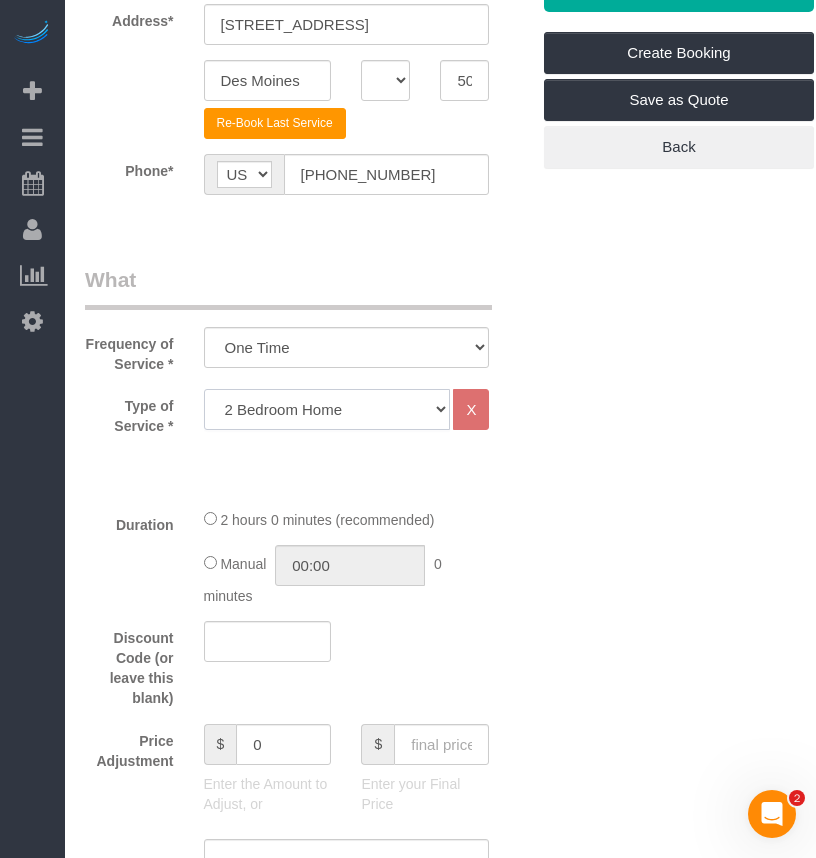 click on "Studio Apartment 1 Bedroom Home 2 Bedroom Home 3 Bedroom Home 4 Bedroom Home 5 Bedroom Home 6 Bedroom Home 7 Bedroom Home Hourly Cleaning Hazard/Emergency Cleaning General Maintenance" 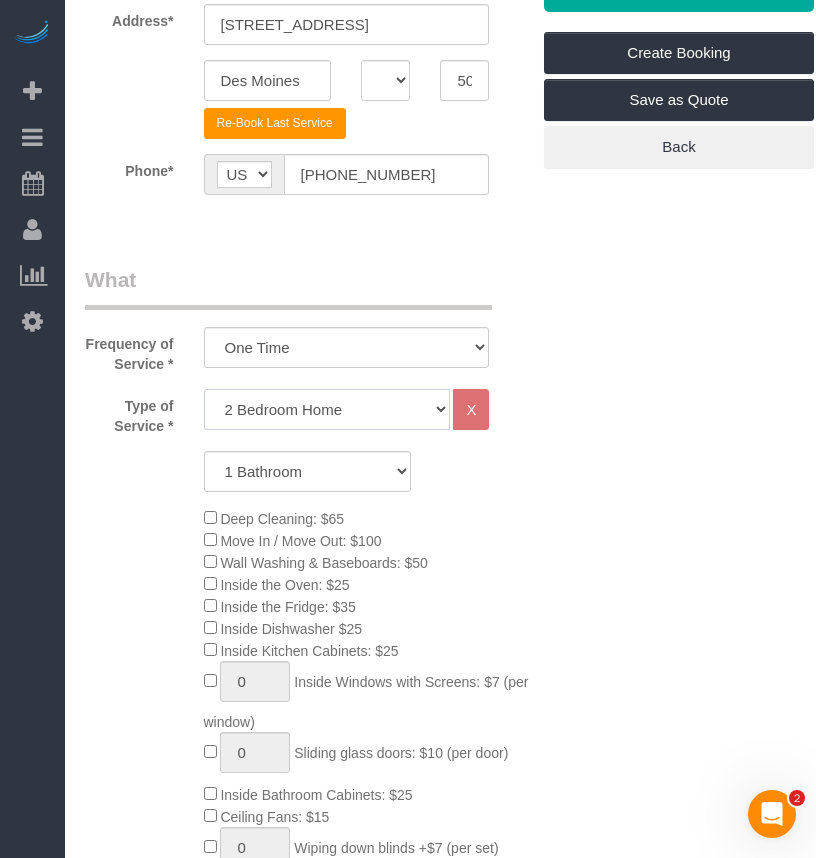 click on "Studio Apartment 1 Bedroom Home 2 Bedroom Home 3 Bedroom Home 4 Bedroom Home 5 Bedroom Home 6 Bedroom Home 7 Bedroom Home Hourly Cleaning Hazard/Emergency Cleaning General Maintenance" 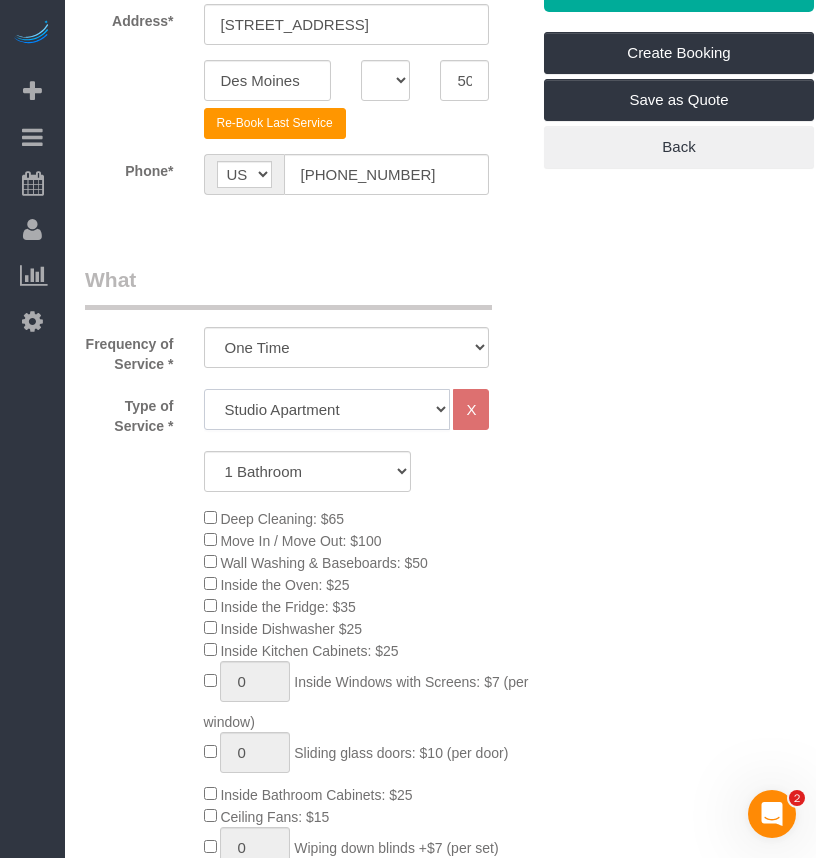 click on "Studio Apartment 1 Bedroom Home 2 Bedroom Home 3 Bedroom Home 4 Bedroom Home 5 Bedroom Home 6 Bedroom Home 7 Bedroom Home Hourly Cleaning Hazard/Emergency Cleaning General Maintenance" 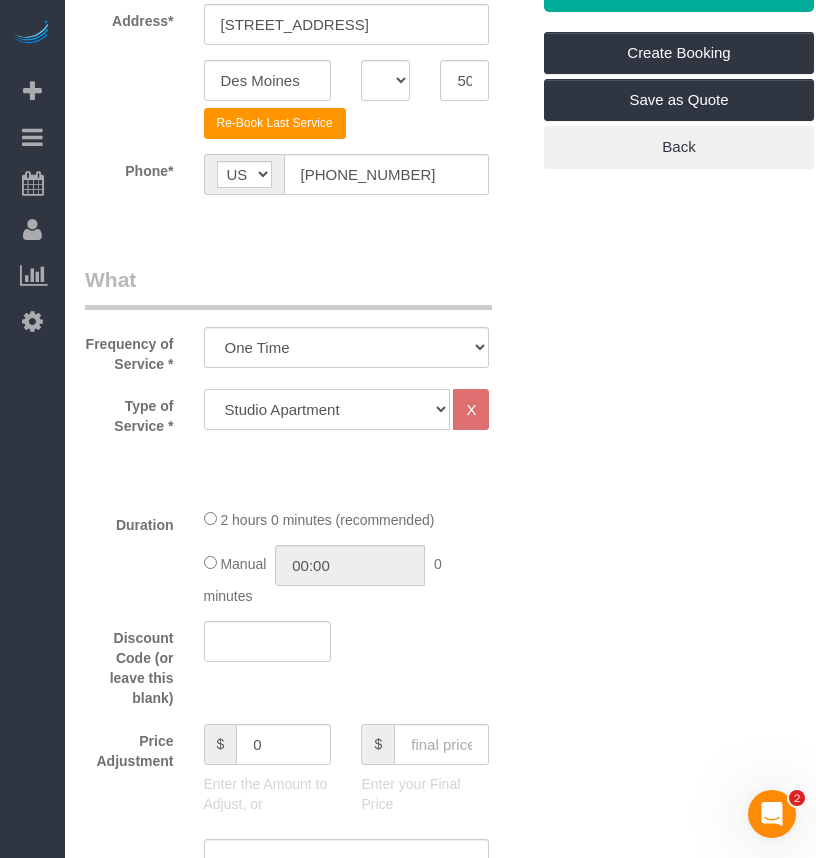 click on "Studio Apartment 1 Bedroom Home 2 Bedroom Home 3 Bedroom Home 4 Bedroom Home 5 Bedroom Home 6 Bedroom Home 7 Bedroom Home Hourly Cleaning Hazard/Emergency Cleaning General Maintenance" 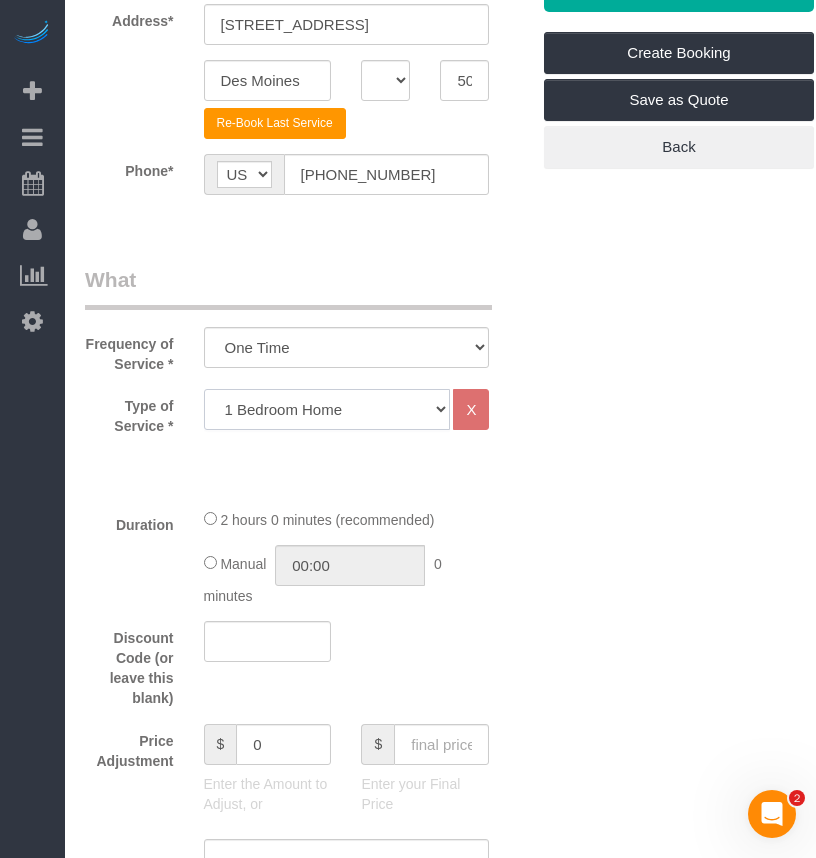 click on "Studio Apartment 1 Bedroom Home 2 Bedroom Home 3 Bedroom Home 4 Bedroom Home 5 Bedroom Home 6 Bedroom Home 7 Bedroom Home Hourly Cleaning Hazard/Emergency Cleaning General Maintenance" 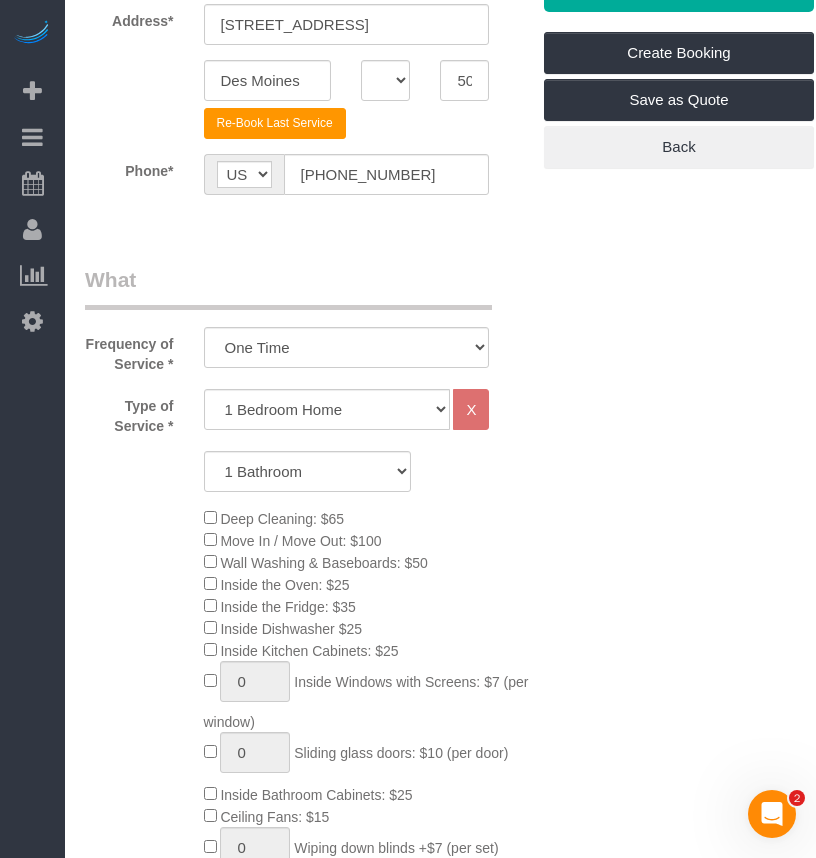 click on "Who
Email*
archway37@fake.com
Name *
RT
504
Where
Address*
717 Locust St, New R&T 504
Des Moines
AK
AL
AR
AZ
CA
CO
CT
DC
DE
FL
GA
HI
IA
ID
IL
IN
KS
KY
LA
MA
MD
ME
MI
MN
MO
MS
MT
NC
ND
NE" at bounding box center [440, 1611] 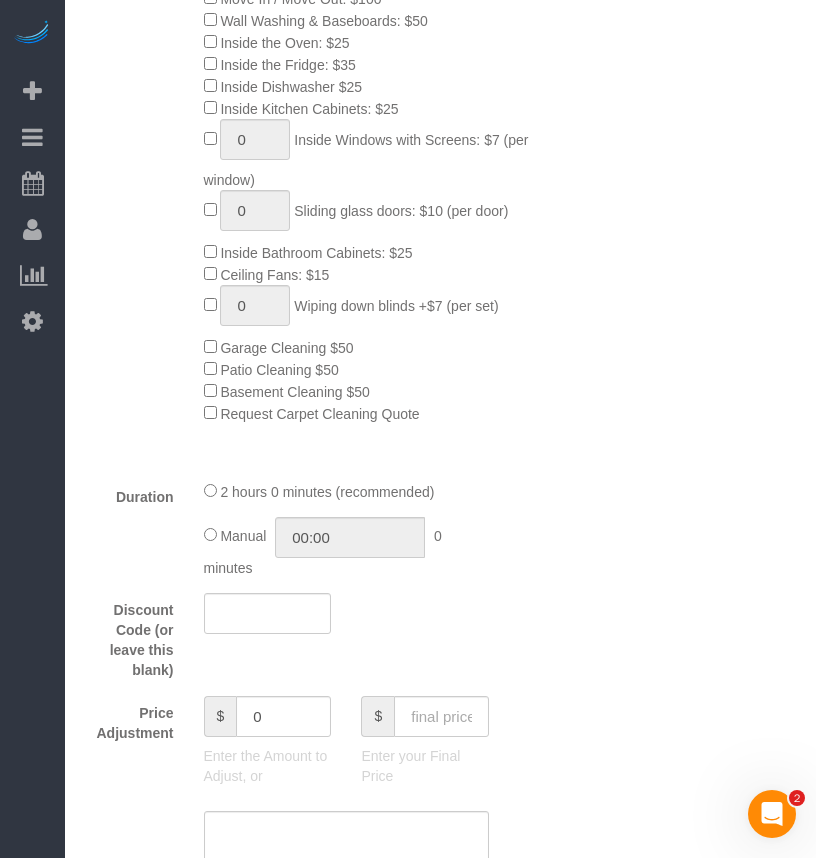 scroll, scrollTop: 1125, scrollLeft: 0, axis: vertical 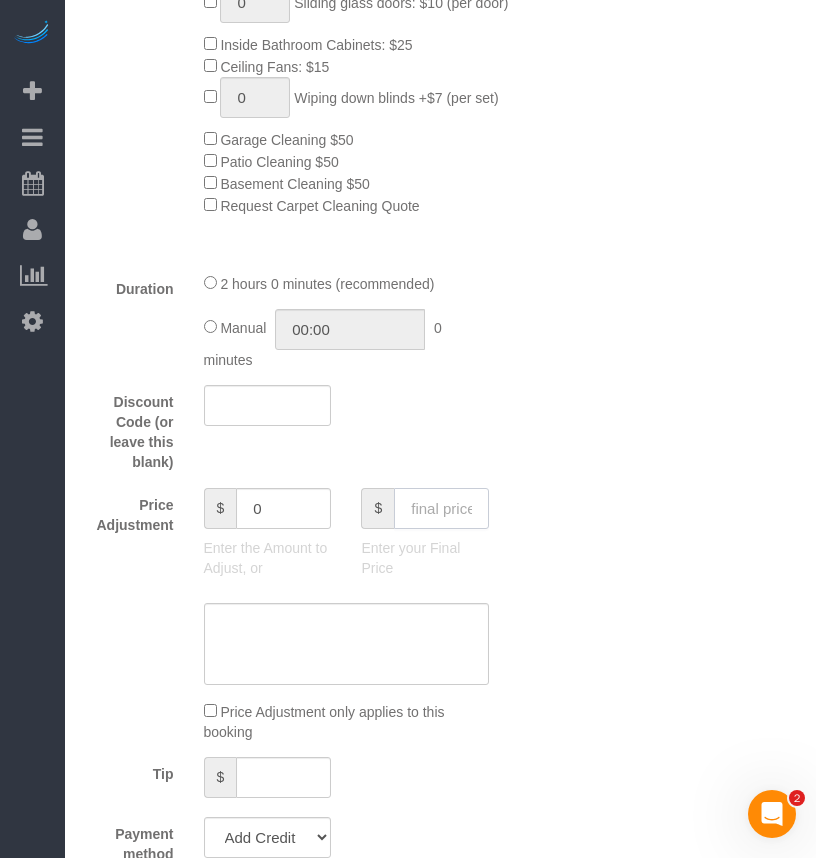 click 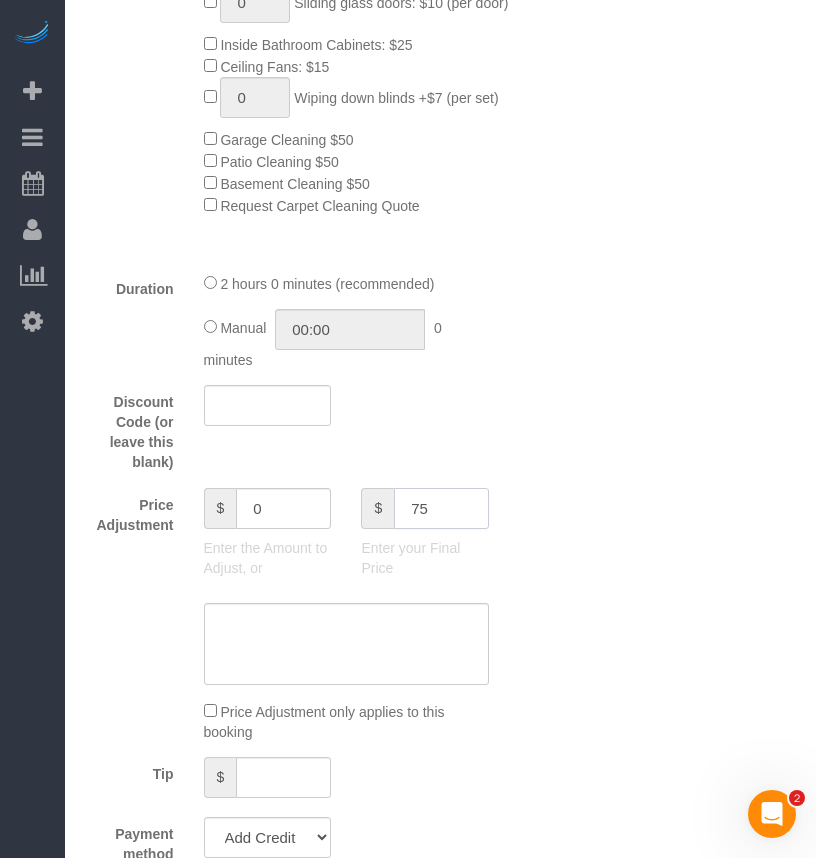 type on "75" 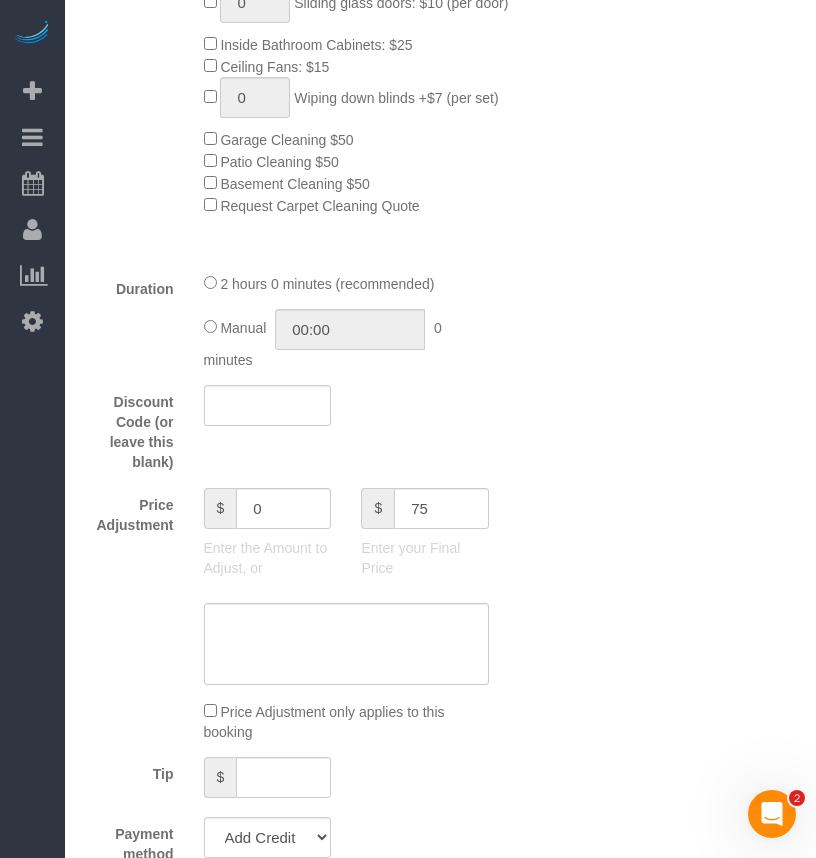 click on "Who
Email*
archway37@fake.com
Name *
RT
504
Where
Address*
717 Locust St, New R&T 504
Des Moines
AK
AL
AR
AZ
CA
CO
CT
DC
DE
FL
GA
HI
IA
ID
IL
IN
KS
KY
LA
MA
MD
ME
MI
MN
MO
MS
MT
NC
ND
NE" at bounding box center (440, 861) 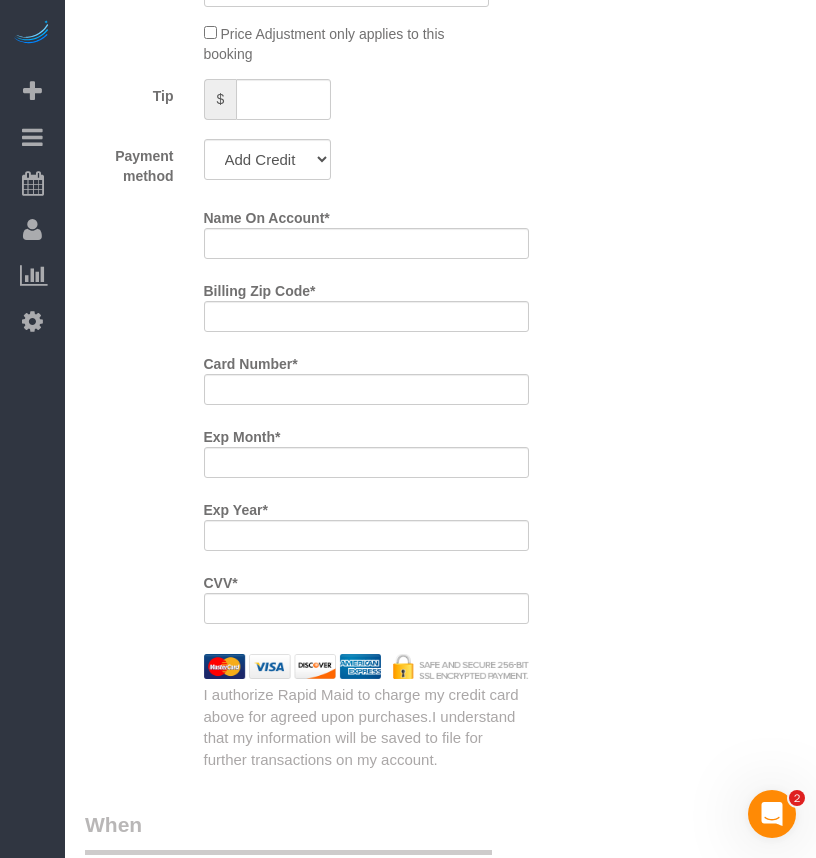 scroll, scrollTop: 1875, scrollLeft: 0, axis: vertical 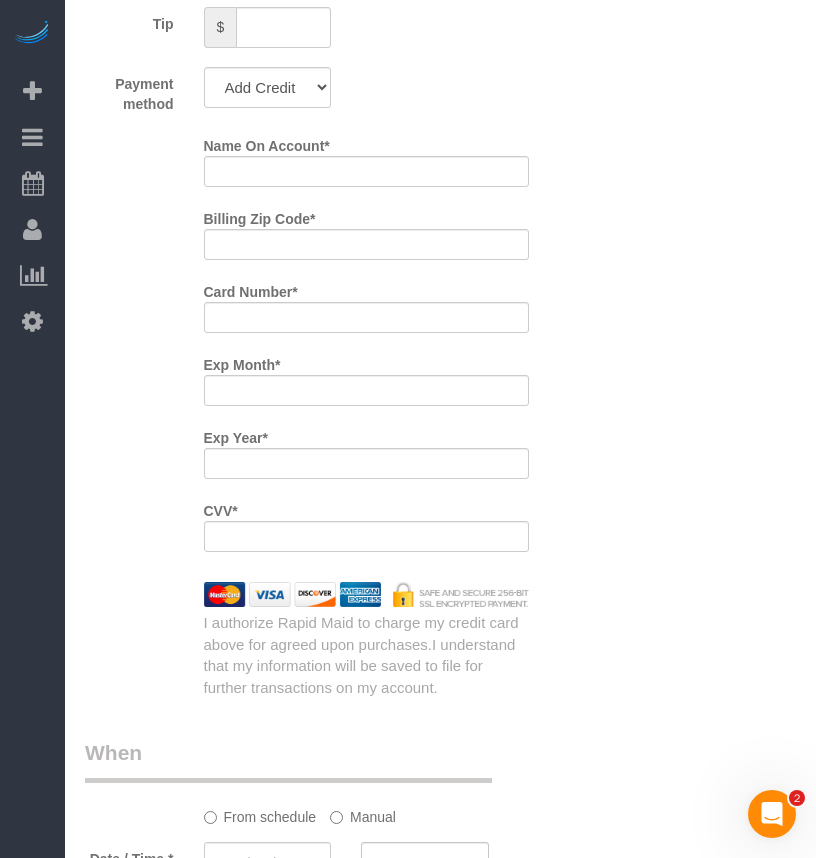 type on "-64" 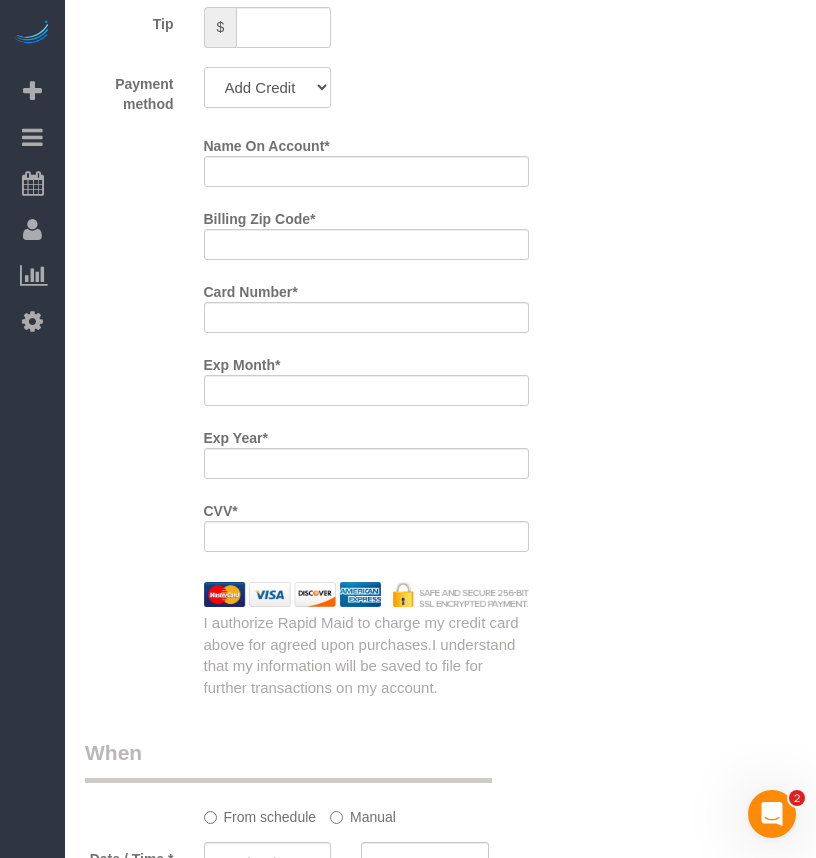 click on "Add Credit Card Cash Check Paypal" 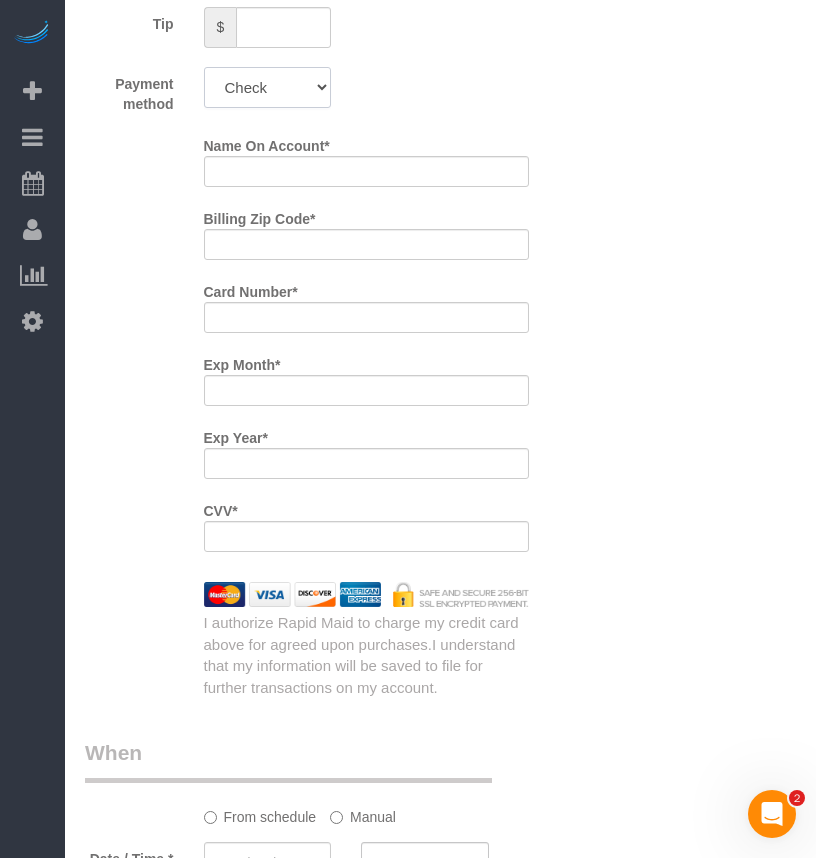 click on "Add Credit Card Cash Check Paypal" 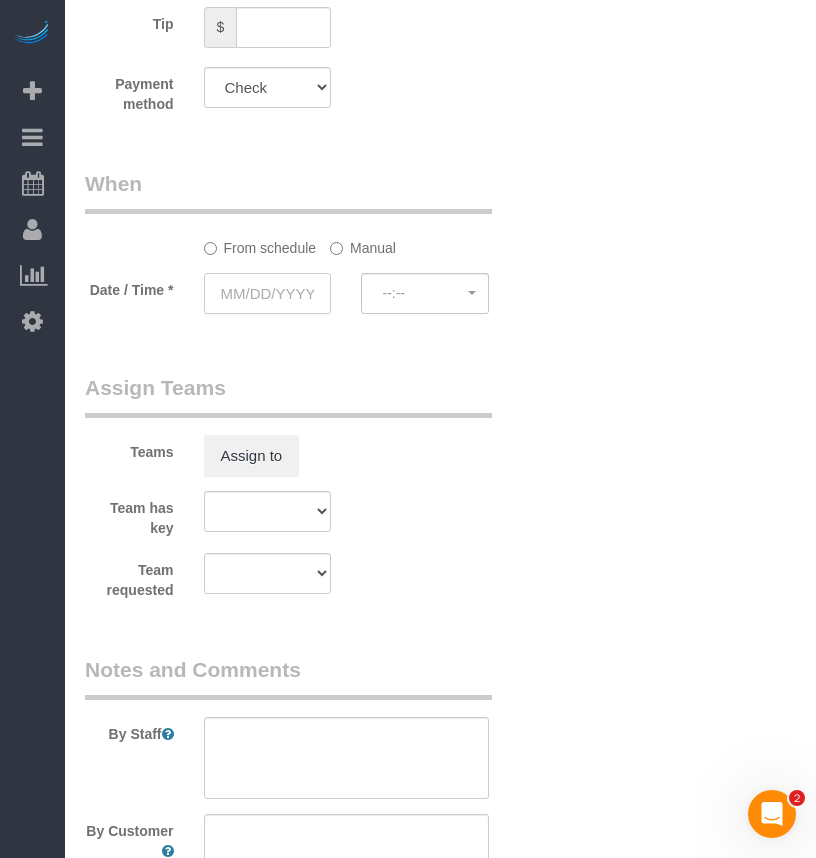 click at bounding box center [268, 293] 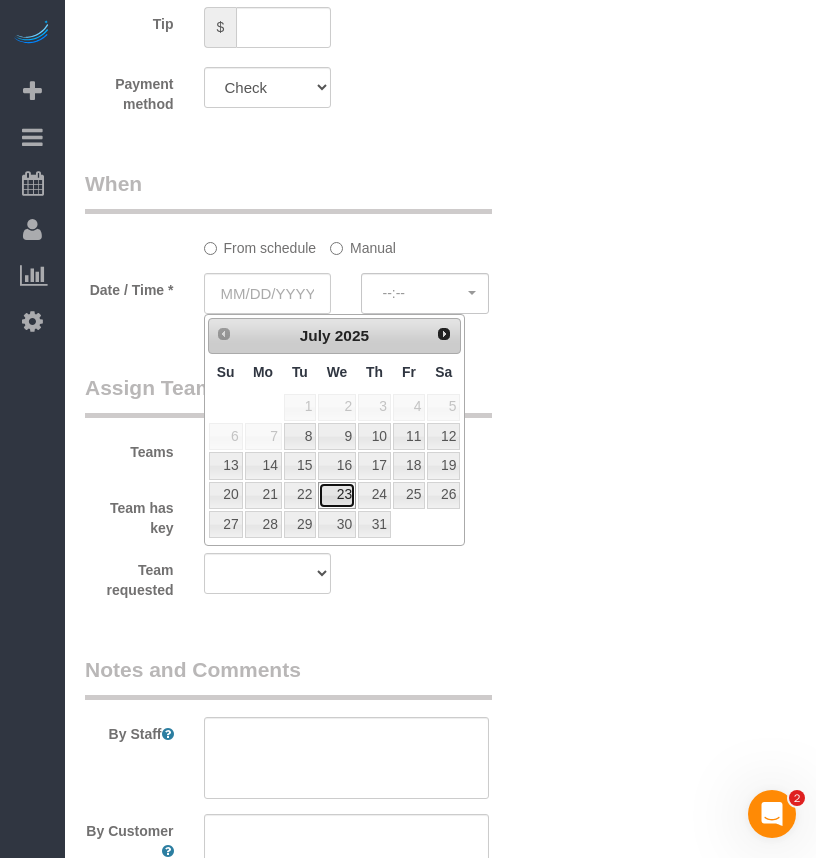 click on "23" at bounding box center (337, 495) 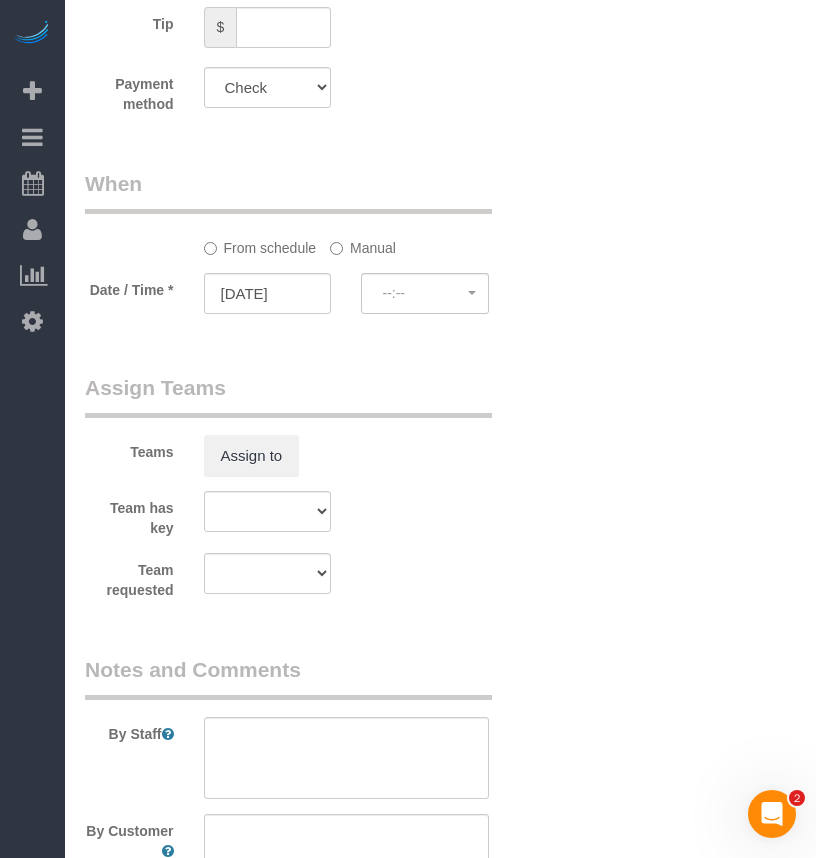 click on "Who
Email*
archway37@fake.com
Name *
RT
504
Where
Address*
717 Locust St, New R&T 504
Des Moines
AK
AL
AR
AZ
CA
CO
CT
DC
DE
FL
GA
HI
IA
ID
IL
IN
KS
KY
LA
MA
MD
ME
MI
MN
MO
MS
MT
NC
ND
NE" at bounding box center (440, -174) 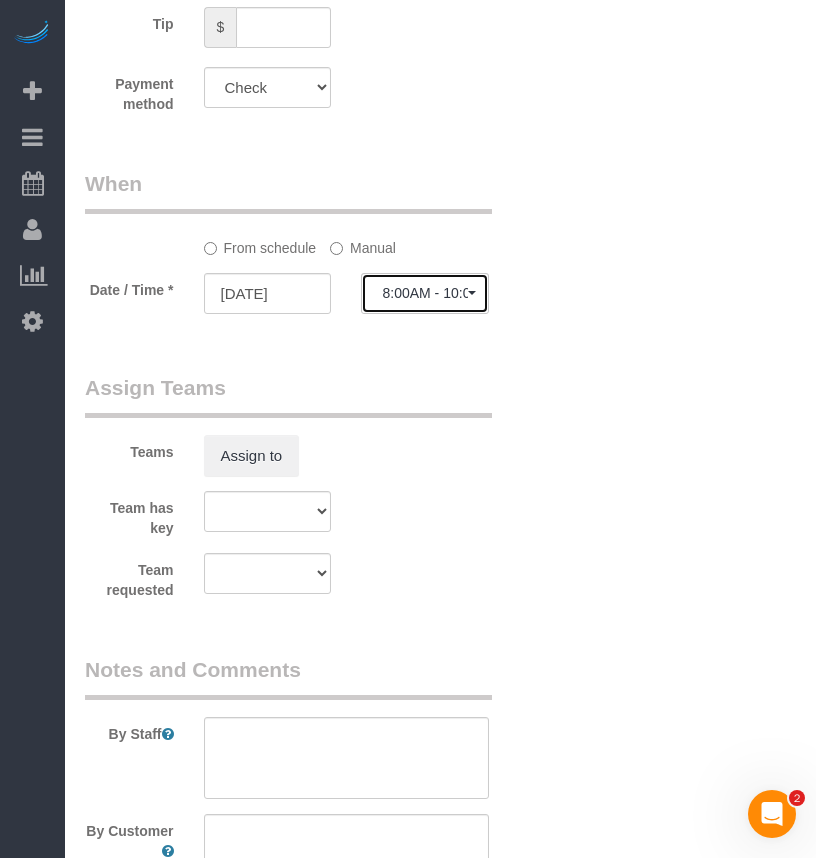 click on "8:00AM - 10:00AM" 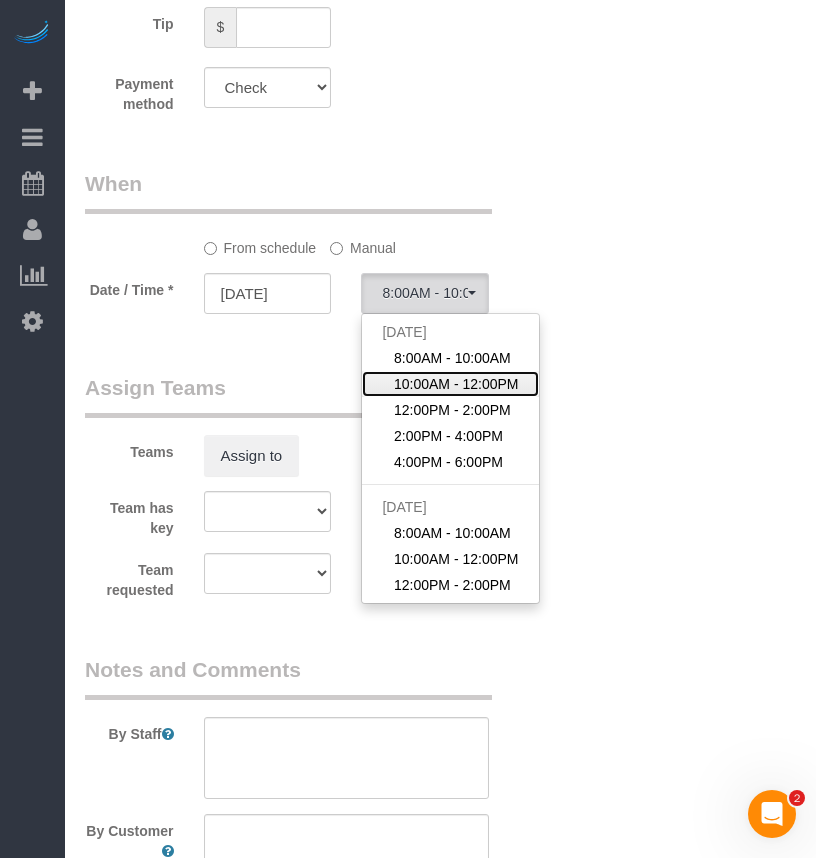 click on "10:00AM - 12:00PM" 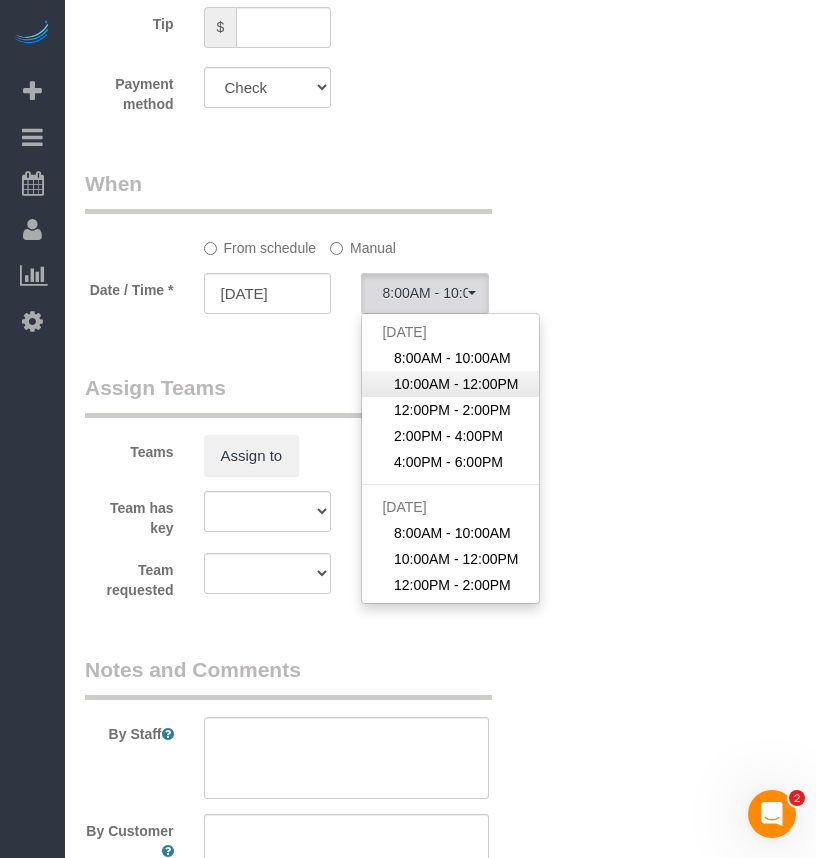 select on "spot27" 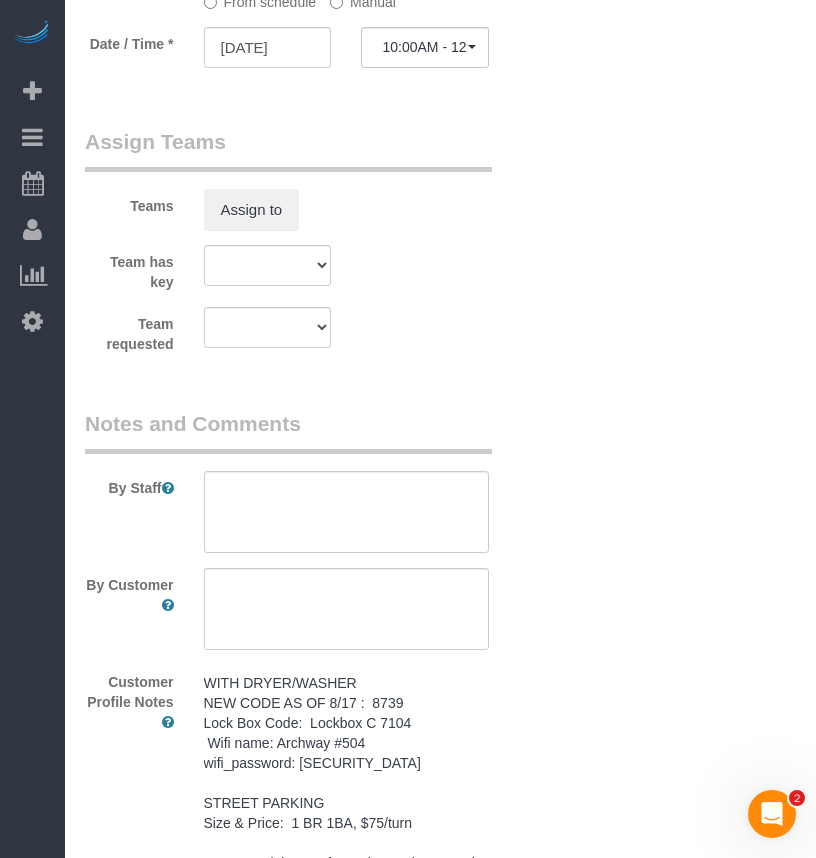 scroll, scrollTop: 2250, scrollLeft: 0, axis: vertical 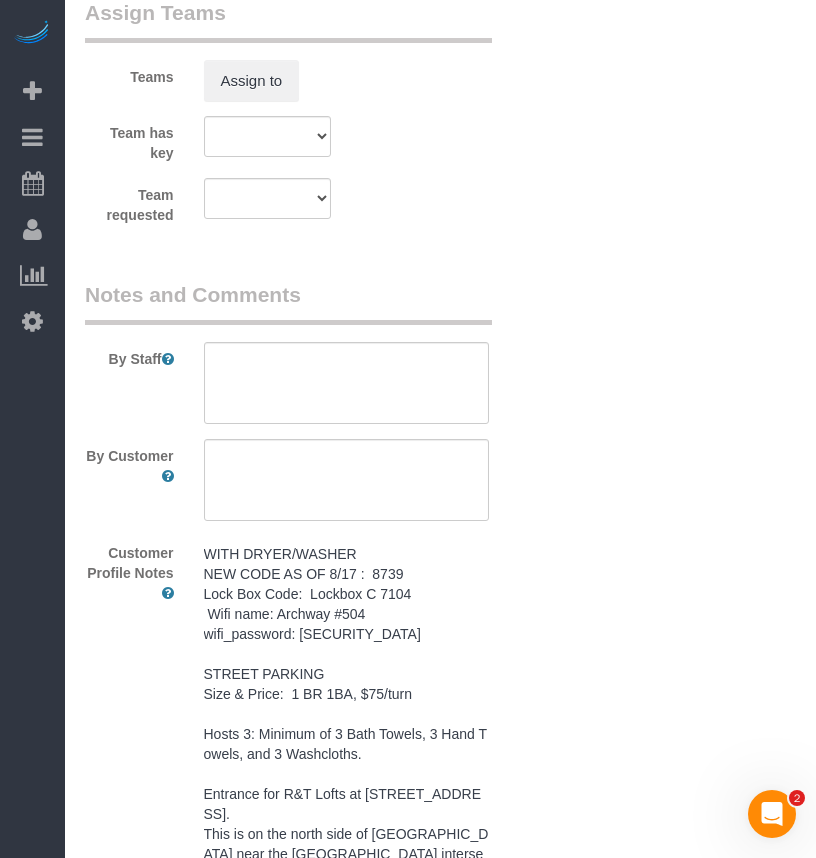 click on "WITH DRYER/WASHER
NEW CODE AS OF 8/17 :  8739
Lock Box Code:  Lockbox C 7104
Wifi name: Archway #504
wifi_password: archwayhosp1
STREET PARKING
Size & Price:  1 BR 1BA, $75/turn
Hosts 3: Minimum of 3 Bath Towels, 3 Hand Towels, and 3 Washcloths.
Entrance for R&T Lofts at 717 Locust Street.
This is on the north side of Locust Street near the Eighth Street intersection.
Codes and keys:
1. Lockboxes are on the planter outside the front door on the sidewalk, small black boxes, and it’s the very last one or the one right next to the street.
NEED key fob to go up and down in elevator." at bounding box center (347, 784) 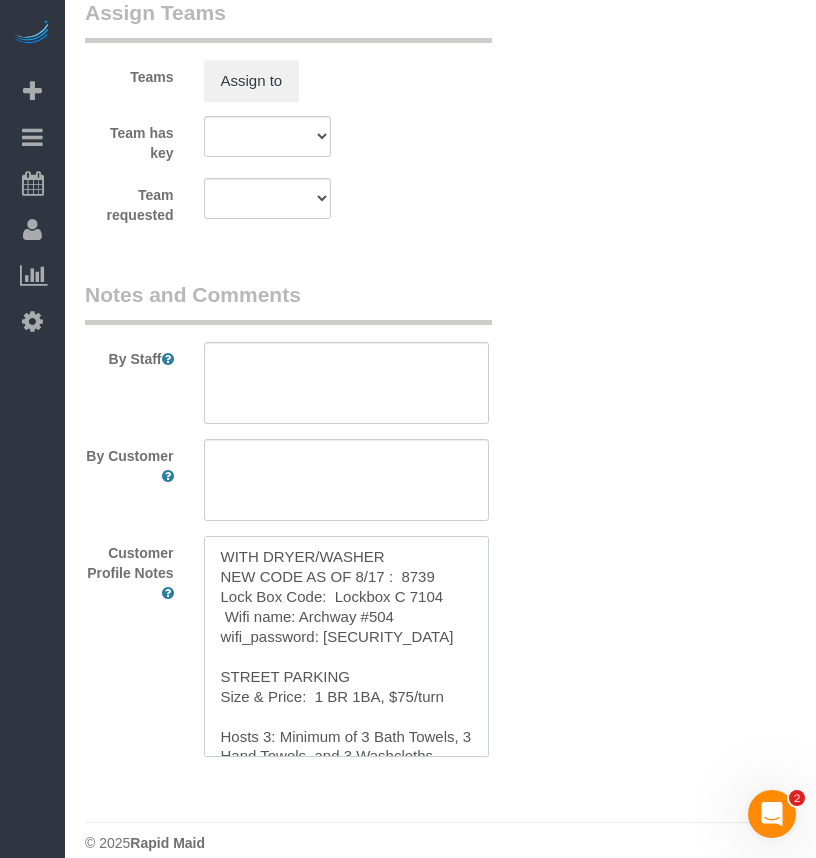 click on "WITH DRYER/WASHER
NEW CODE AS OF 8/17 :  8739
Lock Box Code:  Lockbox C 7104
Wifi name: Archway #504
wifi_password: archwayhosp1
STREET PARKING
Size & Price:  1 BR 1BA, $75/turn
Hosts 3: Minimum of 3 Bath Towels, 3 Hand Towels, and 3 Washcloths.
Entrance for R&T Lofts at 717 Locust Street.
This is on the north side of Locust Street near the Eighth Street intersection.
Codes and keys:
1. Lockboxes are on the planter outside the front door on the sidewalk, small black boxes, and it’s the very last one or the one right next to the street.
NEED key fob to go up and down in elevator." at bounding box center [347, 646] 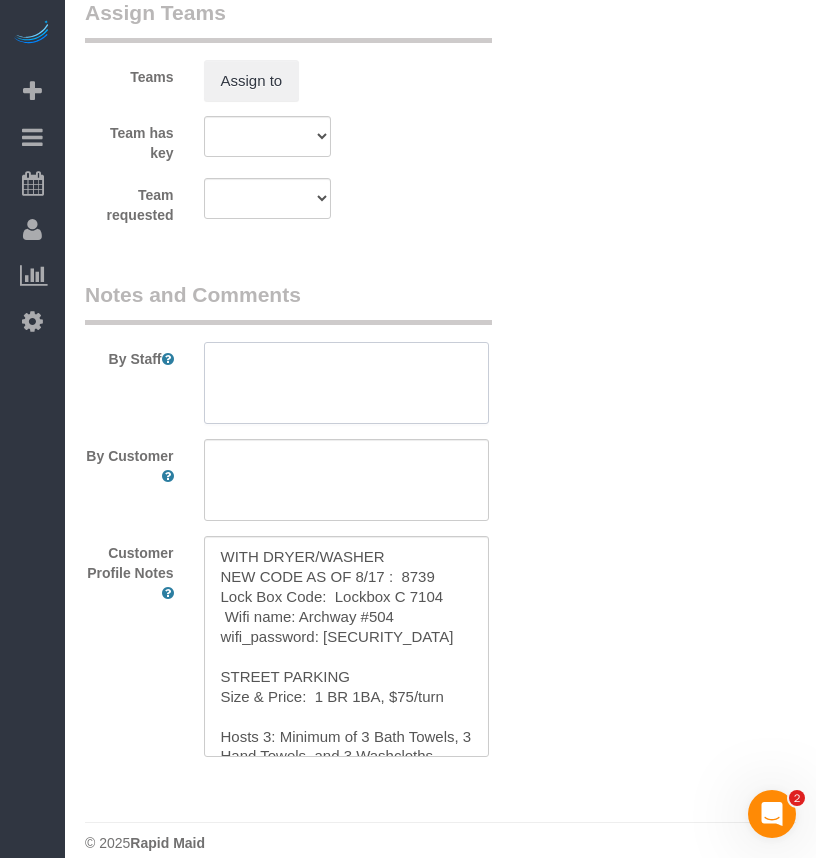 click at bounding box center [347, 383] 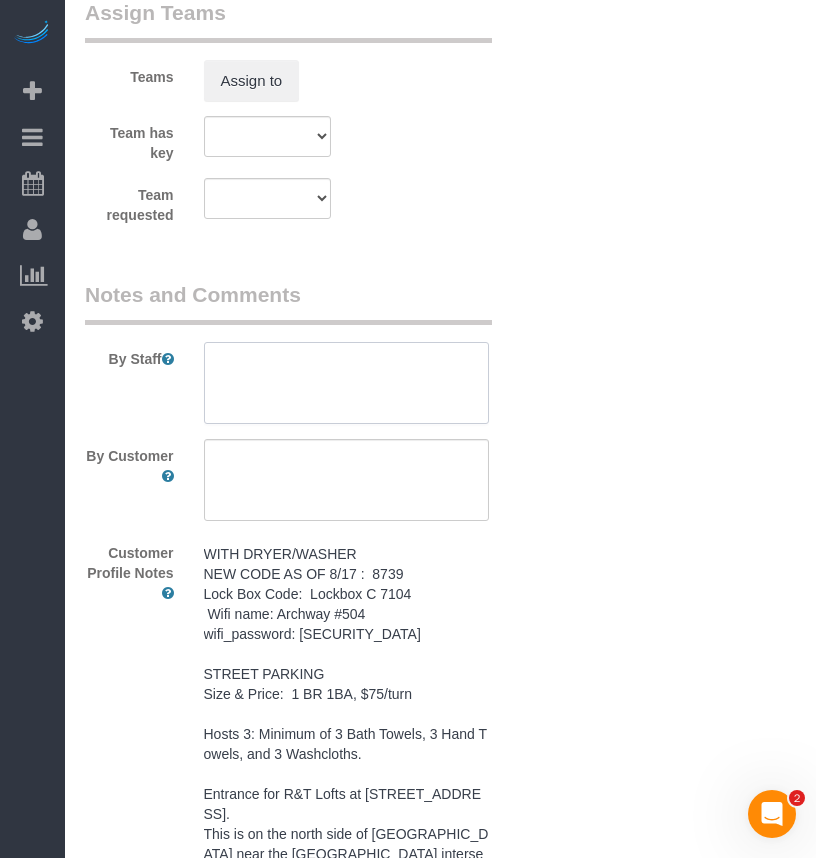 paste on "WITH DRYER/WASHER
NEW CODE AS OF 8/17 :  8739
Lock Box Code:  Lockbox C 7104
Wifi name: Archway #504
wifi_password: archwayhosp1
STREET PARKING
Size & Price:  1 BR 1BA, $75/turn
Hosts 3: Minimum of 3 Bath Towels, 3 Hand Towels, and 3 Washcloths.
Entrance for R&T Lofts at 717 Locust Street.
This is on the north side of Locust Street near the Eighth Street intersection.
Codes and keys:
1. Lockboxes are on the planter outside the front door on the sidewalk, small black boxes, and it’s the very last one or the one right next to the street.
NEED key fob to go up and down in elevator." 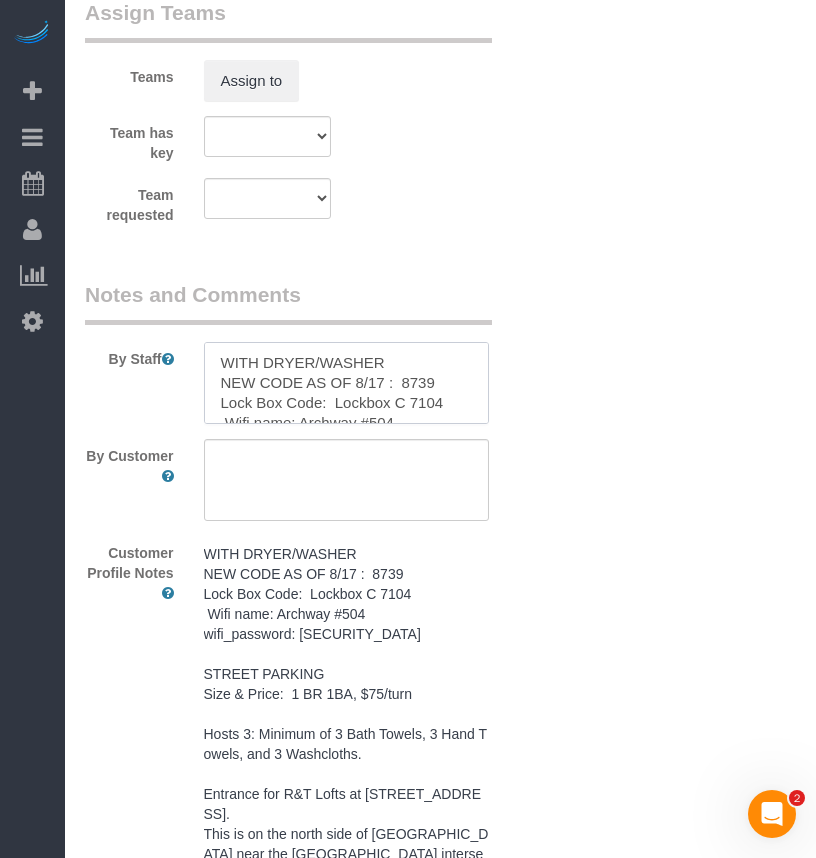 scroll, scrollTop: 467, scrollLeft: 0, axis: vertical 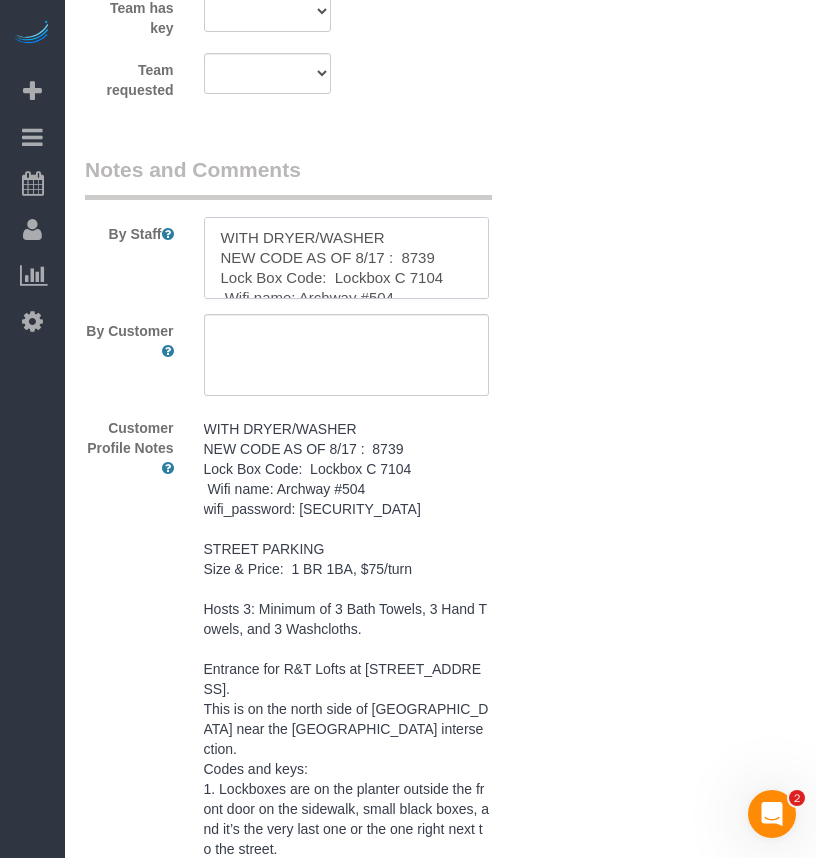 click at bounding box center (347, 258) 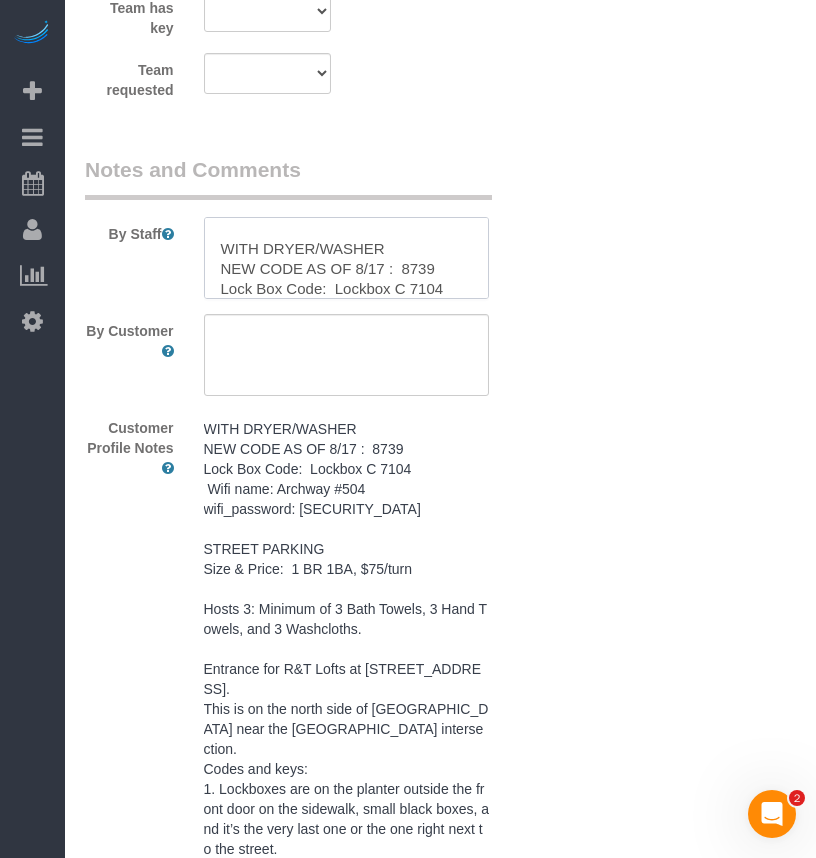 scroll, scrollTop: 11, scrollLeft: 0, axis: vertical 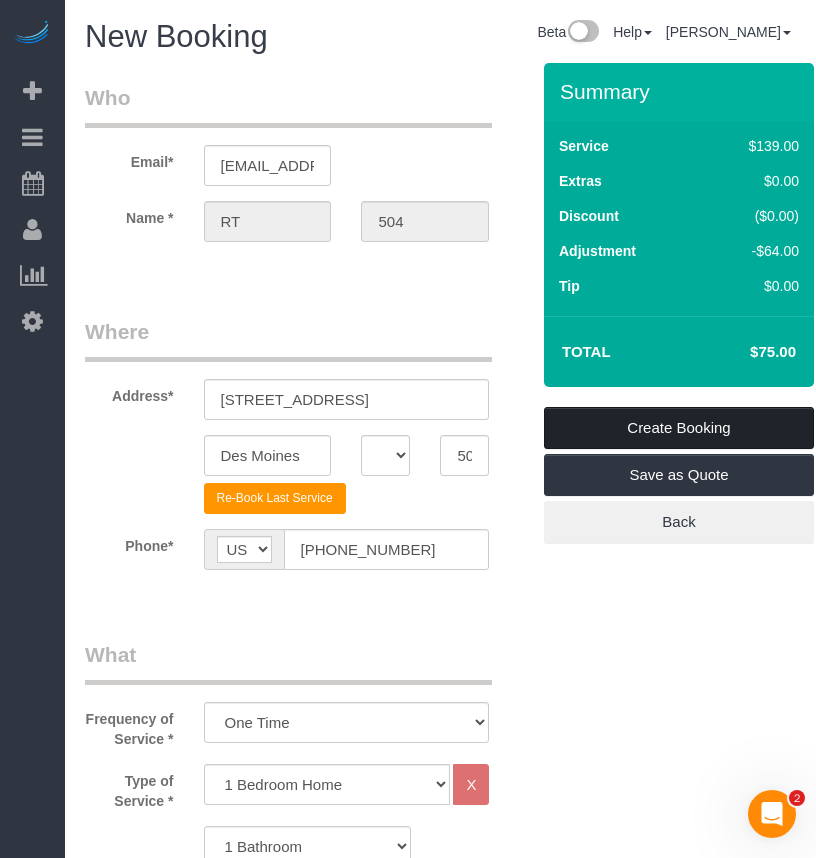 type on "**SAME DAY TURNOVER**
WITH DRYER/WASHER
NEW CODE AS OF 8/17 :  8739
Lock Box Code:  Lockbox C 7104
Wifi name: Archway #504
wifi_password: archwayhosp1
STREET PARKING
Size & Price:  1 BR 1BA, $75/turn
Hosts 3: Minimum of 3 Bath Towels, 3 Hand Towels, and 3 Washcloths.
Entrance for R&T Lofts at 717 Locust Street.
This is on the north side of Locust Street near the Eighth Street intersection.
Codes and keys:
1. Lockboxes are on the planter outside the front door on the sidewalk, small black boxes, and it’s the very last one or the one right next to the street.
NEED key fob to go up and down in elevator." 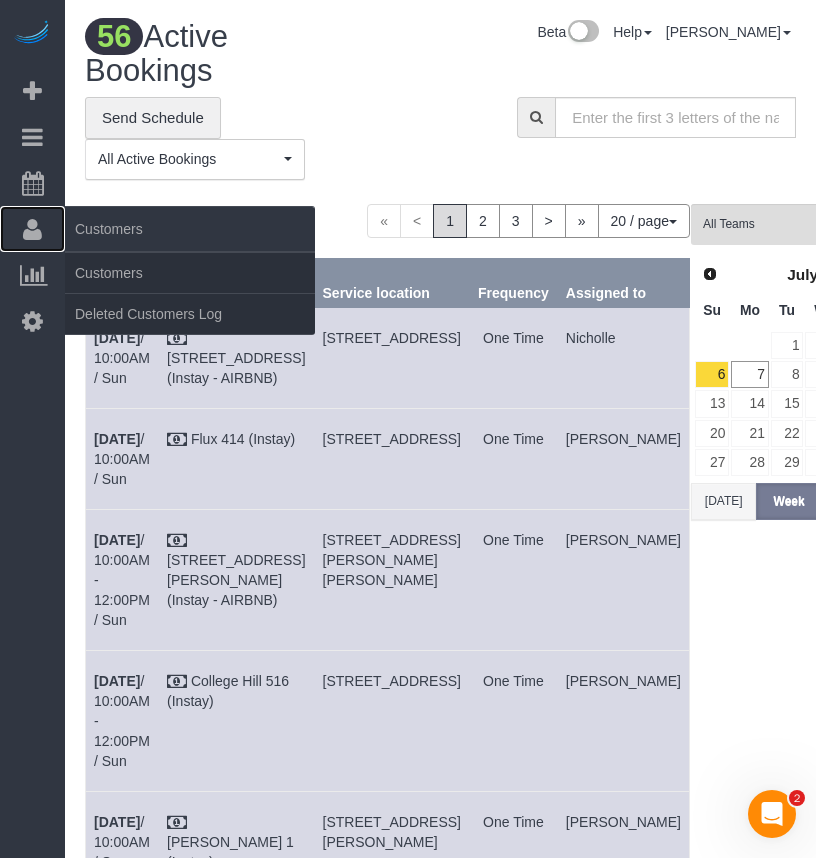 drag, startPoint x: 47, startPoint y: 234, endPoint x: 84, endPoint y: 234, distance: 37 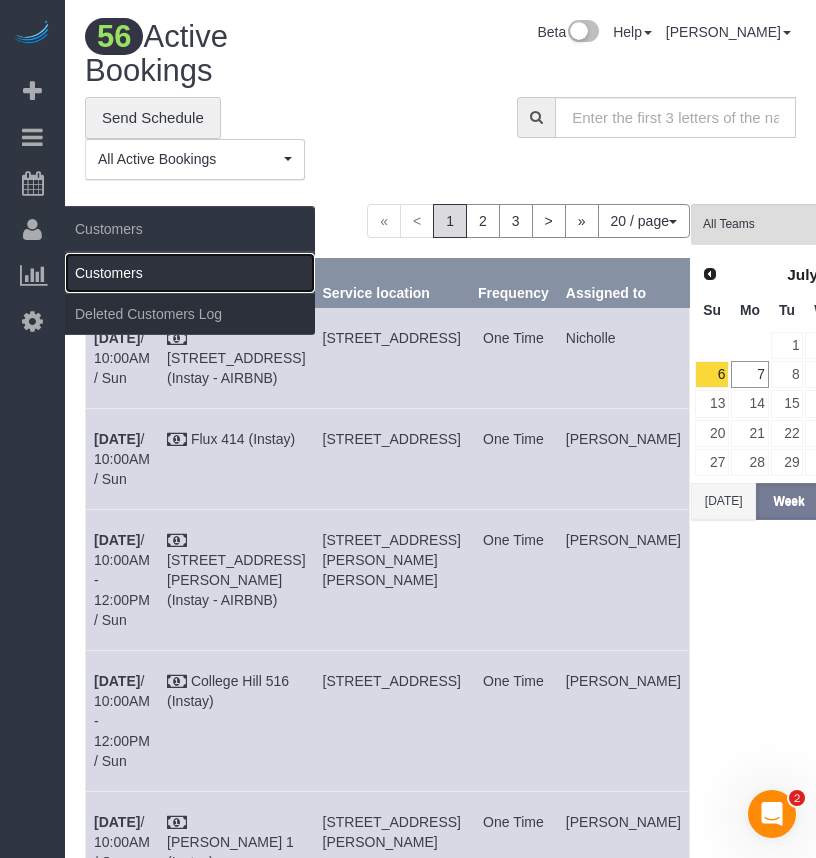 click on "Customers" at bounding box center [190, 273] 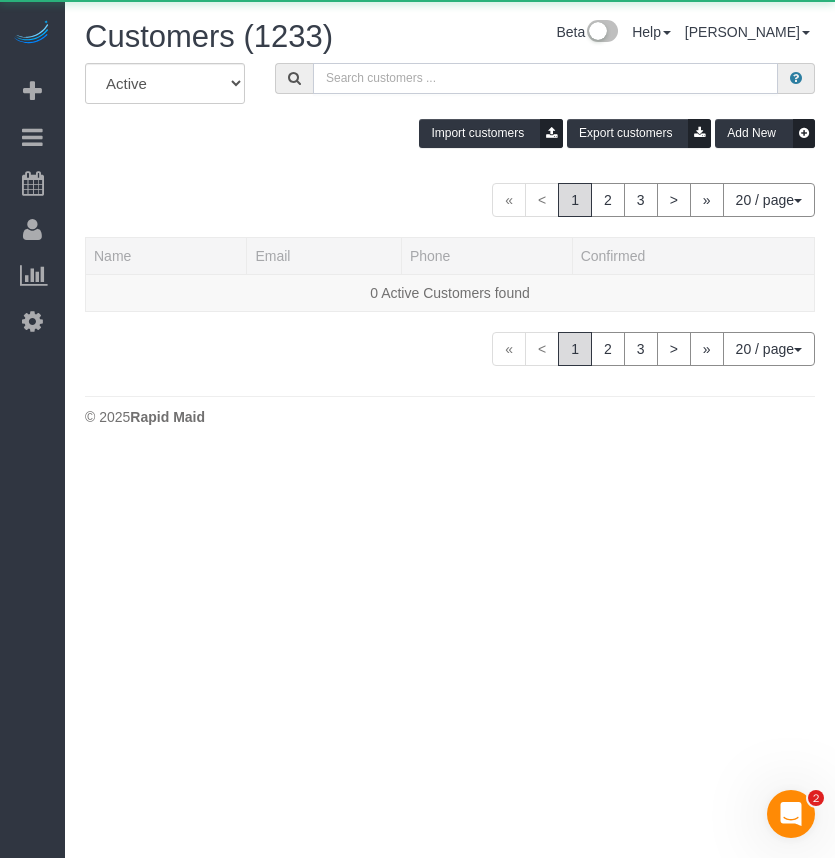 click at bounding box center [545, 78] 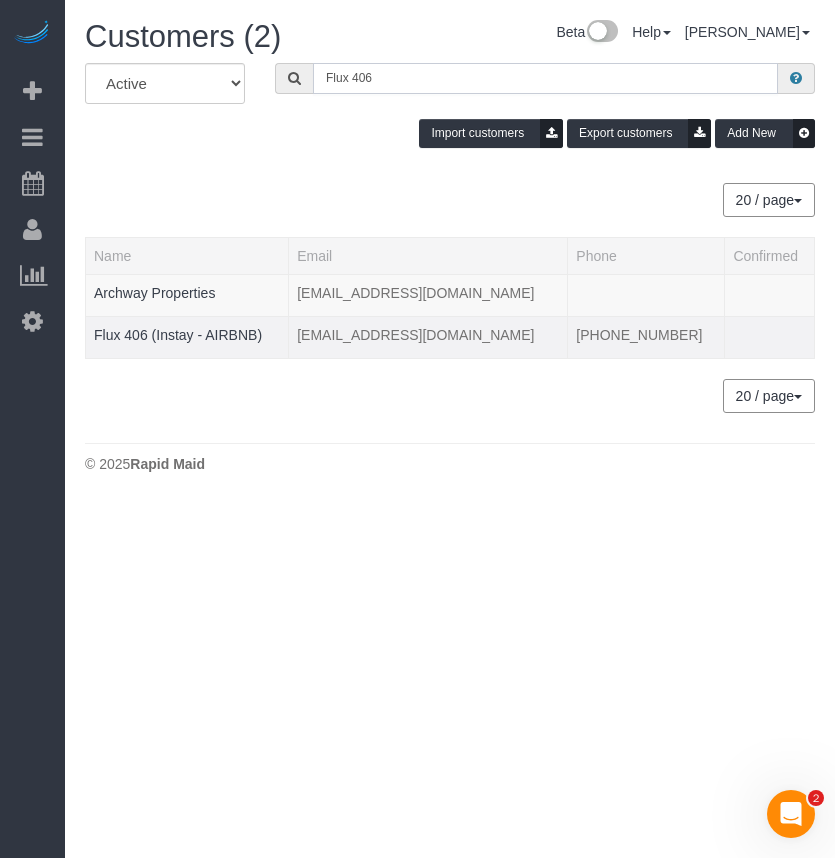 type on "Flux 406" 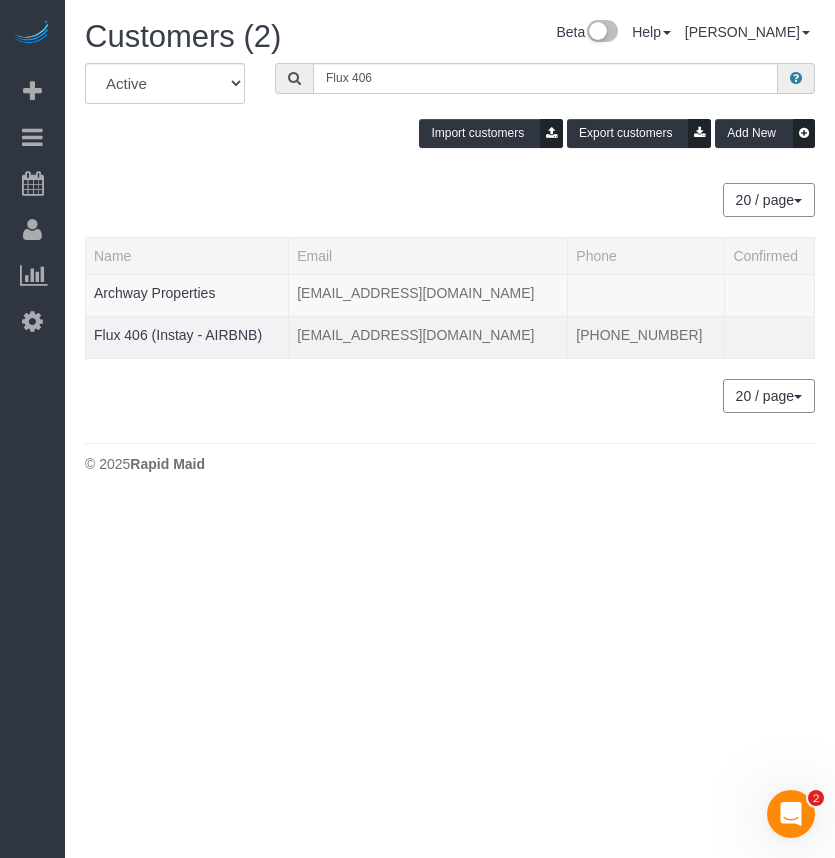 click on "Flux 406 (Instay - AIRBNB)" at bounding box center (187, 337) 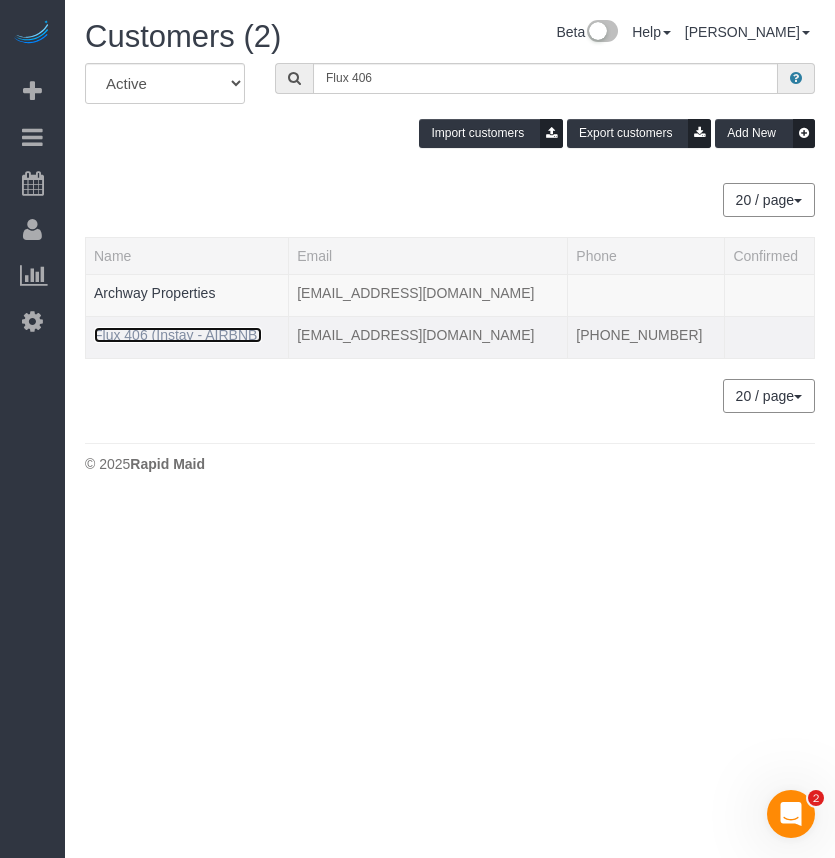 click on "Flux 406 (Instay - AIRBNB)" at bounding box center [178, 335] 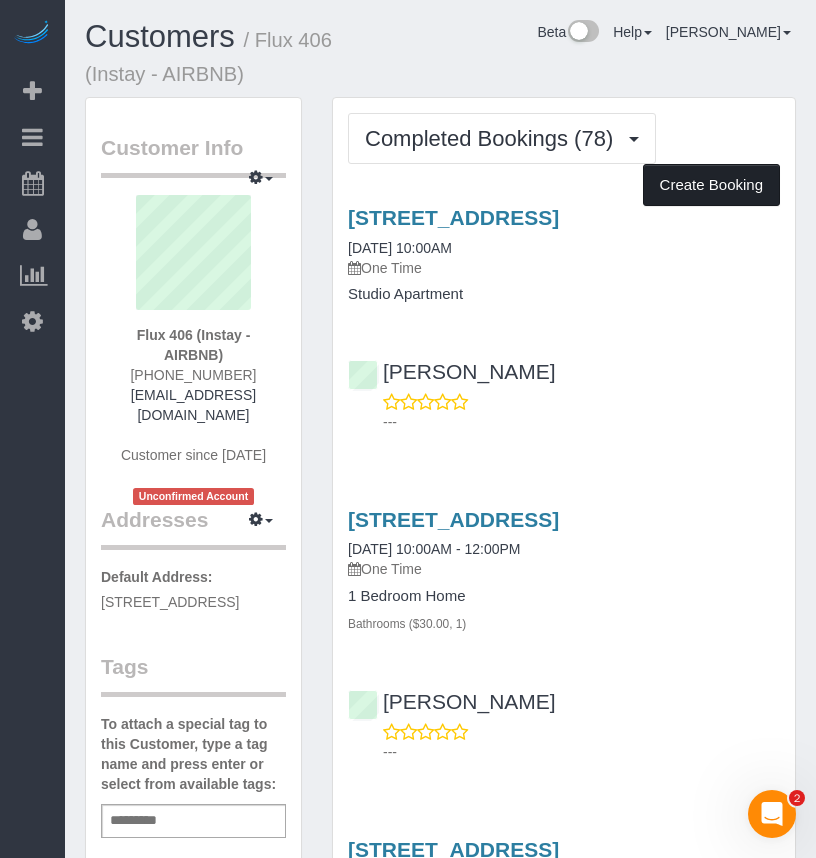 click on "Create Booking" at bounding box center [711, 185] 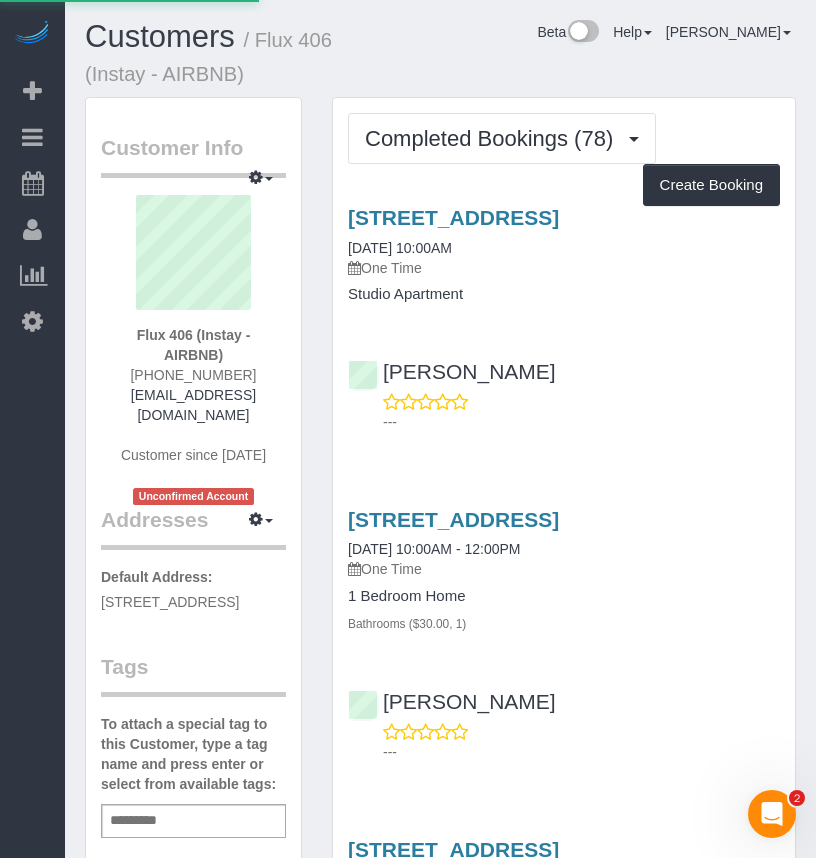 select on "IA" 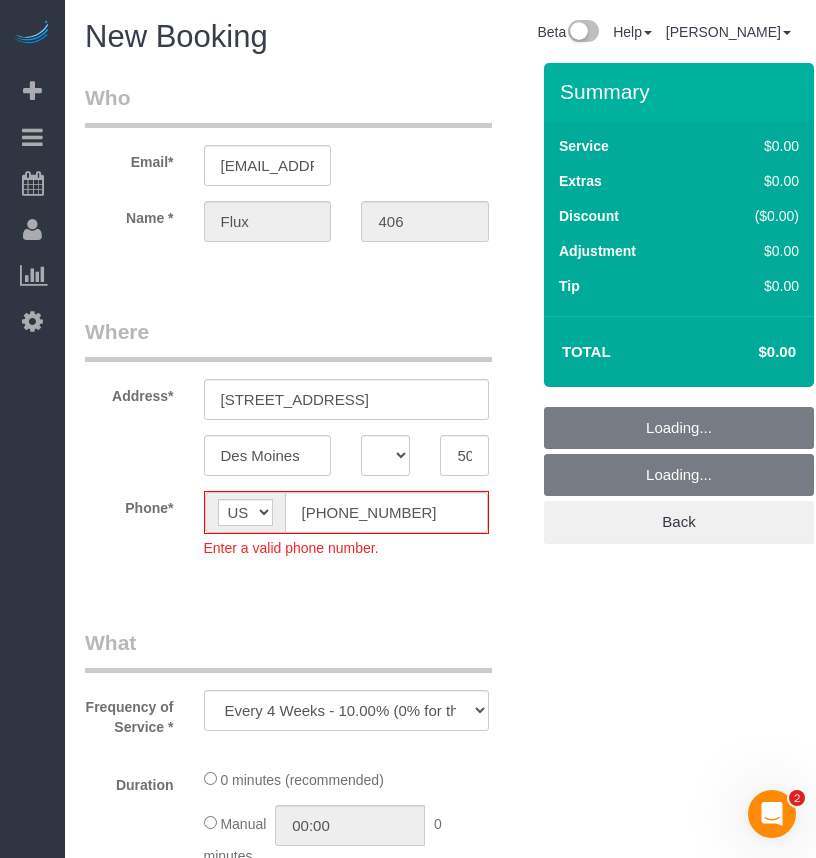 select on "object:6492" 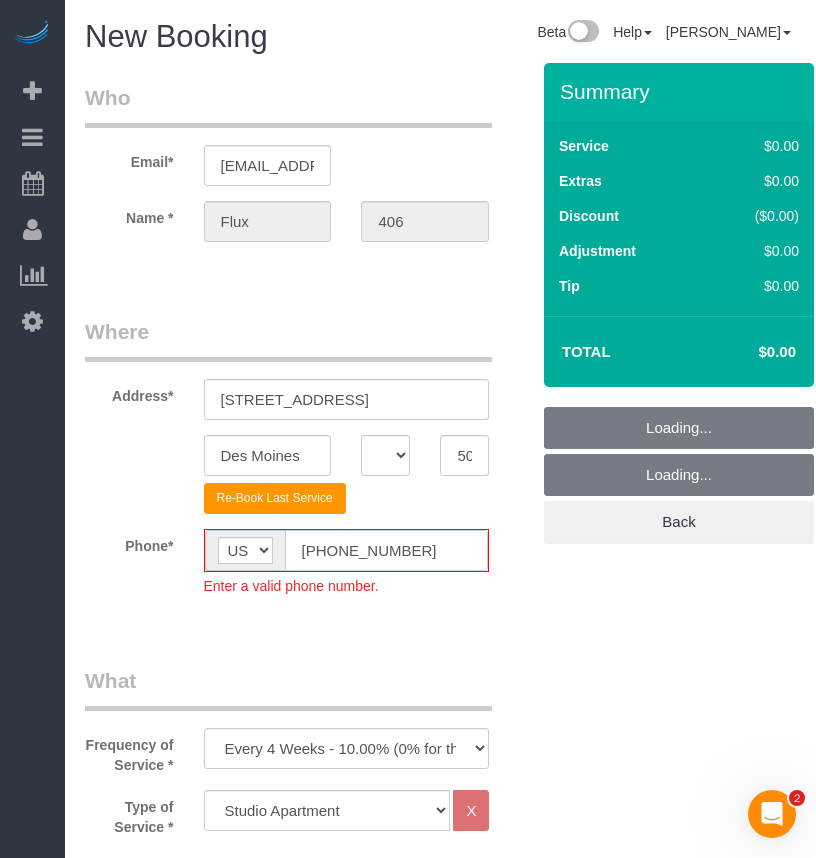 click on "[PHONE_NUMBER]" 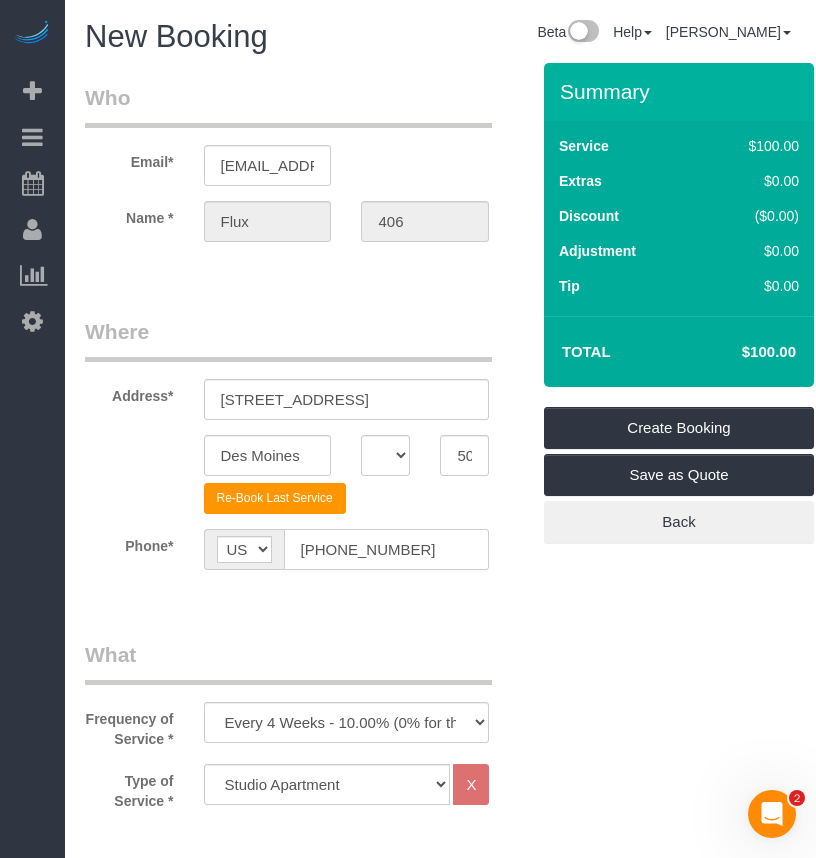type on "[PHONE_NUMBER]" 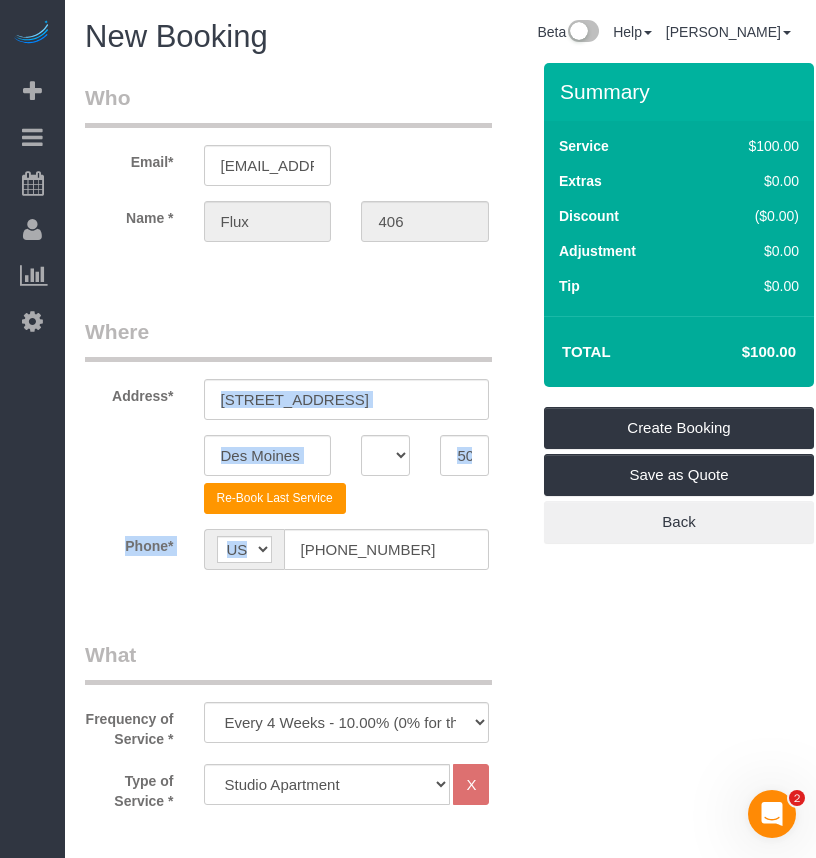drag, startPoint x: 450, startPoint y: 568, endPoint x: 382, endPoint y: 587, distance: 70.60453 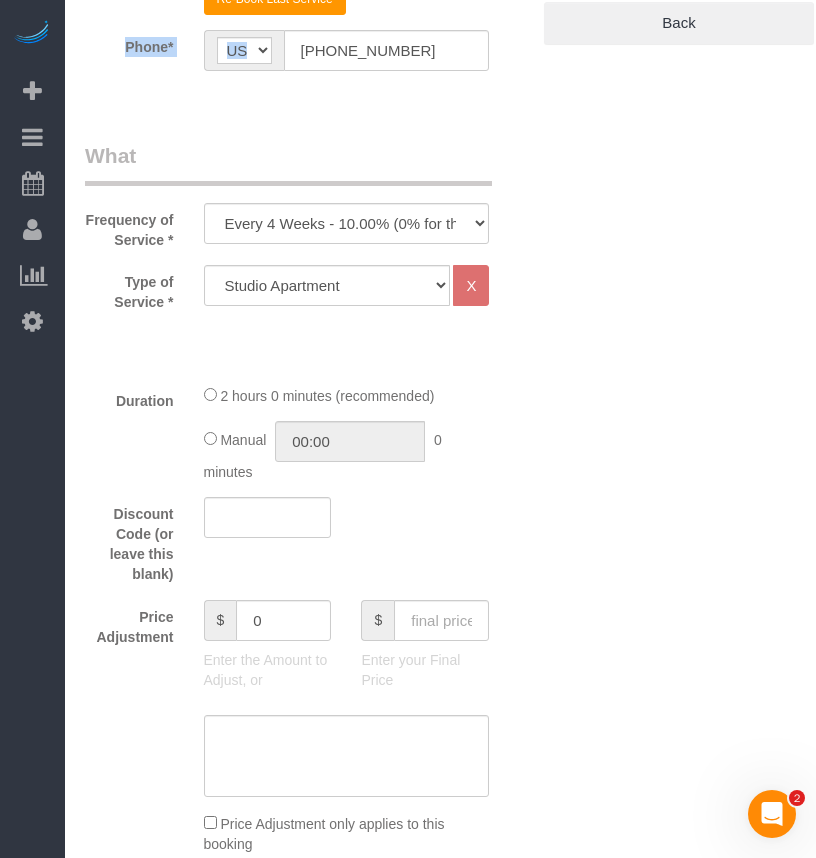 scroll, scrollTop: 500, scrollLeft: 0, axis: vertical 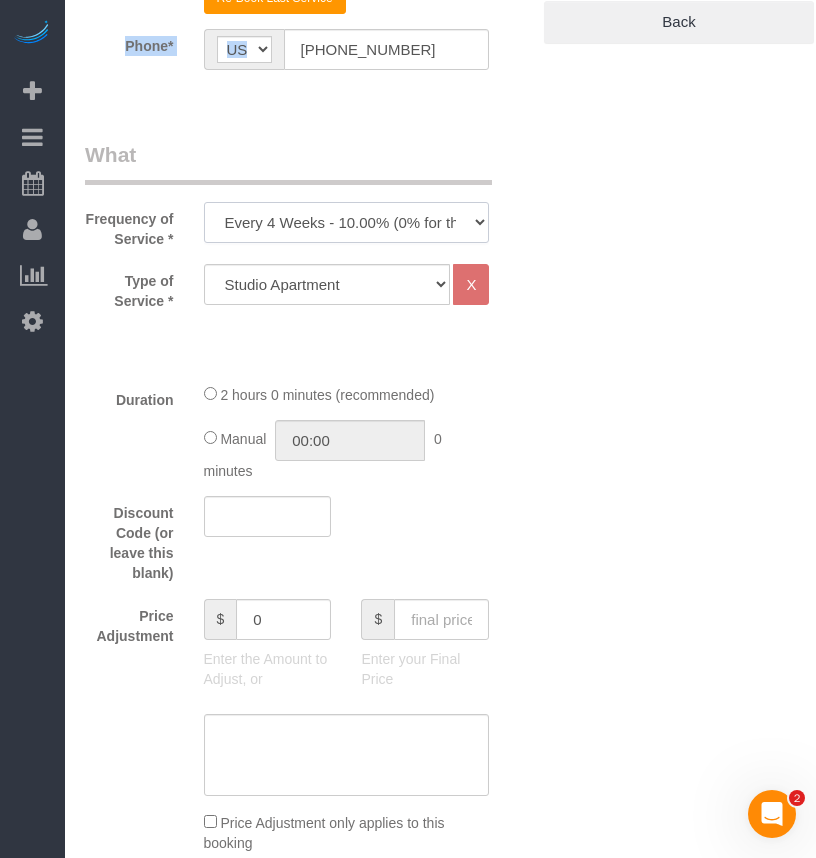 click on "Every 6 Weeks (0% for the First Booking) One Time Every 8 Weeks (0% for the First Booking) Every 4 Weeks - 10.00% (0% for the First Booking) Every 3 Weeks - 12.00% (0% for the First Booking) Every 2 Weeks - 15.00% (0% for the First Booking) Weekly - 20.00% (0% for the First Booking)" at bounding box center (347, 222) 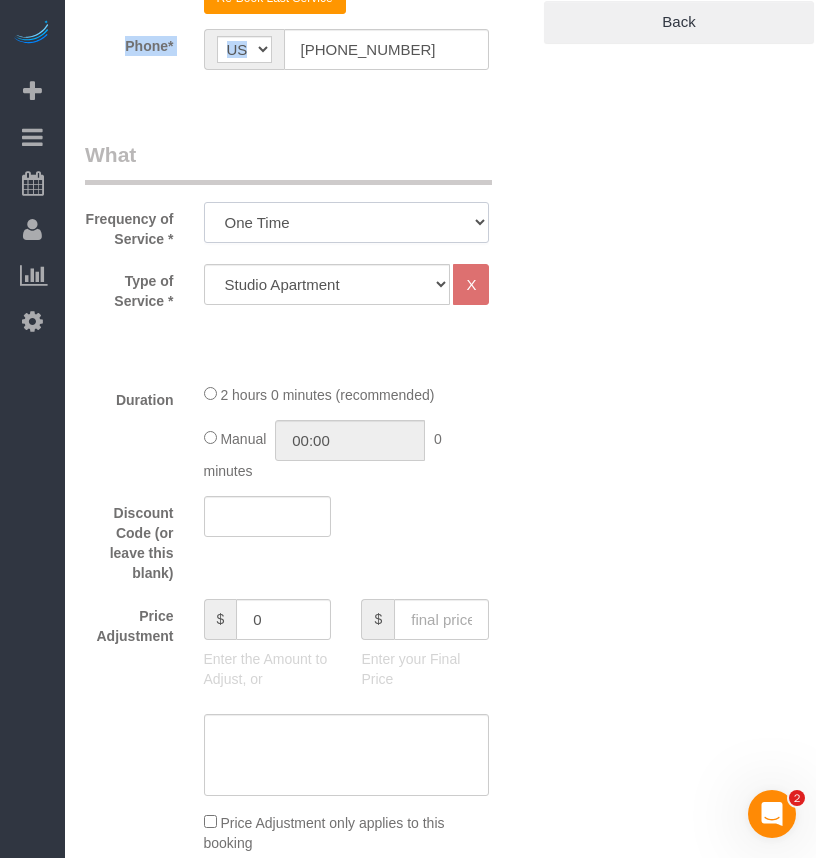 click on "Every 6 Weeks (0% for the First Booking) One Time Every 8 Weeks (0% for the First Booking) Every 4 Weeks - 10.00% (0% for the First Booking) Every 3 Weeks - 12.00% (0% for the First Booking) Every 2 Weeks - 15.00% (0% for the First Booking) Weekly - 20.00% (0% for the First Booking)" at bounding box center (347, 222) 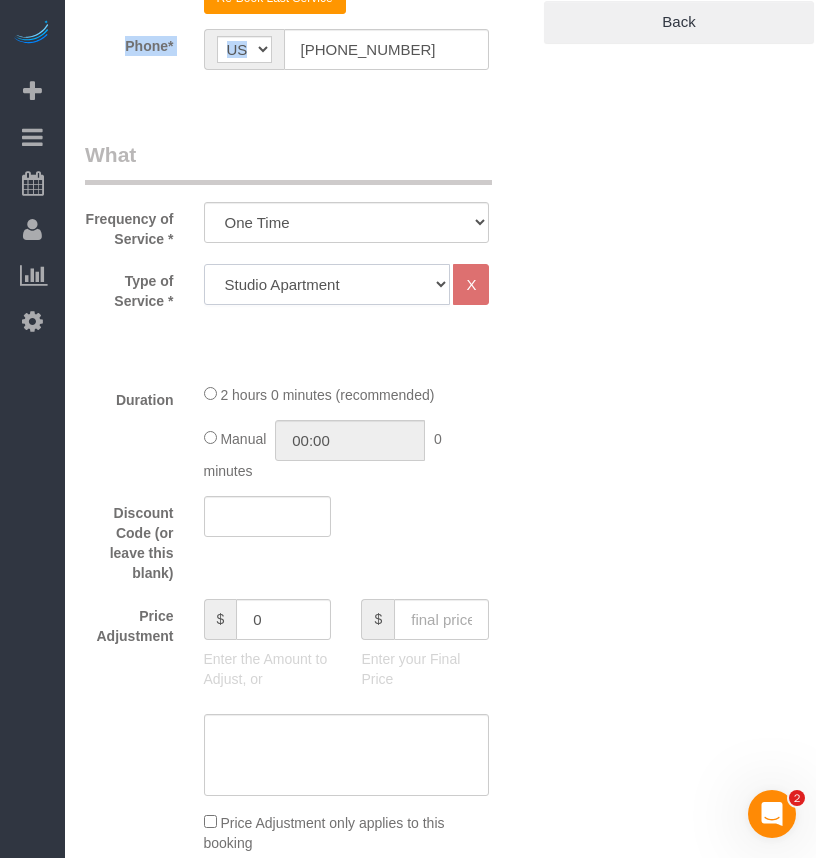 click on "Studio Apartment 1 Bedroom Home 2 Bedroom Home 3 Bedroom Home 4 Bedroom Home 5 Bedroom Home 6 Bedroom Home 7 Bedroom Home Hourly Cleaning Hazard/Emergency Cleaning General Maintenance" 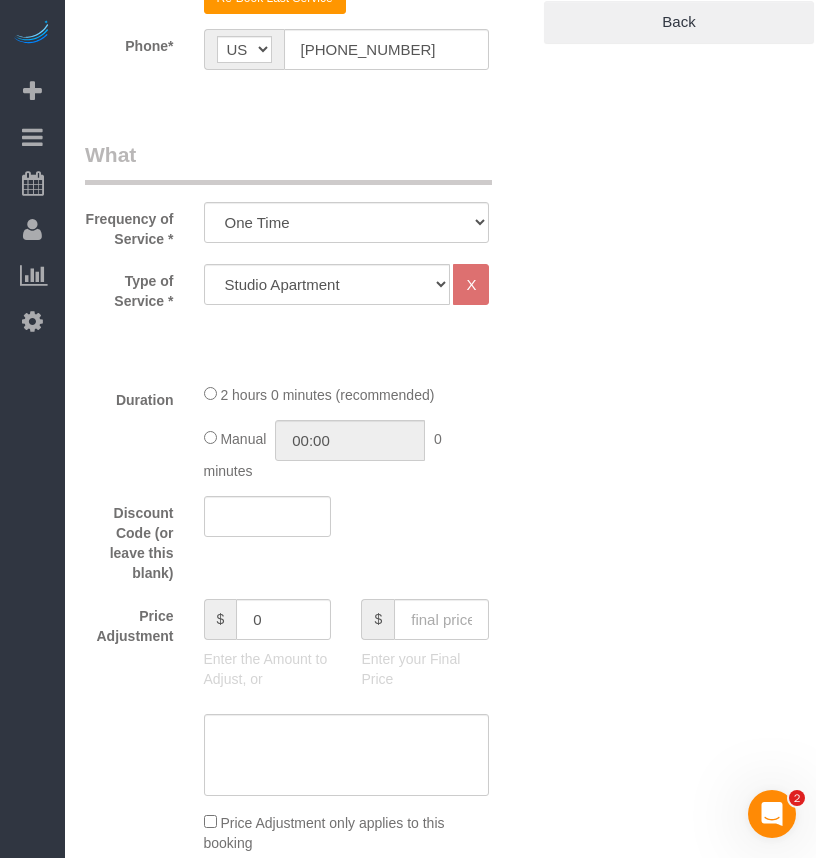 click on "Who
Email*
fakeflux406@fakemail.com
Name *
Flux
406
Where
Address*
1400 Walnut Street
Des Moines
AK
AL
AR
AZ
CA
CO
CT
DC
DE
FL
GA
HI
IA
ID
IL
IN
KS
KY
LA
MA
MD
ME
MI
MN
MO
MS
MT
NC
ND
NE" at bounding box center (440, 1139) 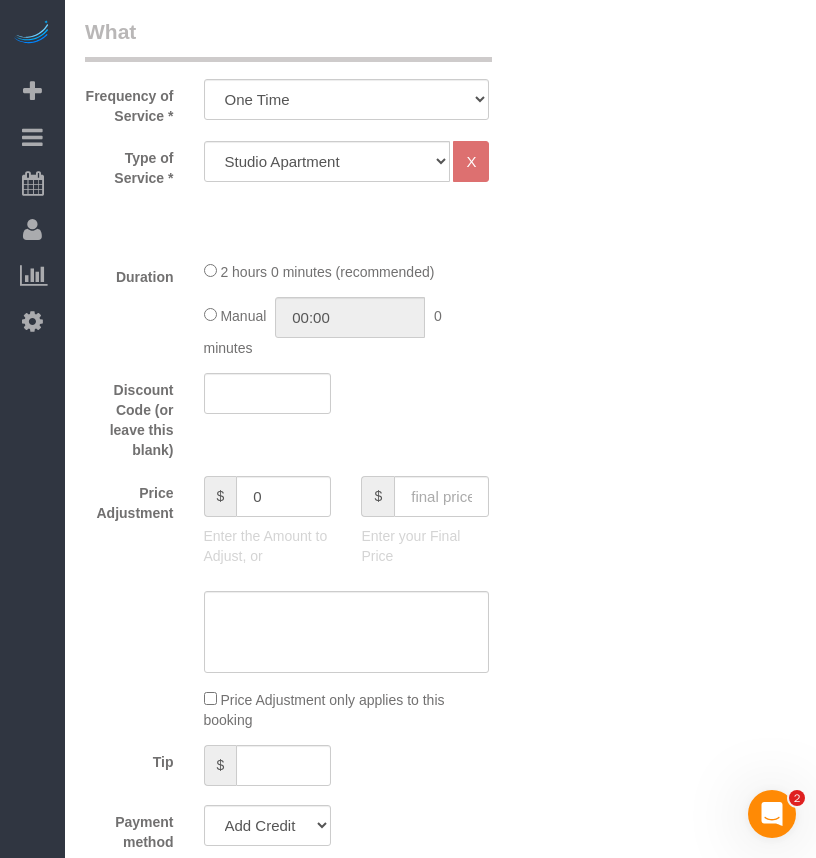scroll, scrollTop: 625, scrollLeft: 0, axis: vertical 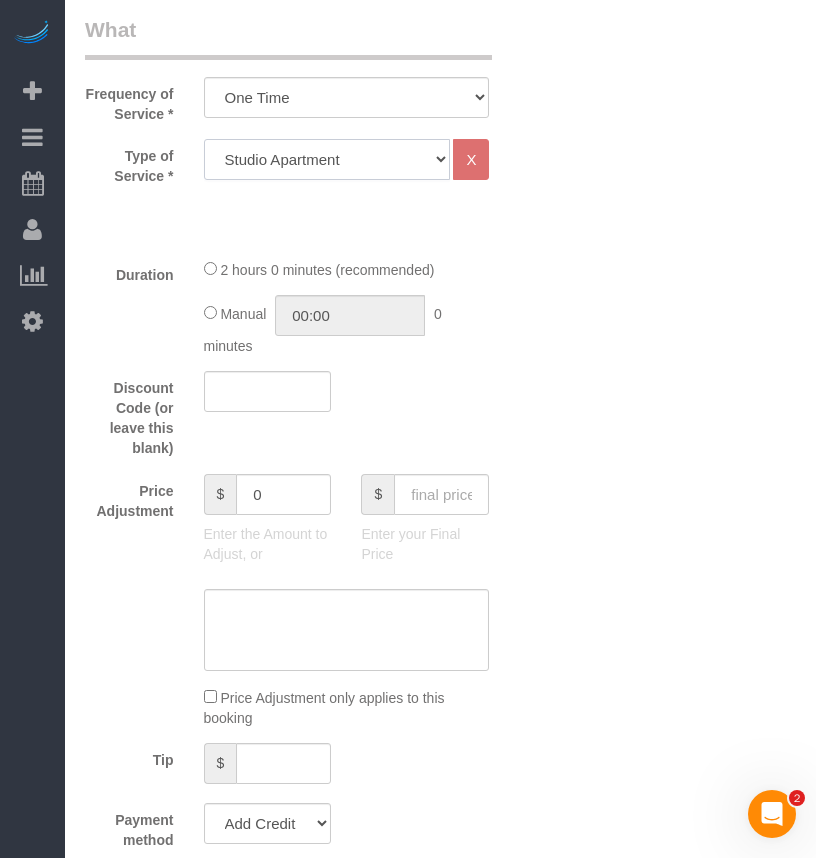 click on "Studio Apartment 1 Bedroom Home 2 Bedroom Home 3 Bedroom Home 4 Bedroom Home 5 Bedroom Home 6 Bedroom Home 7 Bedroom Home Hourly Cleaning Hazard/Emergency Cleaning General Maintenance" 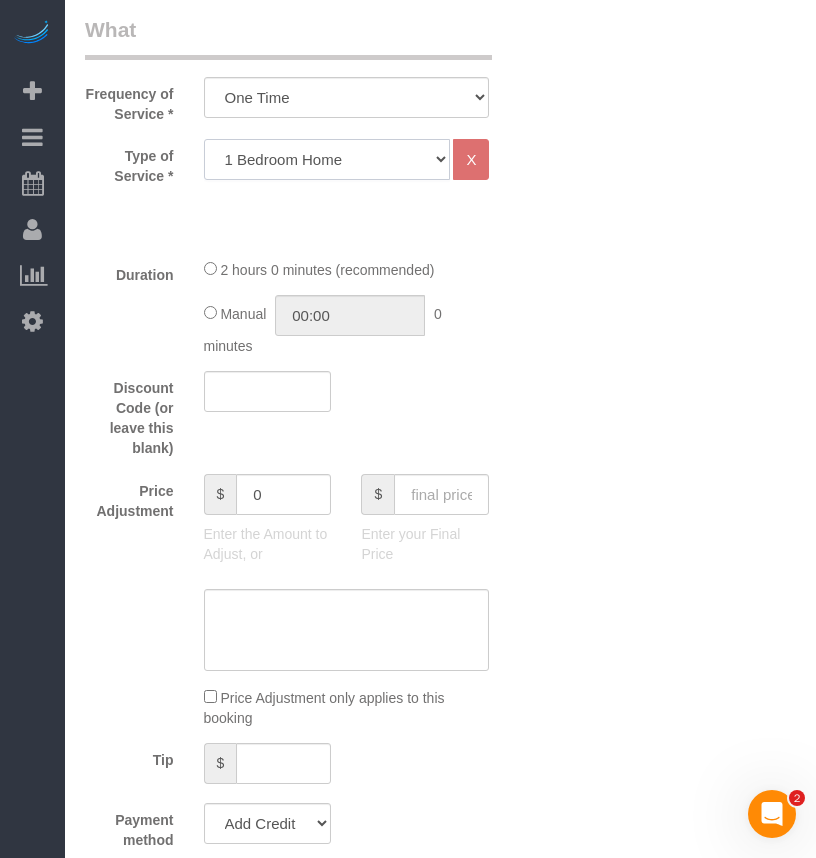 click on "Studio Apartment 1 Bedroom Home 2 Bedroom Home 3 Bedroom Home 4 Bedroom Home 5 Bedroom Home 6 Bedroom Home 7 Bedroom Home Hourly Cleaning Hazard/Emergency Cleaning General Maintenance" 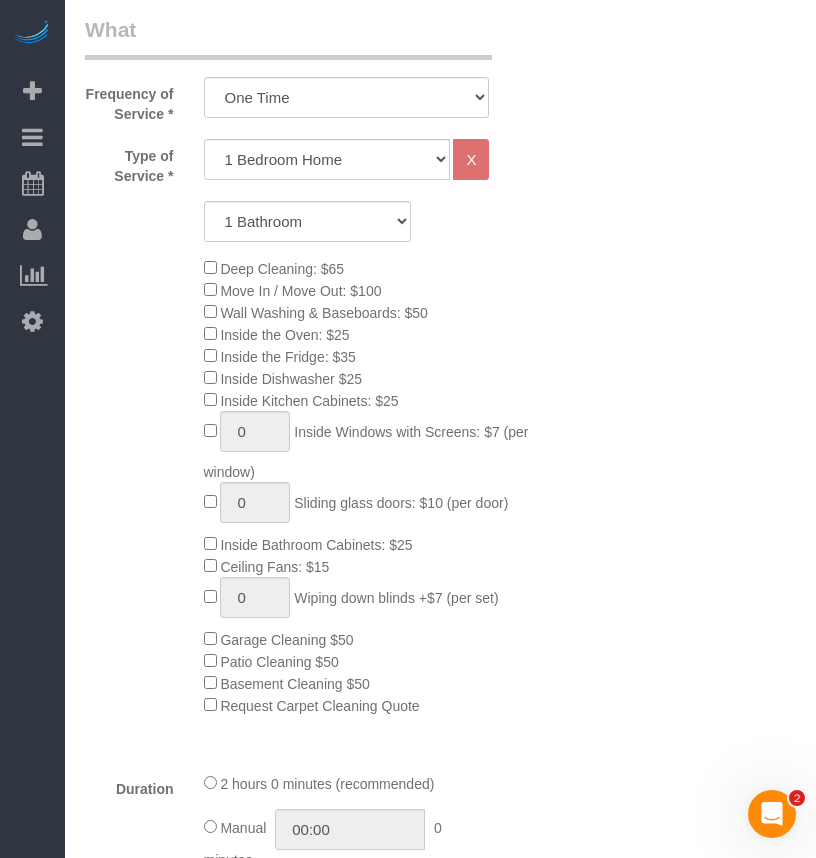 drag, startPoint x: 533, startPoint y: 323, endPoint x: 520, endPoint y: 353, distance: 32.695564 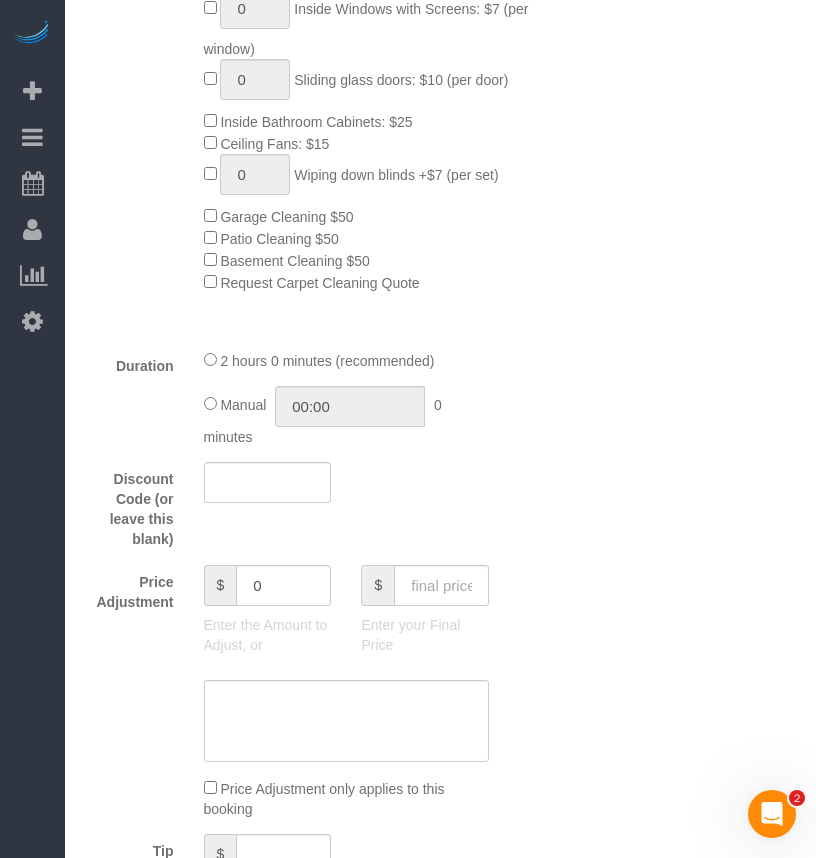 scroll, scrollTop: 1250, scrollLeft: 0, axis: vertical 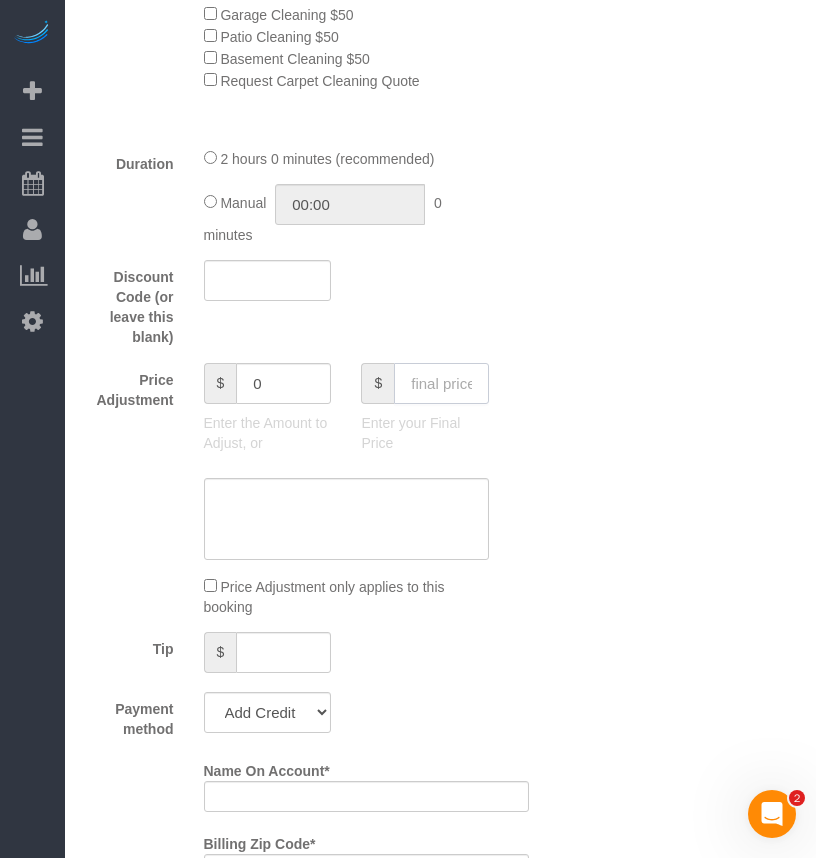 click 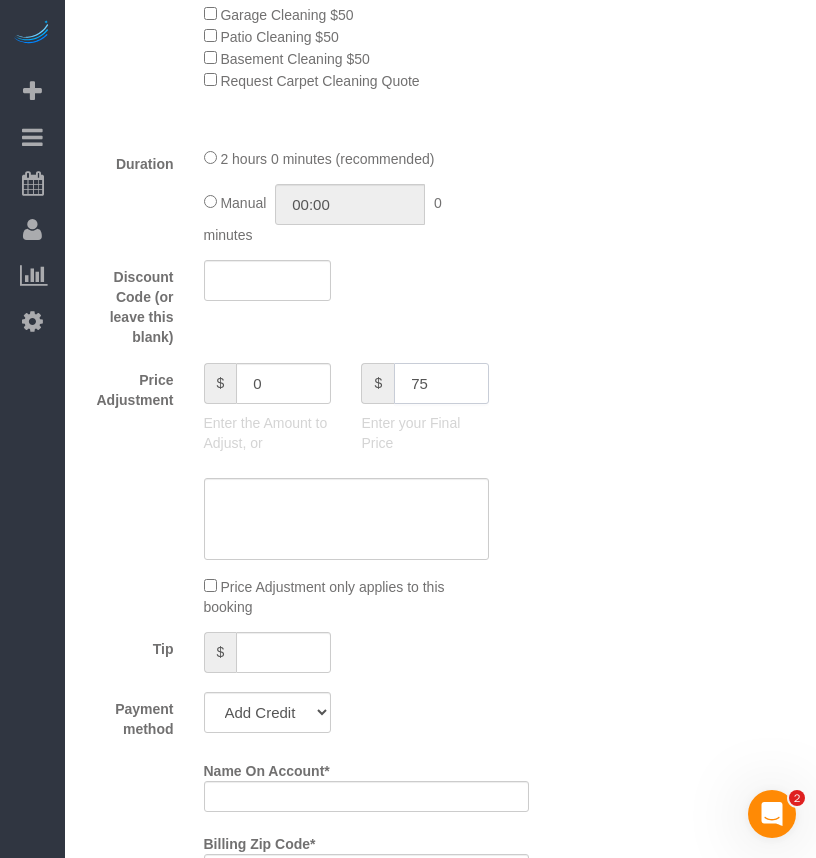 type on "75" 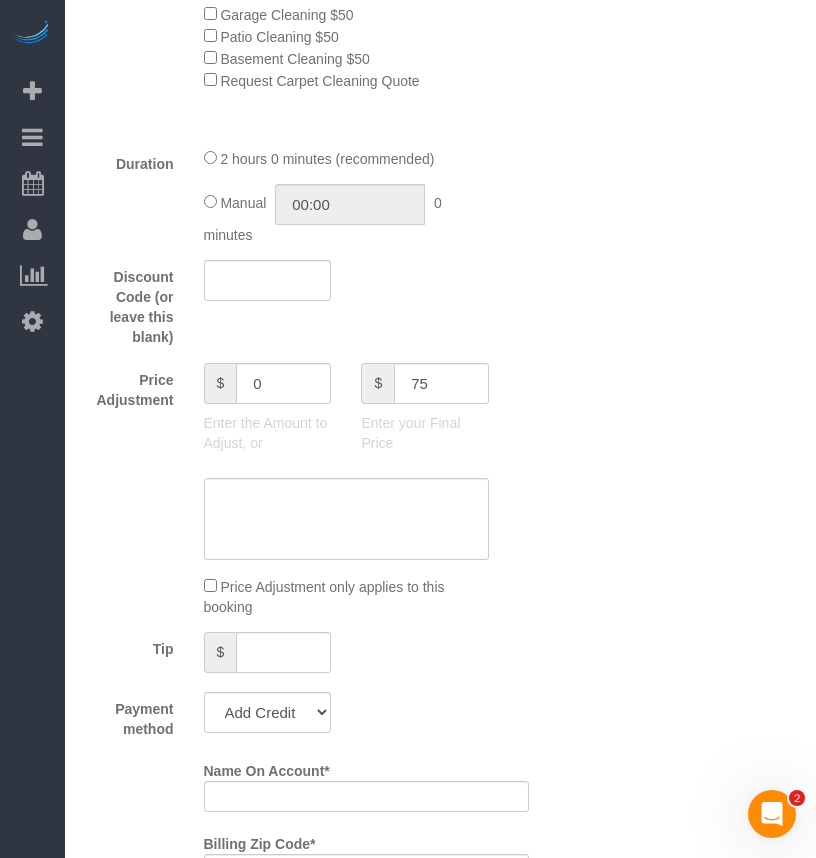 click on "Who
Email*
fakeflux406@fakemail.com
Name *
Flux
406
Where
Address*
1400 Walnut Street
Des Moines
AK
AL
AR
AZ
CA
CO
CT
DC
DE
FL
GA
HI
IA
ID
IL
IN
KS
KY
LA
MA
MD
ME
MI
MN
MO
MS
MT
NC
ND
NE" at bounding box center (440, 646) 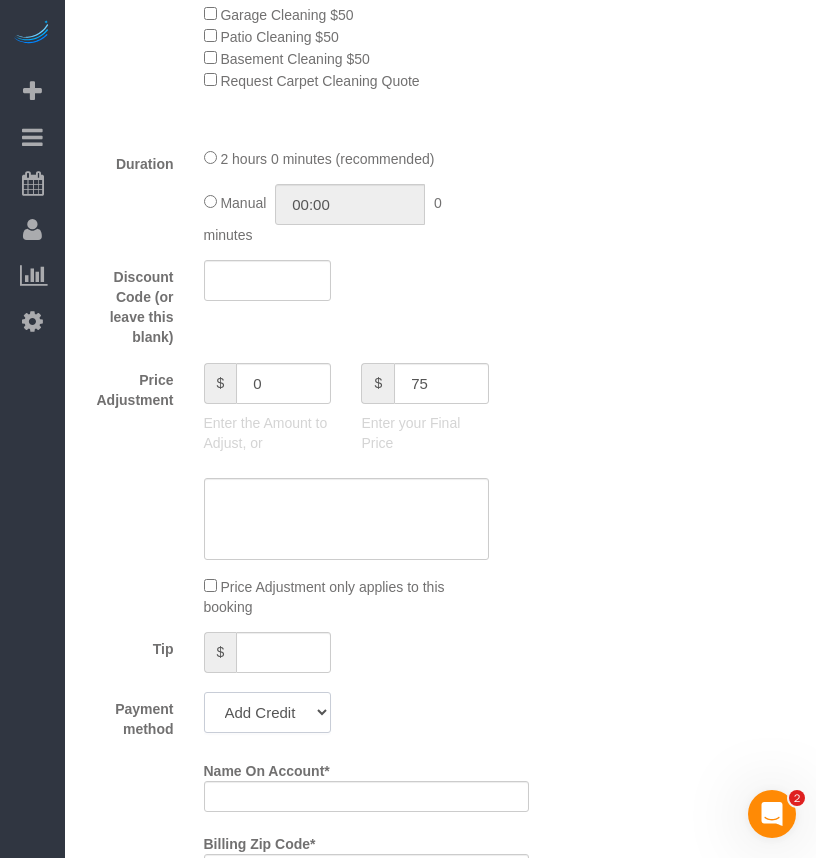 click on "Add Credit Card Cash Check Paypal" 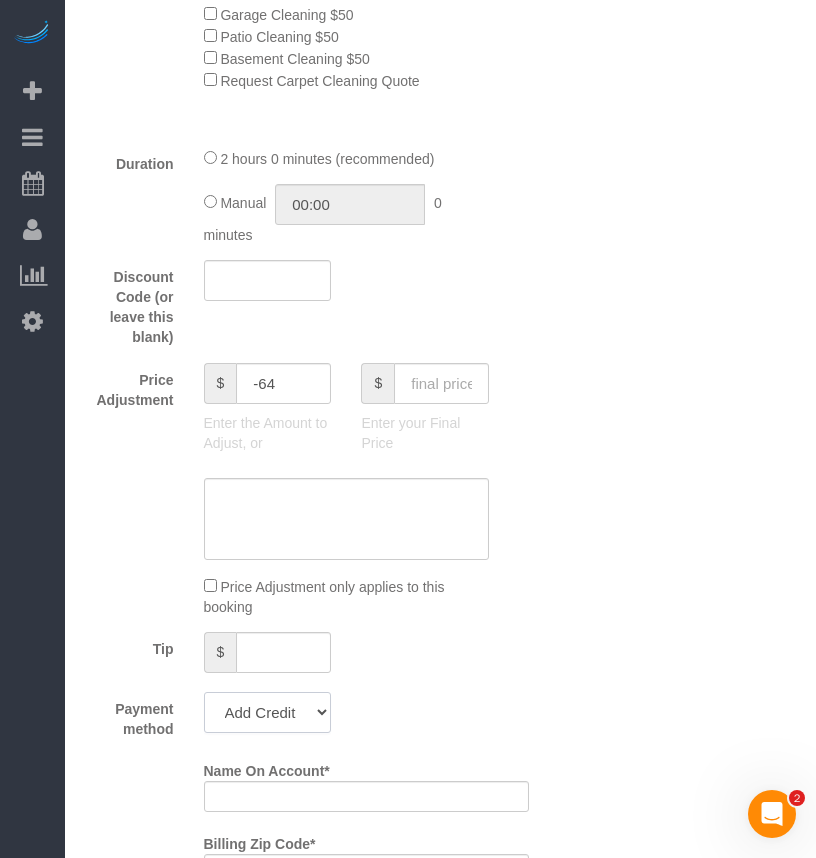 select on "string:check" 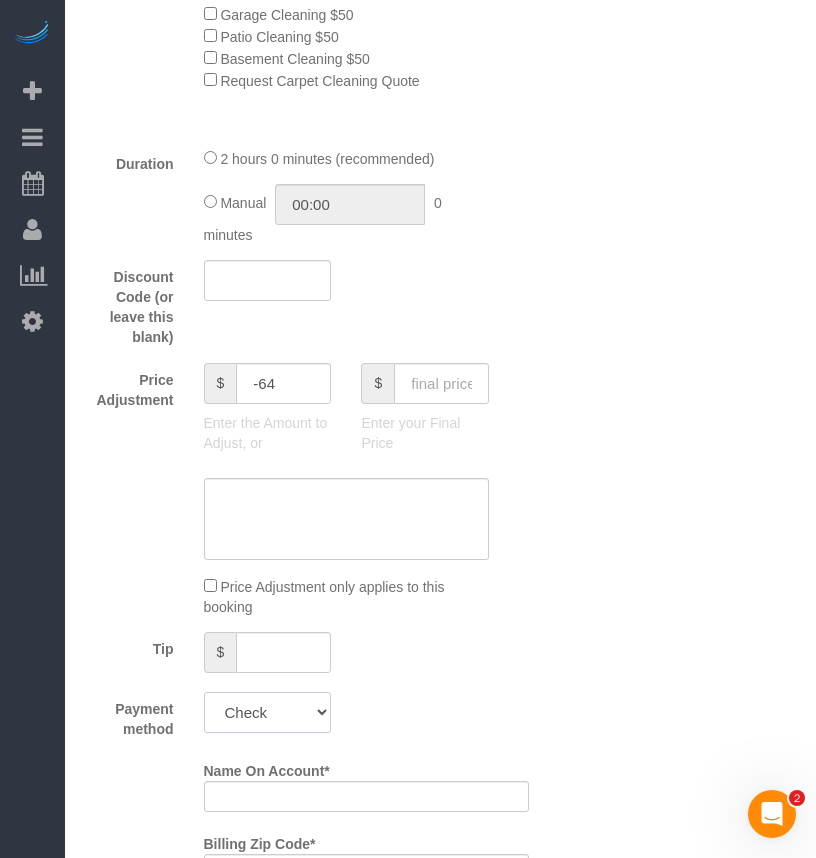 click on "Add Credit Card Cash Check Paypal" 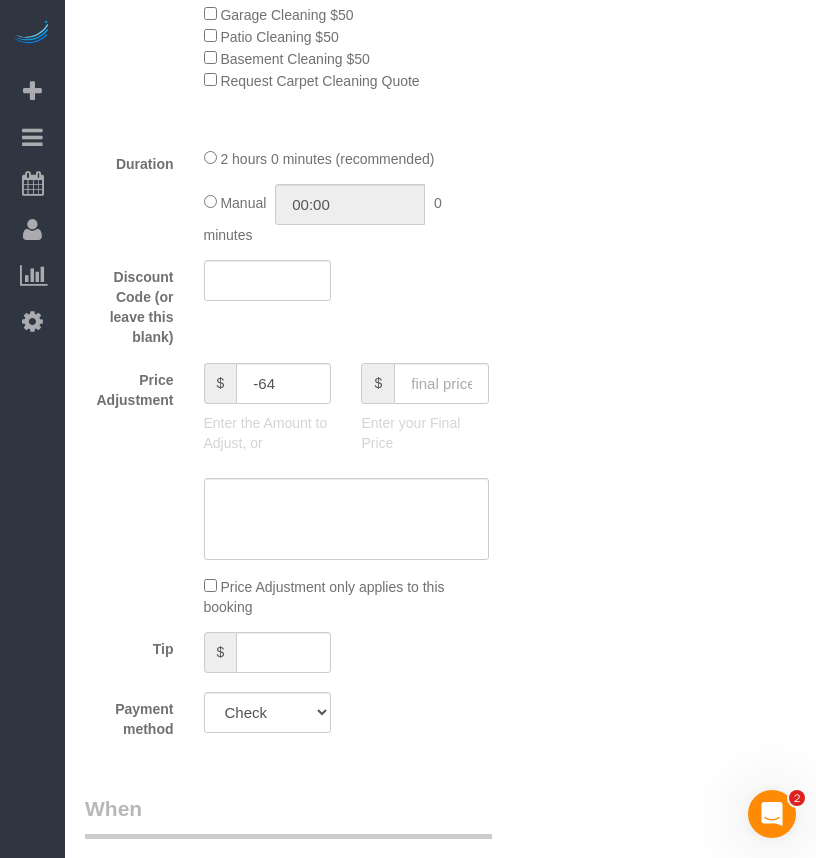 click on "What
Frequency of Service *
Every 6 Weeks (0% for the First Booking) One Time Every 8 Weeks (0% for the First Booking) Every 4 Weeks - 10.00% (0% for the First Booking) Every 3 Weeks - 12.00% (0% for the First Booking) Every 2 Weeks - 15.00% (0% for the First Booking) Weekly - 20.00% (0% for the First Booking)
Type of Service *
Studio Apartment 1 Bedroom Home 2 Bedroom Home 3 Bedroom Home 4 Bedroom Home 5 Bedroom Home 6 Bedroom Home 7 Bedroom Home Hourly Cleaning Hazard/Emergency Cleaning General Maintenance
X
0" at bounding box center (307, 72) 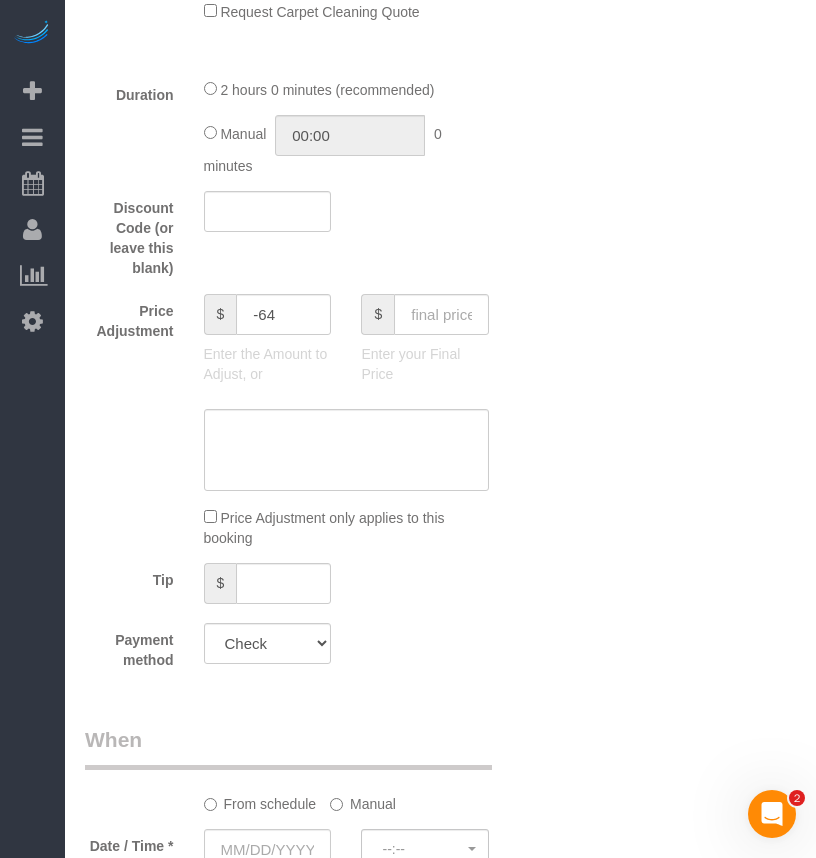 scroll, scrollTop: 2125, scrollLeft: 0, axis: vertical 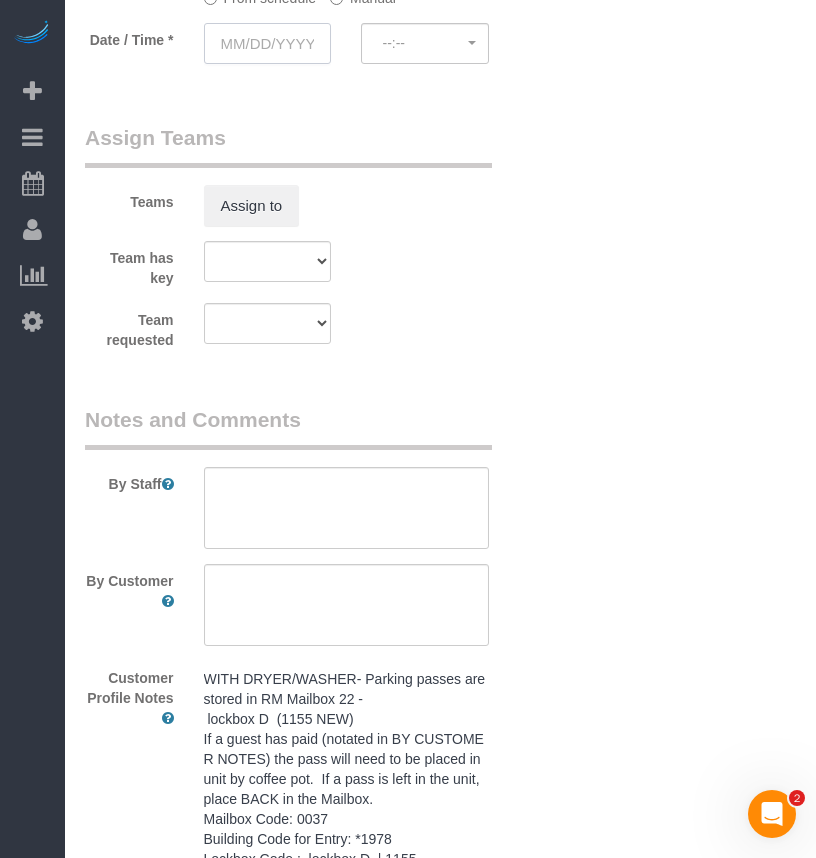click at bounding box center (268, 43) 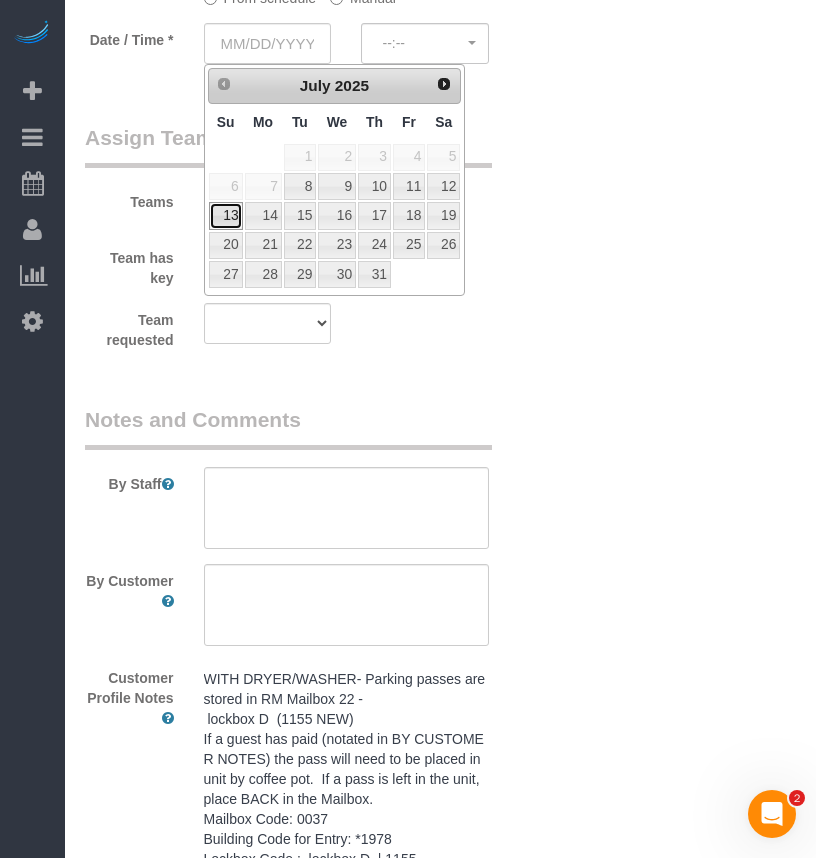 click on "13" at bounding box center [226, 215] 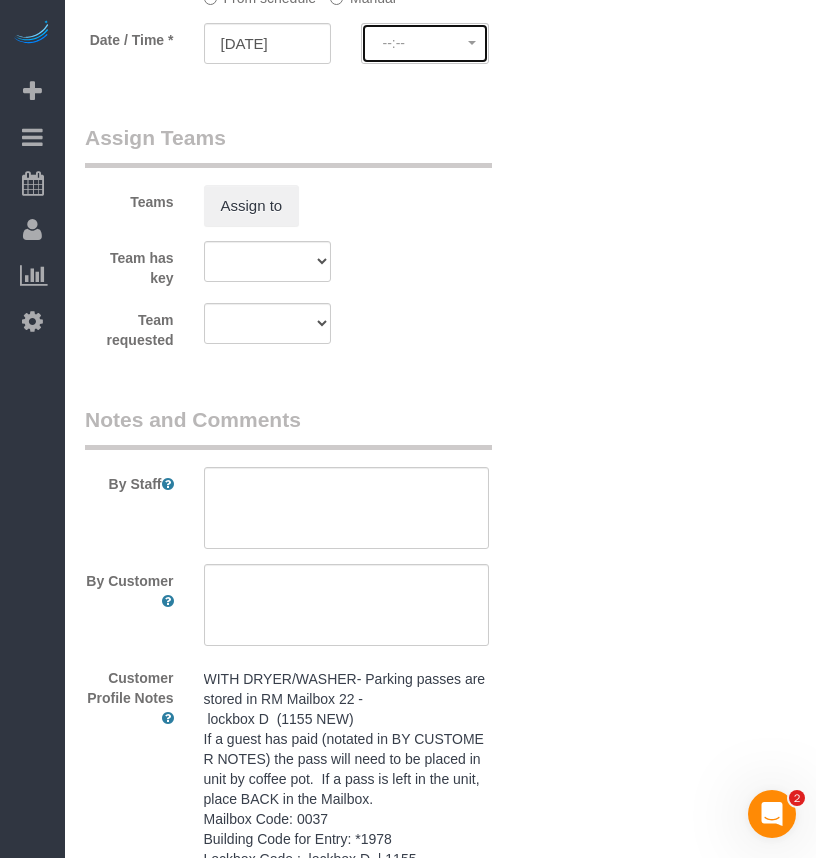 click on "--:--" 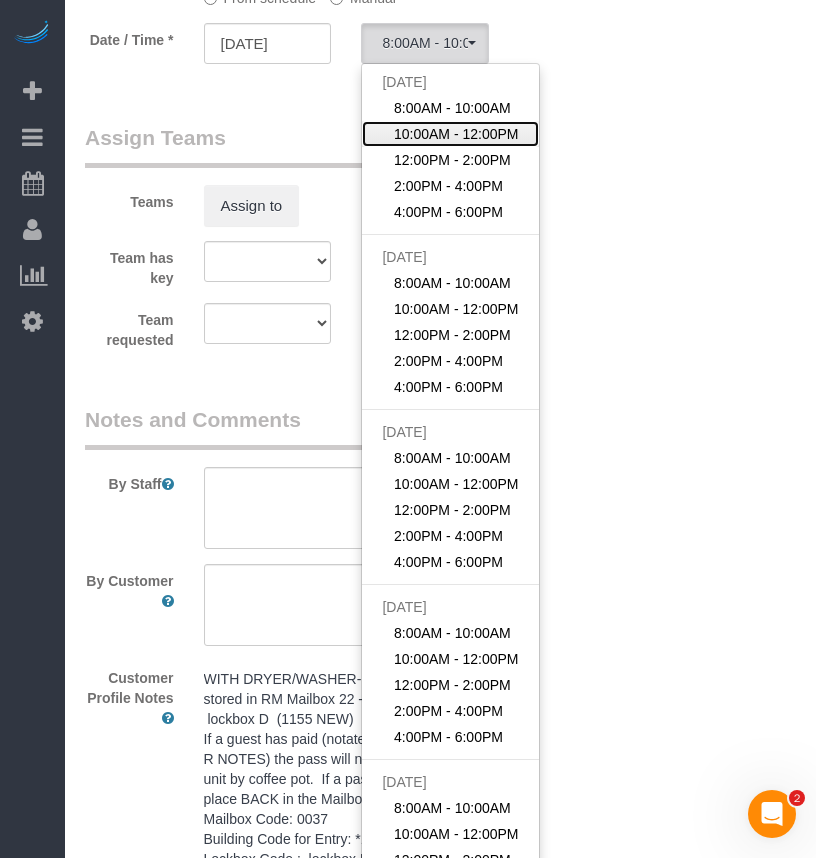 click on "10:00AM - 12:00PM" 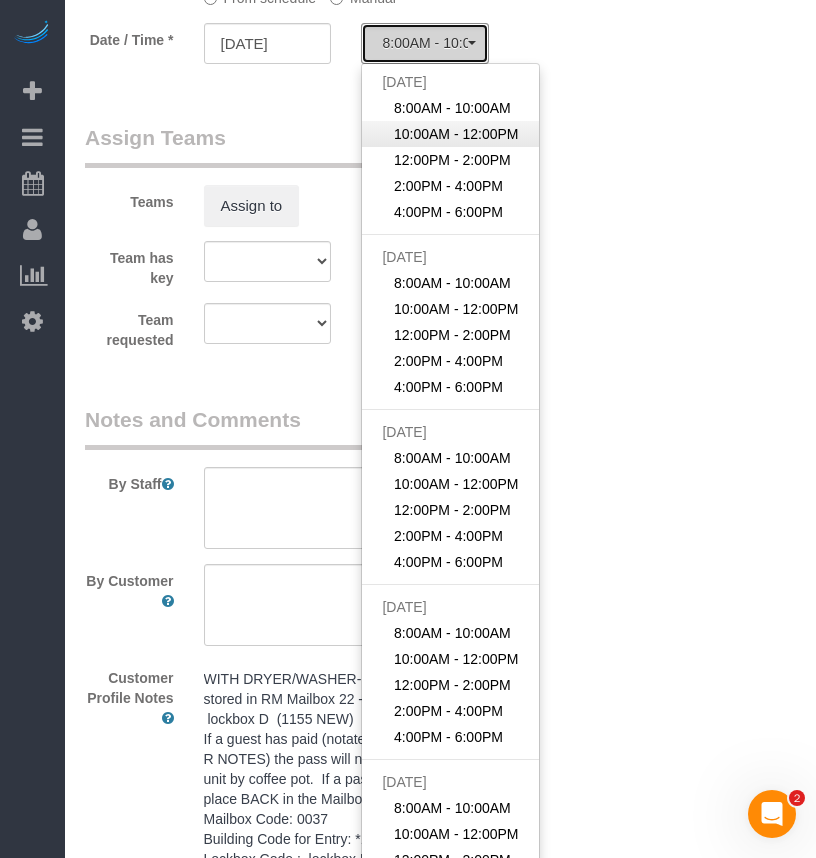 select on "spot52" 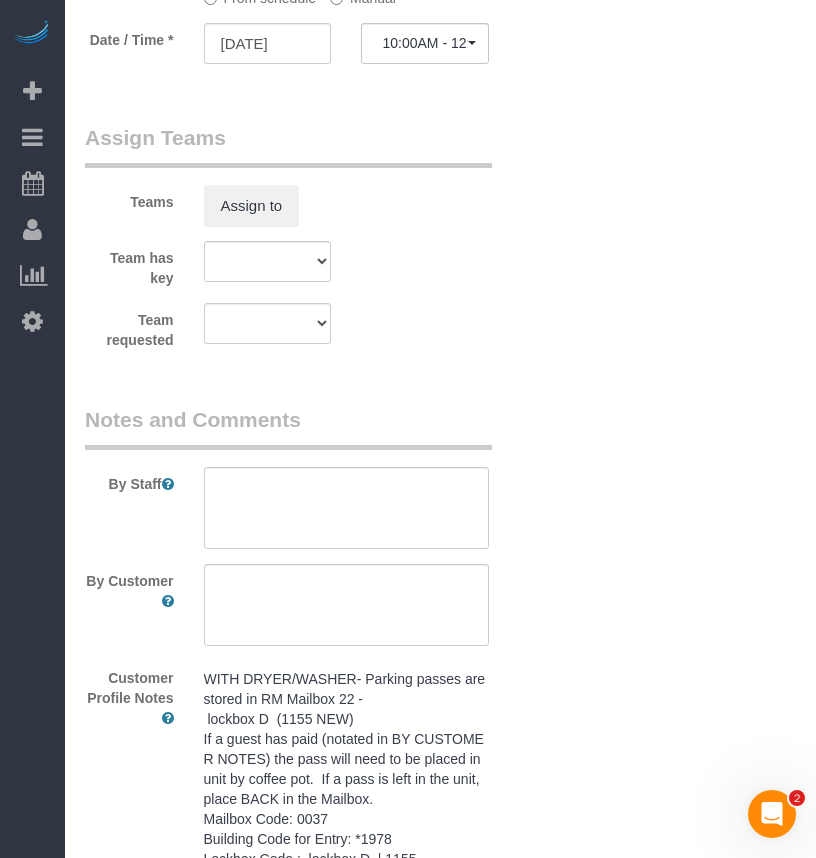 click on "Who
Email*
fakeflux406@fakemail.com
Name *
Flux
406
Where
Address*
1400 Walnut Street
Des Moines
AK
AL
AR
AZ
CA
CO
CT
DC
DE
FL
GA
HI
IA
ID
IL
IN
KS
KY
LA
MA
MD
ME
MI
MN
MO
MS
MT
NC
ND
NE" at bounding box center (440, -514) 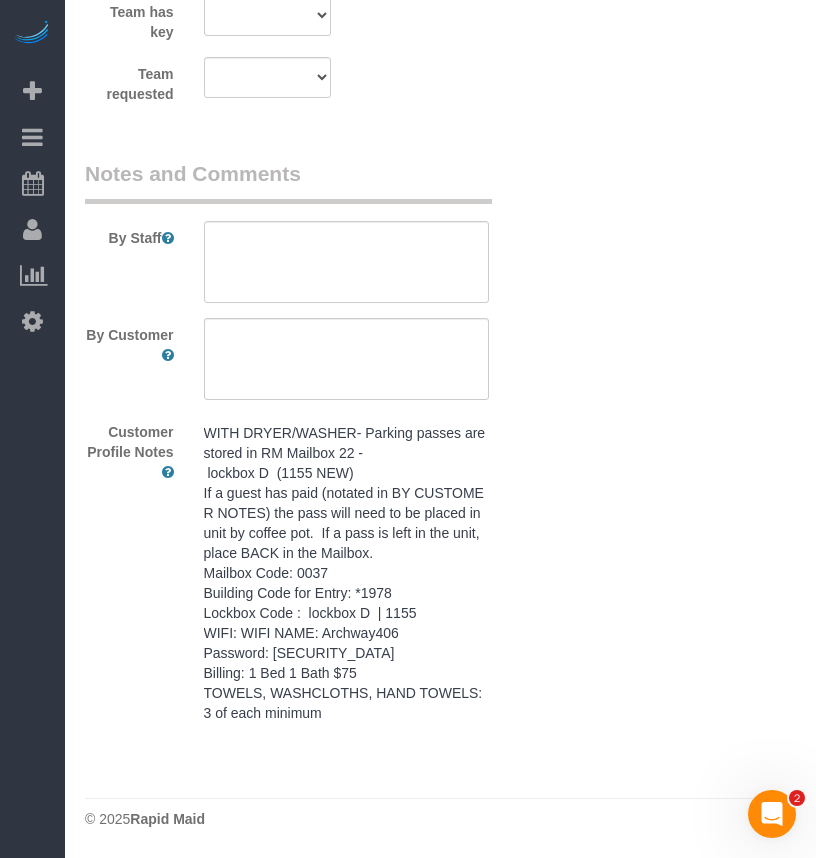 click on "WITH DRYER/WASHER- Parking passes are stored in RM Mailbox 22 -
lockbox D  (1155 NEW)
If a guest has paid (notated in BY CUSTOMER NOTES) the pass will need to be placed in unit by coffee pot.  If a pass is left in the unit, place BACK in the Mailbox.
Mailbox Code: 0037
Building Code for Entry: *1978
Lockbox Code :  lockbox D  | 1155
WIFI: WIFI NAME: Archway406
Password: Flux1400#
Billing: 1 Bed 1 Bath $75
TOWELS, WASHCLOTHS, HAND TOWELS:  3 of each minimum" at bounding box center [347, 573] 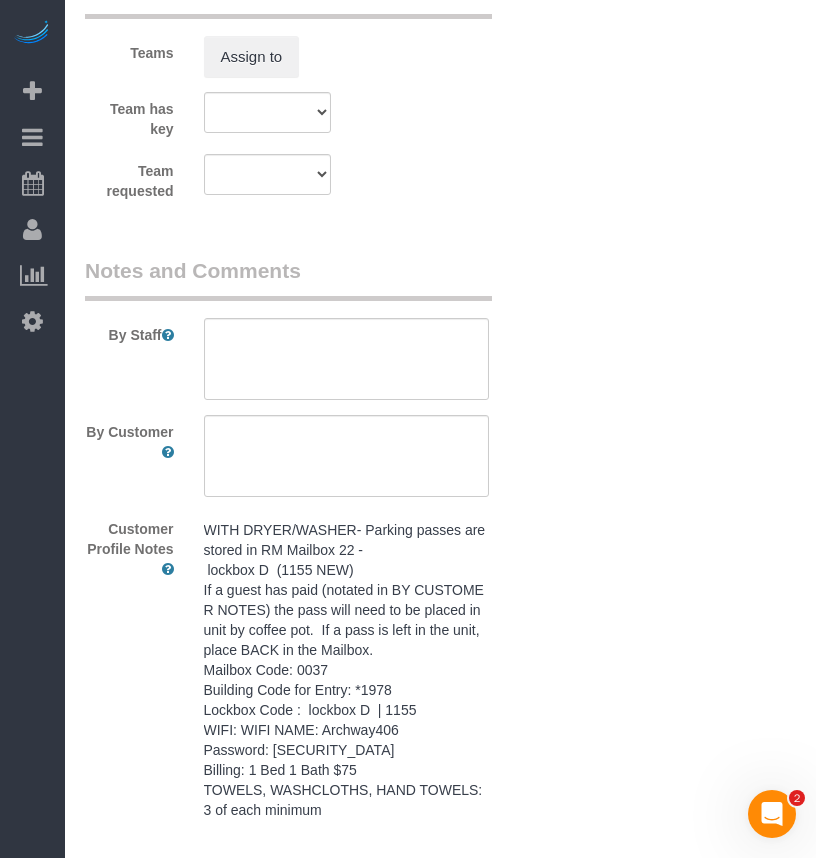 click on "WITH DRYER/WASHER- Parking passes are stored in RM Mailbox 22 -
lockbox D  (1155 NEW)
If a guest has paid (notated in BY CUSTOMER NOTES) the pass will need to be placed in unit by coffee pot.  If a pass is left in the unit, place BACK in the Mailbox.
Mailbox Code: 0037
Building Code for Entry: *1978
Lockbox Code :  lockbox D  | 1155
WIFI: WIFI NAME: Archway406
Password: Flux1400#
Billing: 1 Bed 1 Bath $75
TOWELS, WASHCLOTHS, HAND TOWELS:  3 of each minimum" at bounding box center [0, 0] 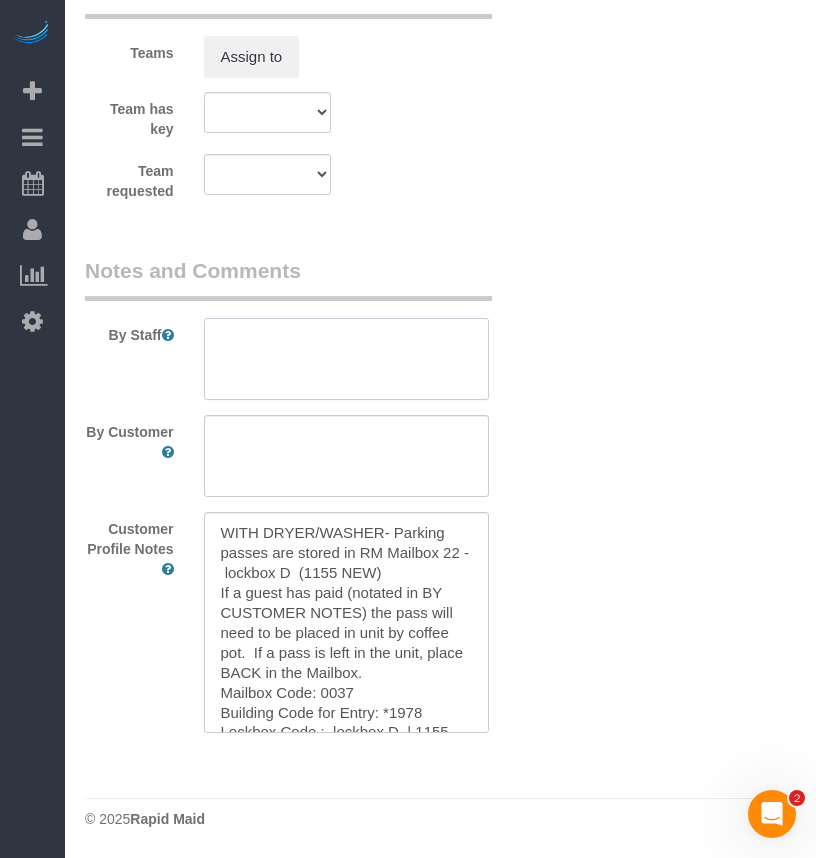 click at bounding box center [347, 359] 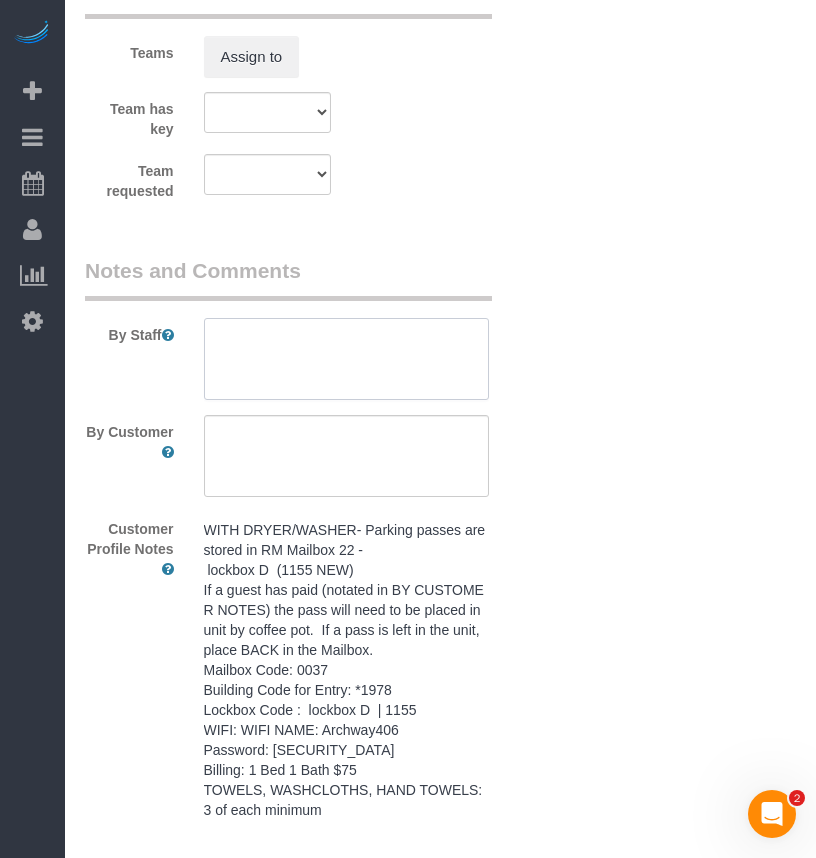paste on "WITH DRYER/WASHER- Parking passes are stored in RM Mailbox 22 -
lockbox D  (1155 NEW)
If a guest has paid (notated in BY CUSTOMER NOTES) the pass will need to be placed in unit by coffee pot.  If a pass is left in the unit, place BACK in the Mailbox.
Mailbox Code: 0037
Building Code for Entry: *1978
Lockbox Code :  lockbox D  | 1155
WIFI: WIFI NAME: Archway406
Password: Flux1400#
Billing: 1 Bed 1 Bath $75
TOWELS, WASHCLOTHS, HAND TOWELS:  3 of each minimum" 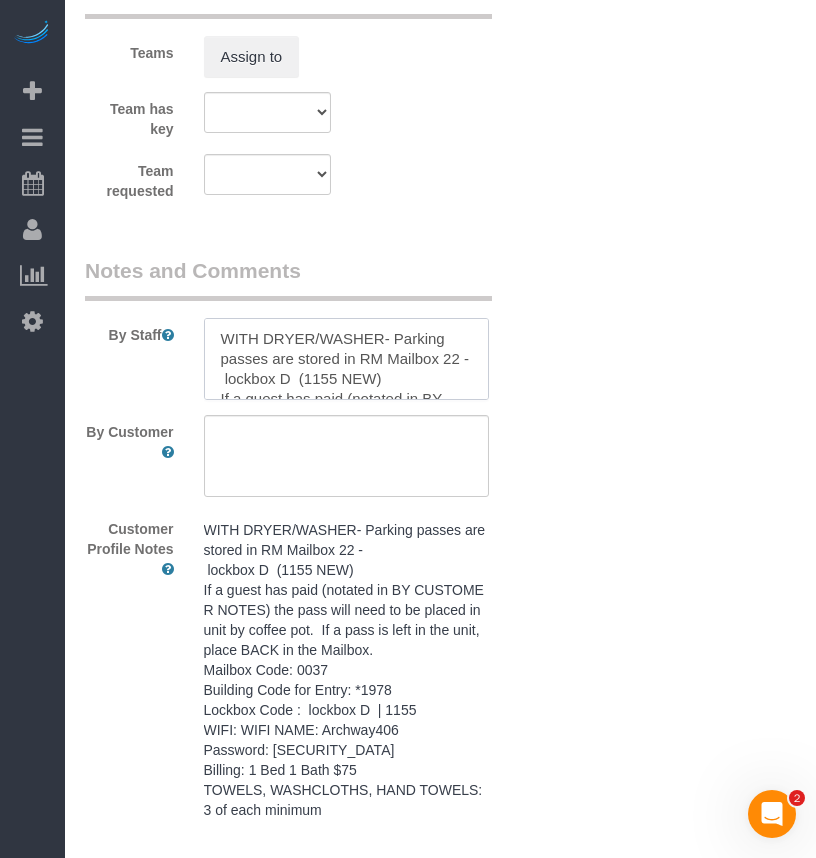 type on "WITH DRYER/WASHER- Parking passes are stored in RM Mailbox 22 -
lockbox D  (1155 NEW)
If a guest has paid (notated in BY CUSTOMER NOTES) the pass will need to be placed in unit by coffee pot.  If a pass is left in the unit, place BACK in the Mailbox.
Mailbox Code: 0037
Building Code for Entry: *1978
Lockbox Code :  lockbox D  | 1155
WIFI: WIFI NAME: Archway406
Password: Flux1400#
Billing: 1 Bed 1 Bath $75
TOWELS, WASHCLOTHS, HAND TOWELS:  3 of each minimum" 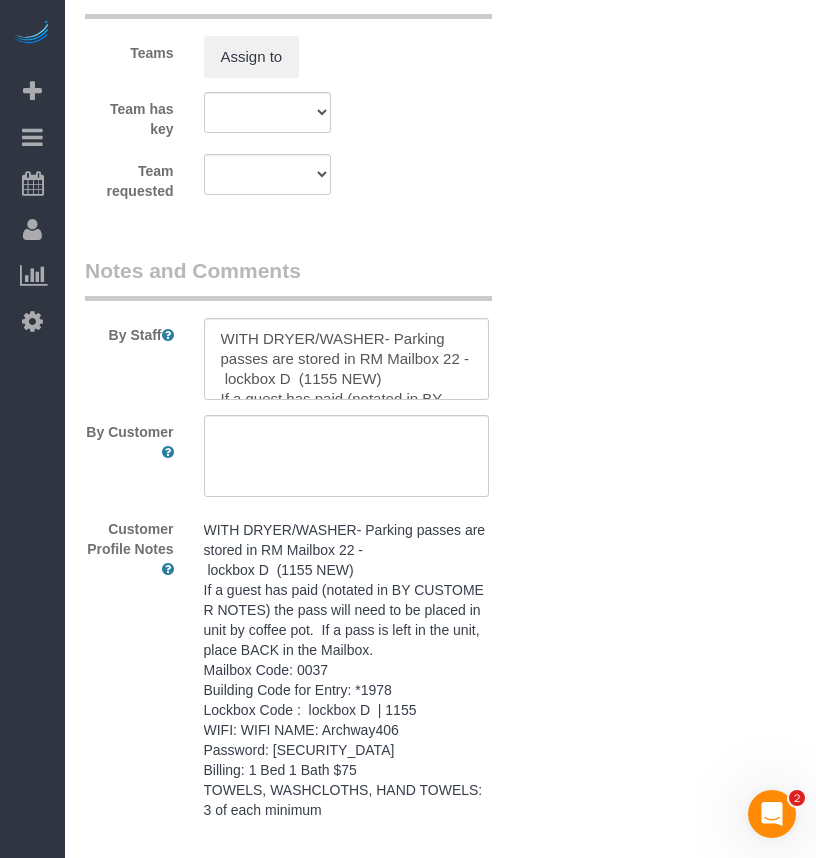 scroll, scrollTop: 268, scrollLeft: 0, axis: vertical 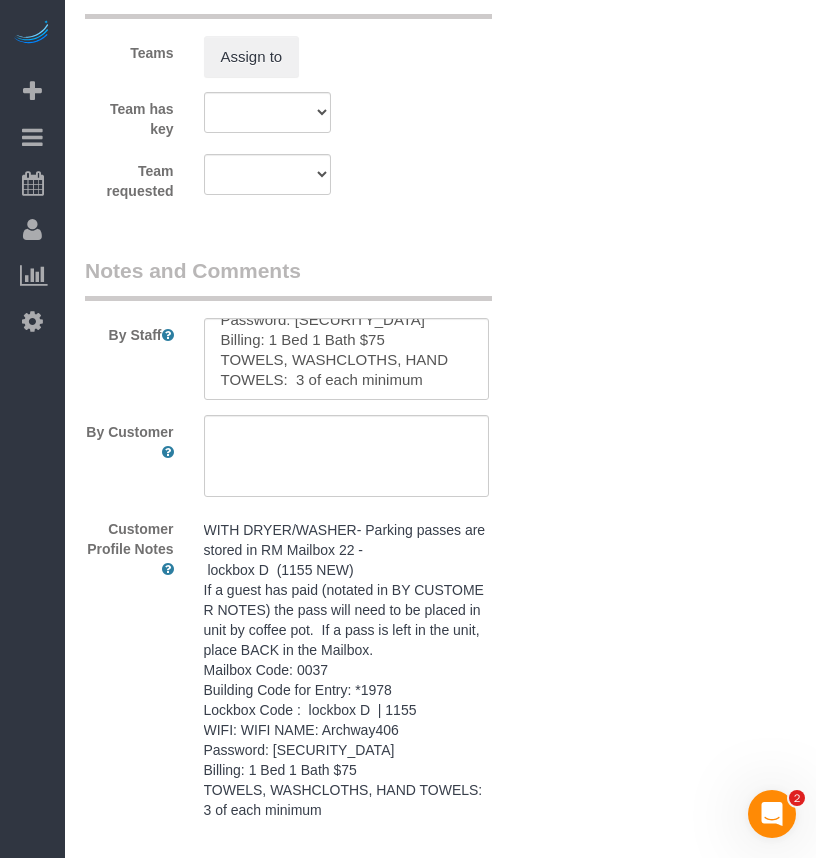 click on "Who
Email*
fakeflux406@fakemail.com
Name *
Flux
406
Where
Address*
1400 Walnut Street
Des Moines
AK
AL
AR
AZ
CA
CO
CT
DC
DE
FL
GA
HI
IA
ID
IL
IN
KS
KY
LA
MA
MD
ME
MI
MN
MO
MS
MT
NC
ND
NE" at bounding box center [440, -663] 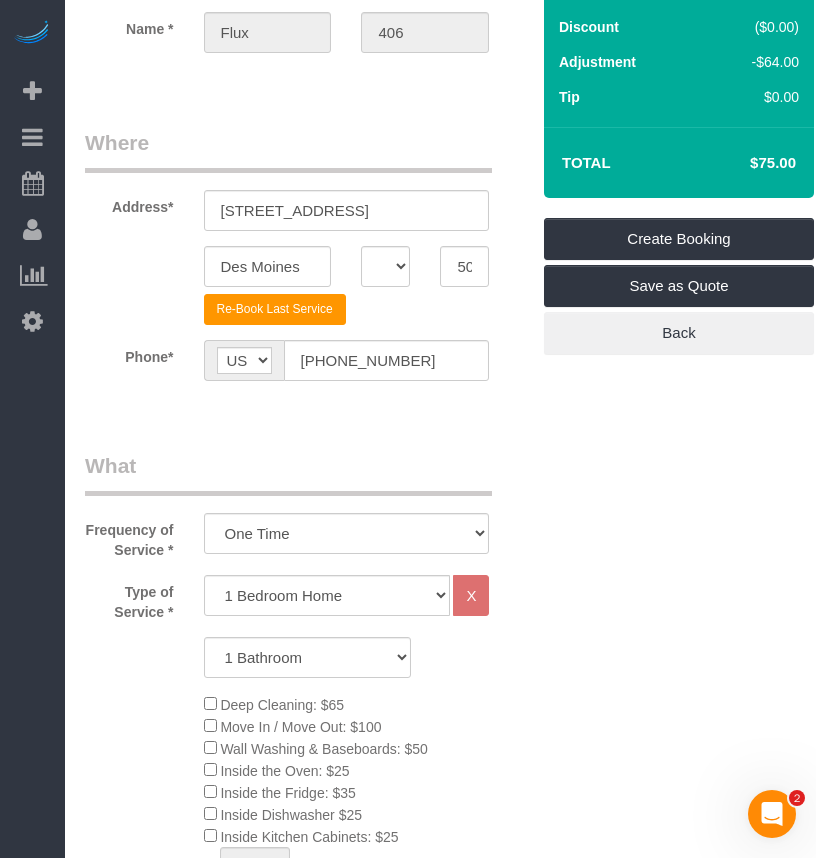 scroll, scrollTop: 80, scrollLeft: 0, axis: vertical 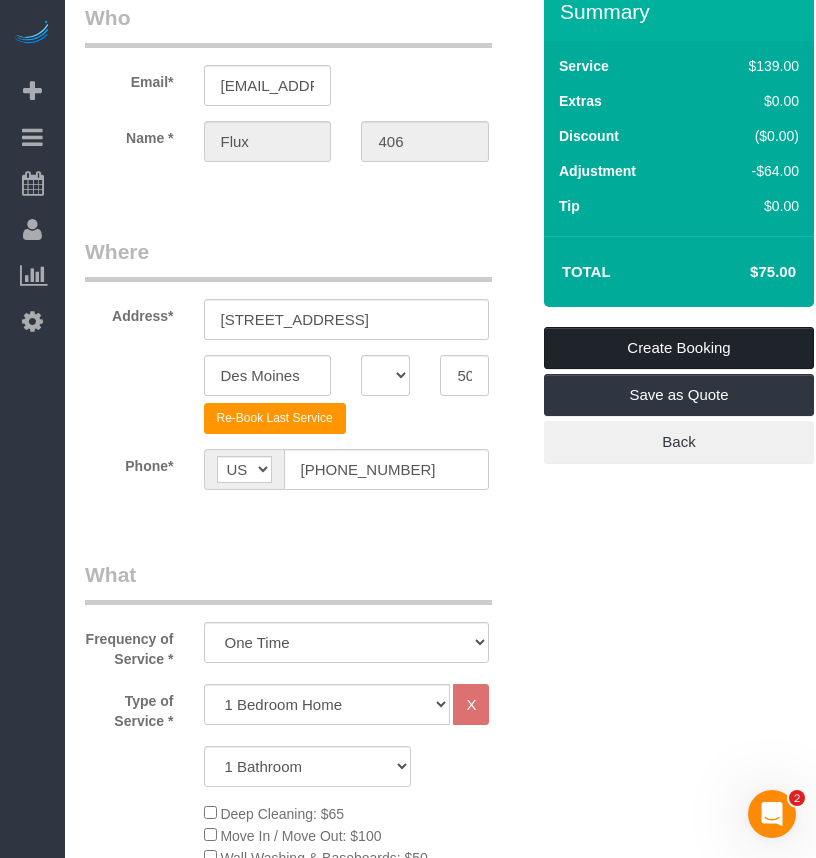 click on "Create Booking" at bounding box center (679, 348) 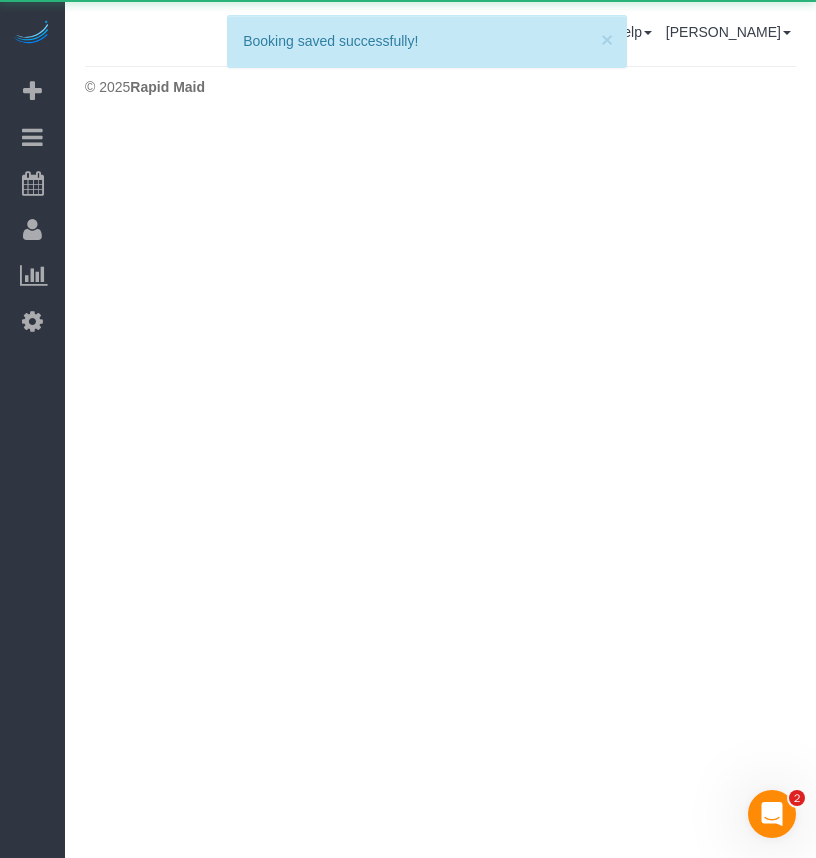scroll, scrollTop: 0, scrollLeft: 0, axis: both 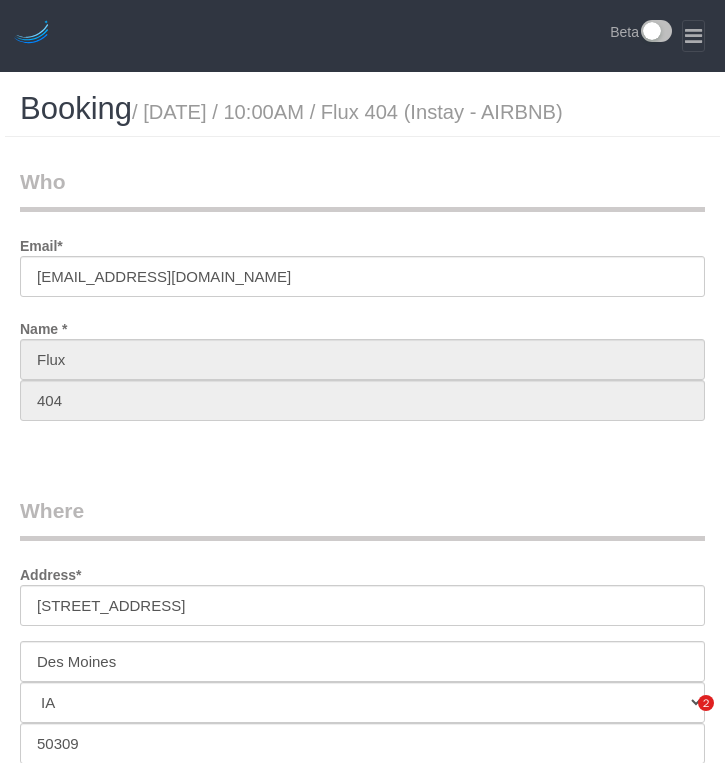 select on "IA" 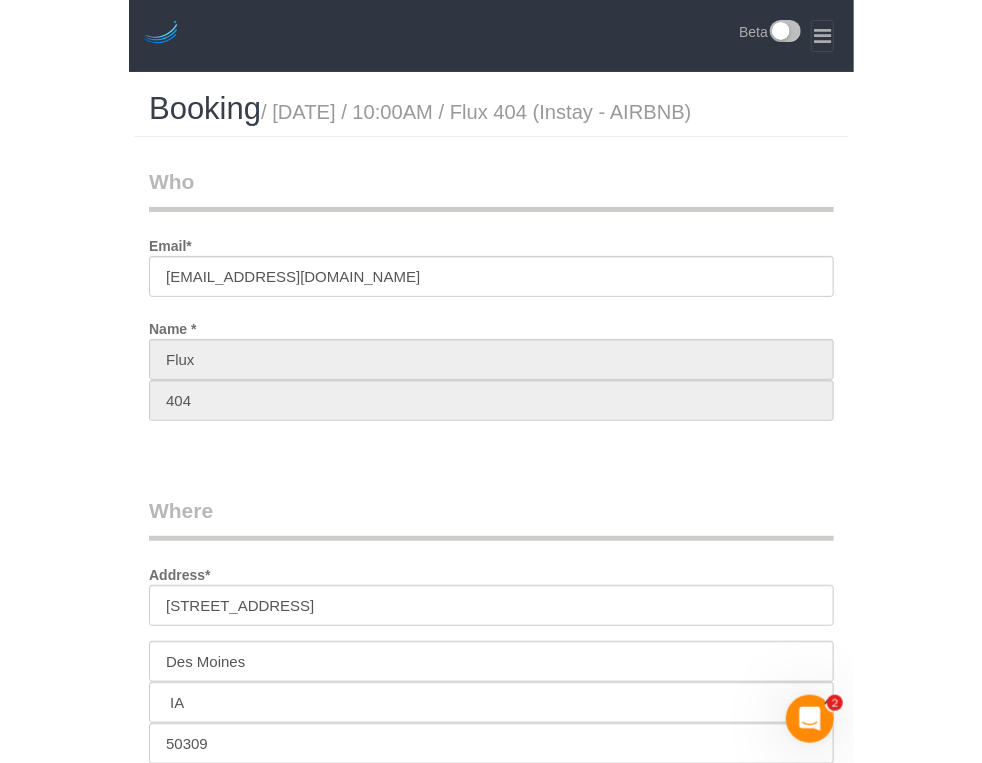 scroll, scrollTop: 0, scrollLeft: 0, axis: both 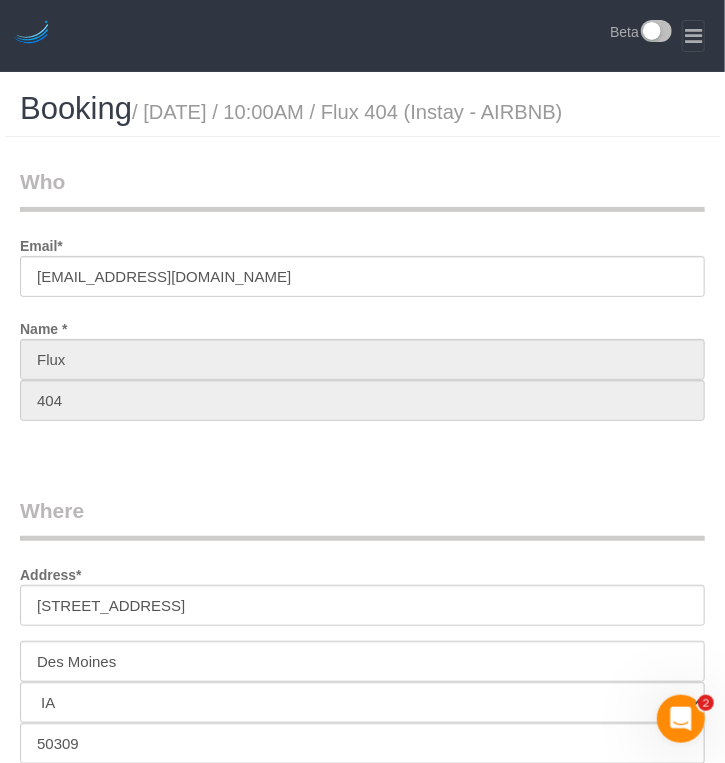 select on "string:[GEOGRAPHIC_DATA]" 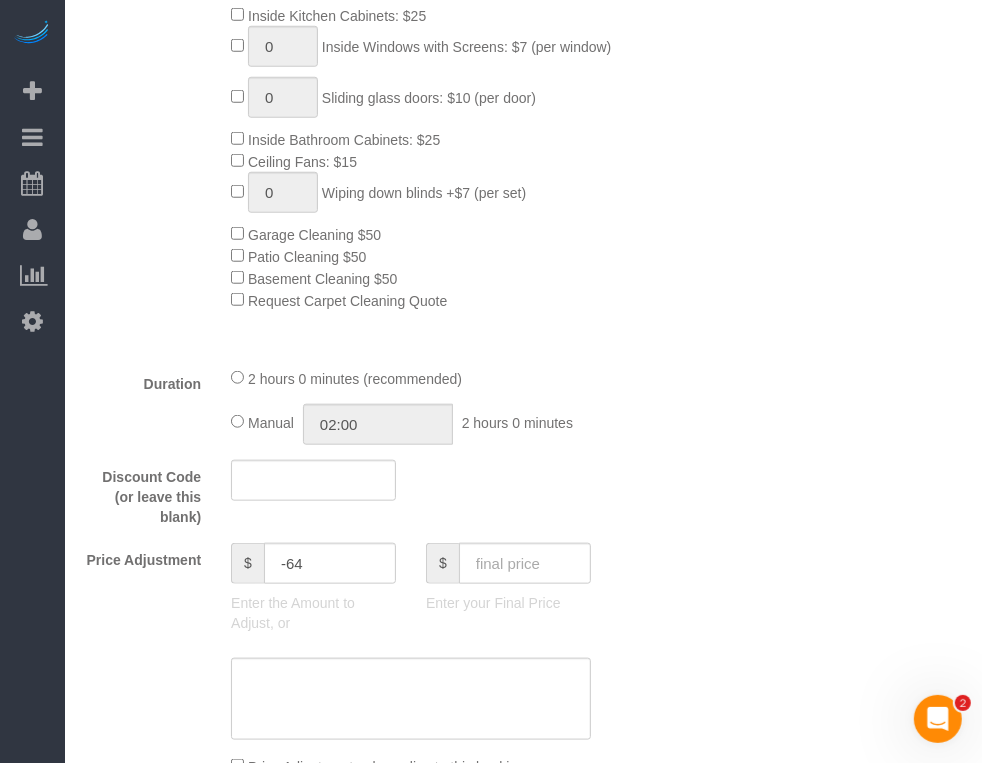 scroll, scrollTop: 1444, scrollLeft: 0, axis: vertical 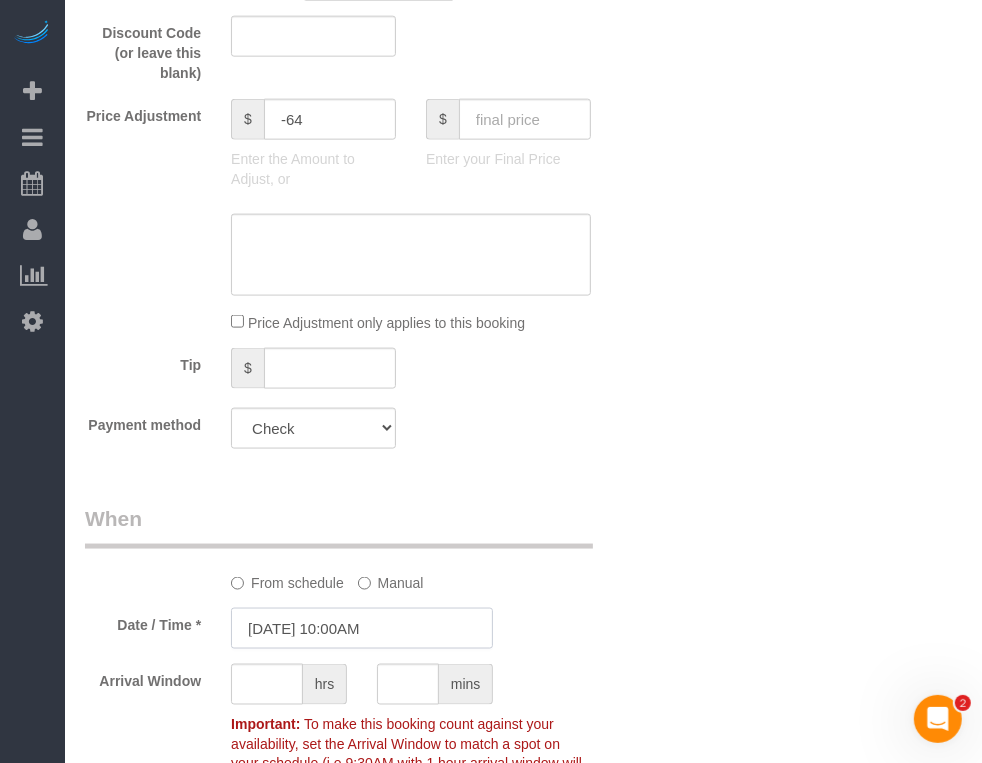 click on "[DATE] 10:00AM" at bounding box center [362, 628] 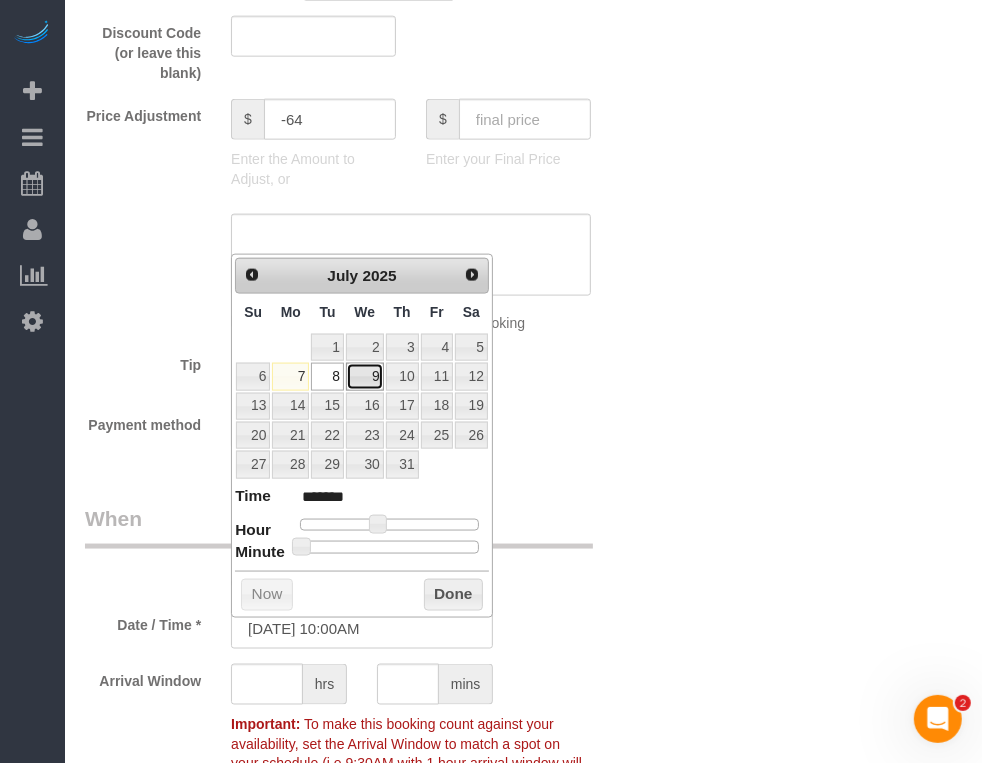 click on "9" at bounding box center (365, 376) 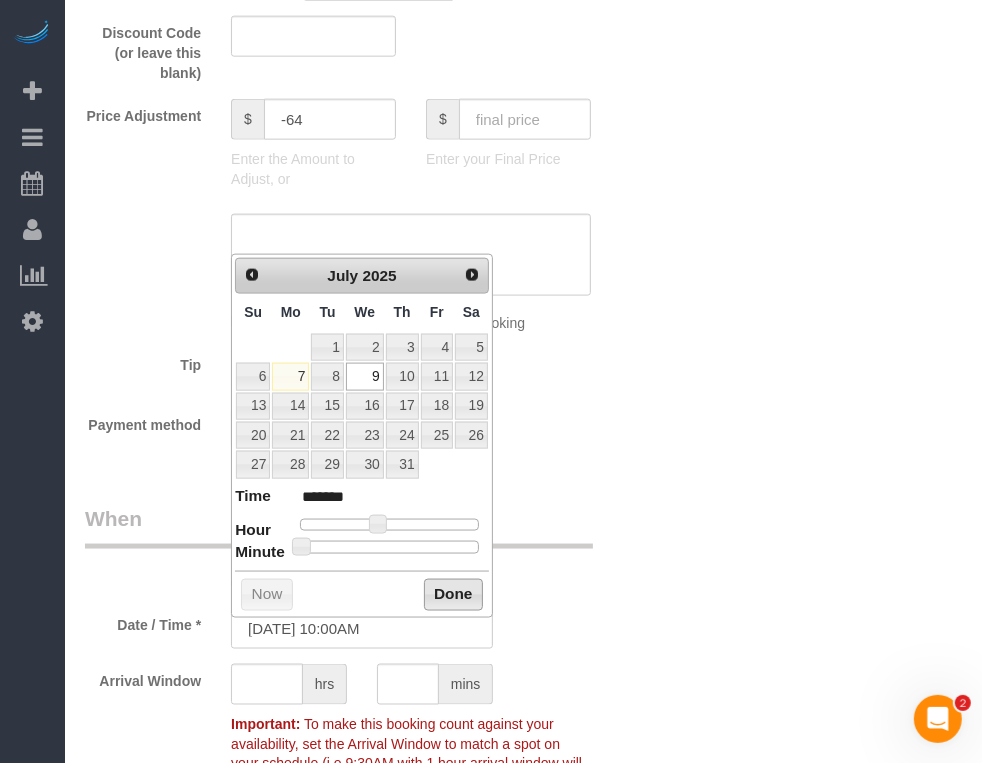 click on "Done" at bounding box center (453, 595) 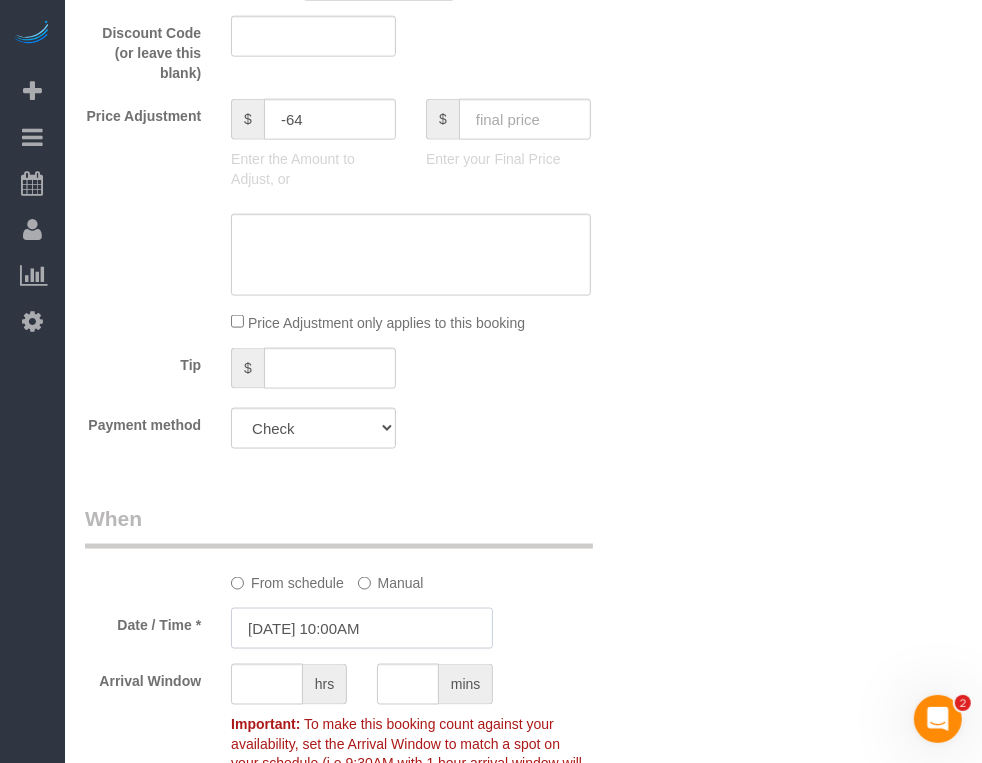 click on "07/09/2025 10:00AM" at bounding box center [362, 628] 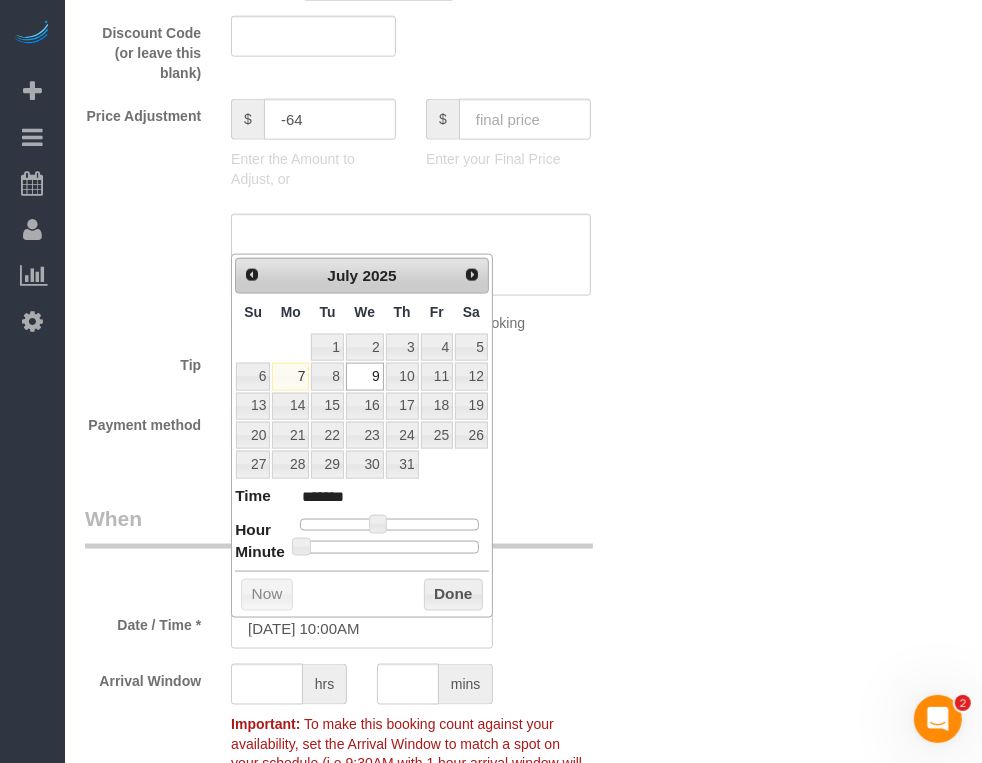 type on "07/09/2025 10:25AM" 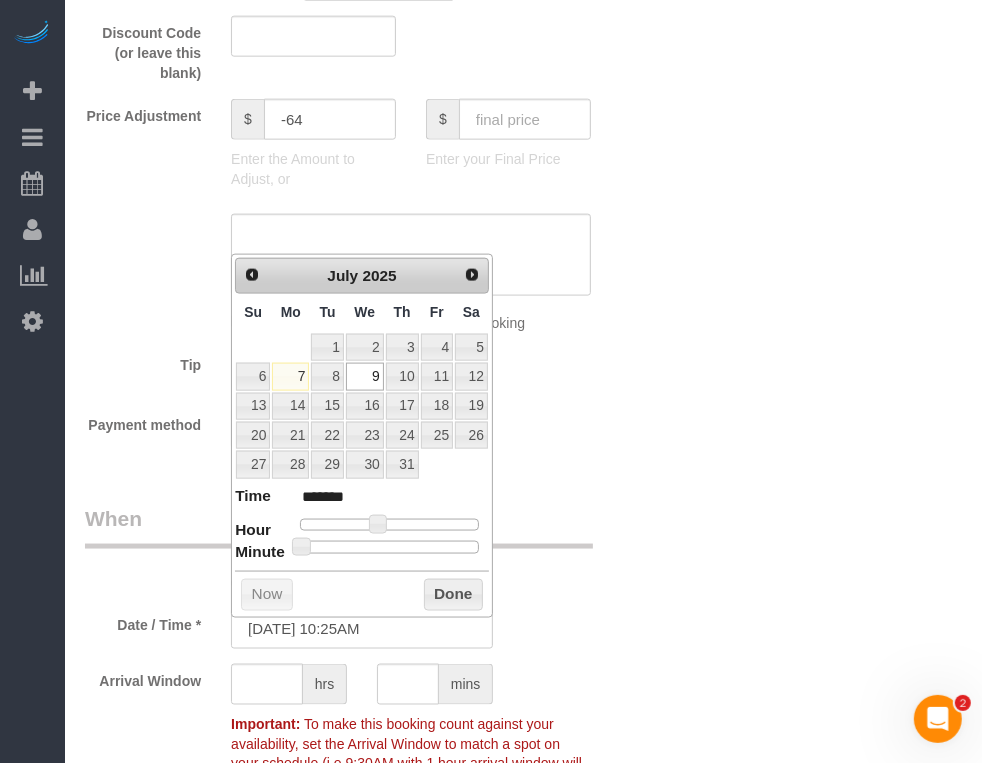 click at bounding box center (389, 547) 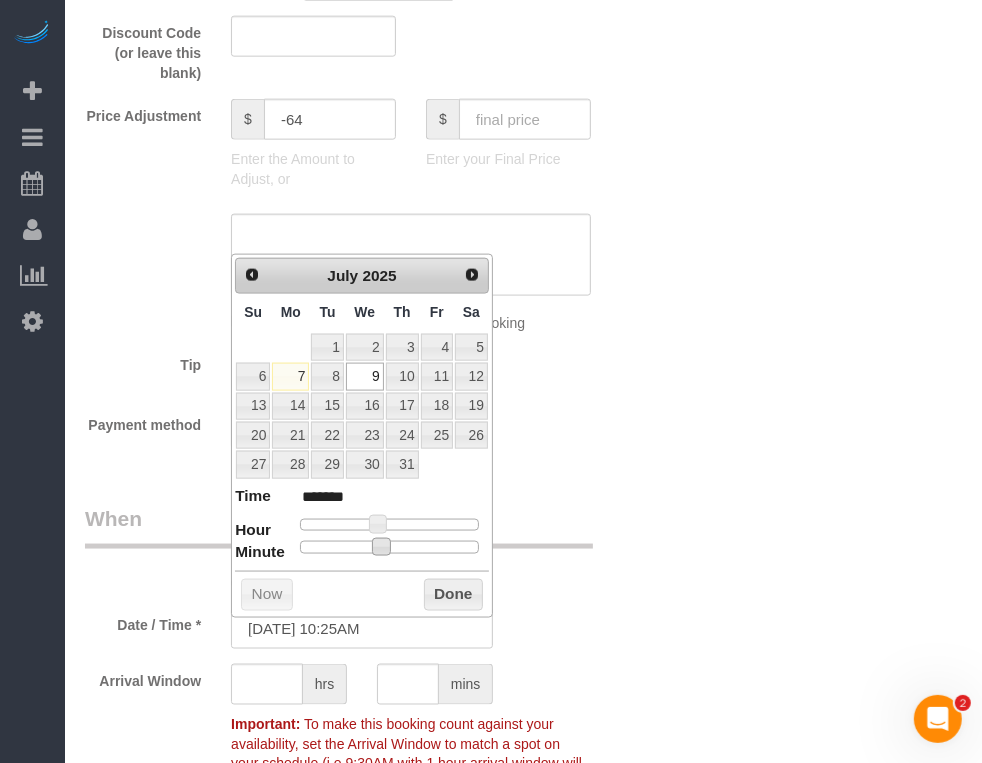 type on "07/09/2025 10:30AM" 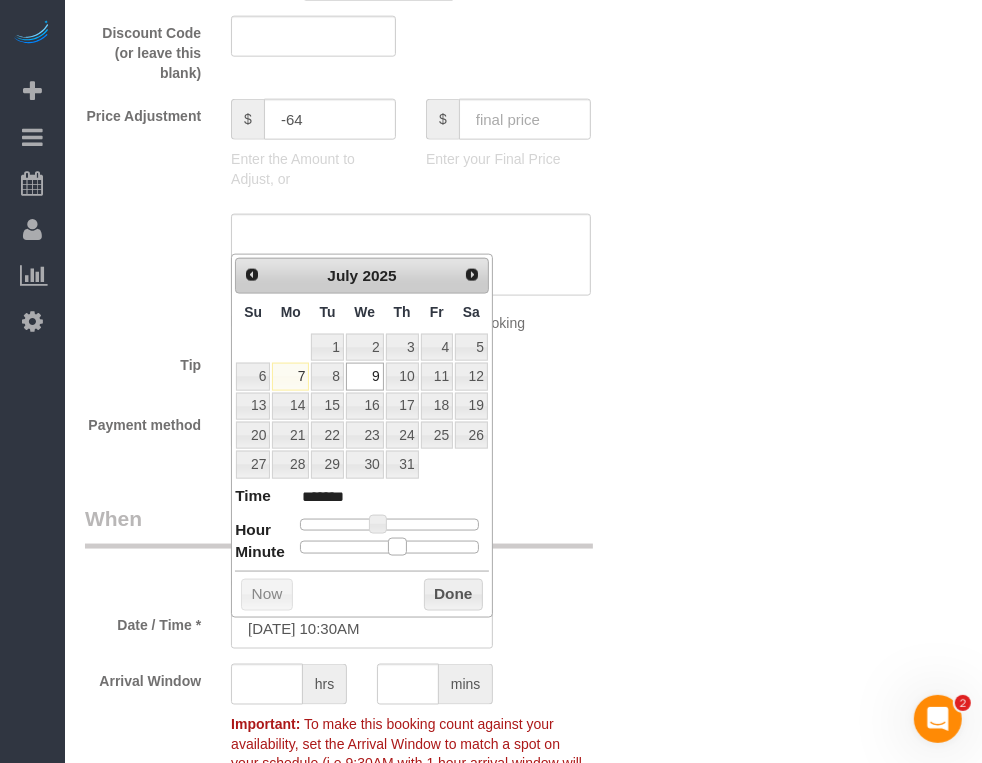 click at bounding box center (389, 547) 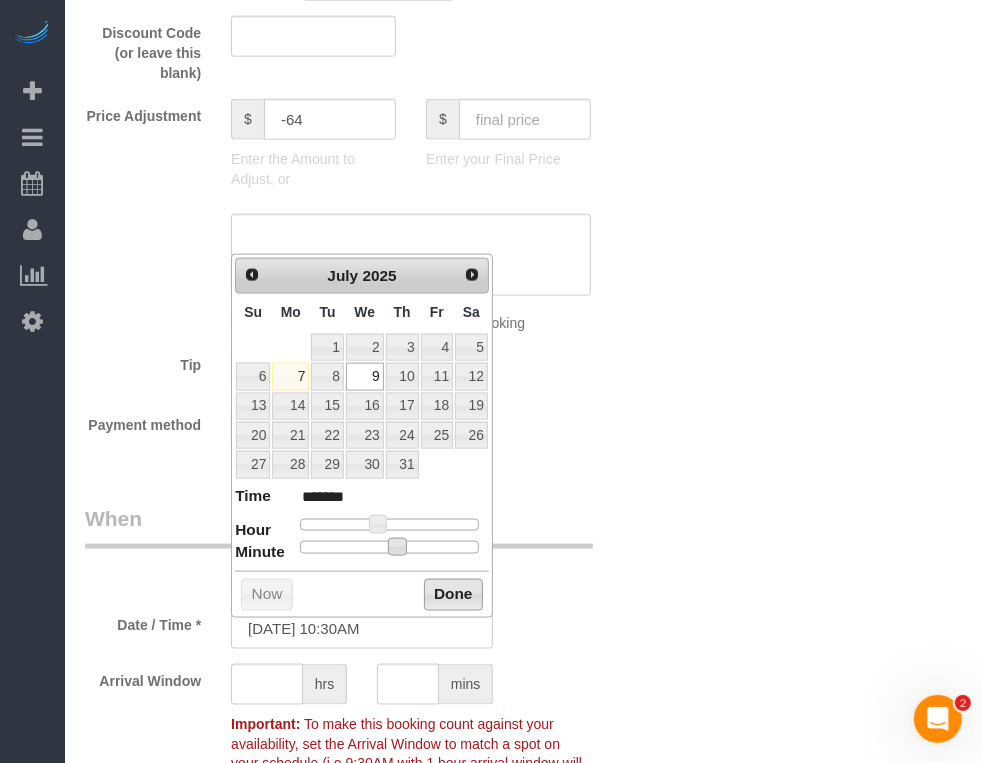 click on "Done" at bounding box center (453, 595) 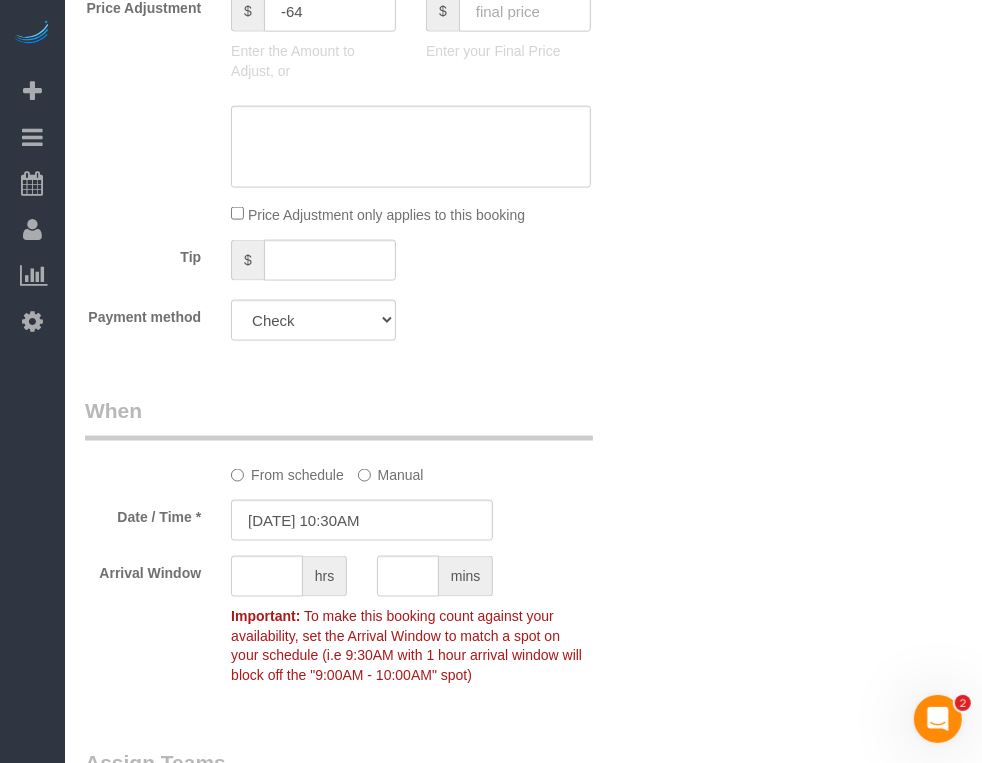 drag, startPoint x: 650, startPoint y: 483, endPoint x: 616, endPoint y: 483, distance: 34 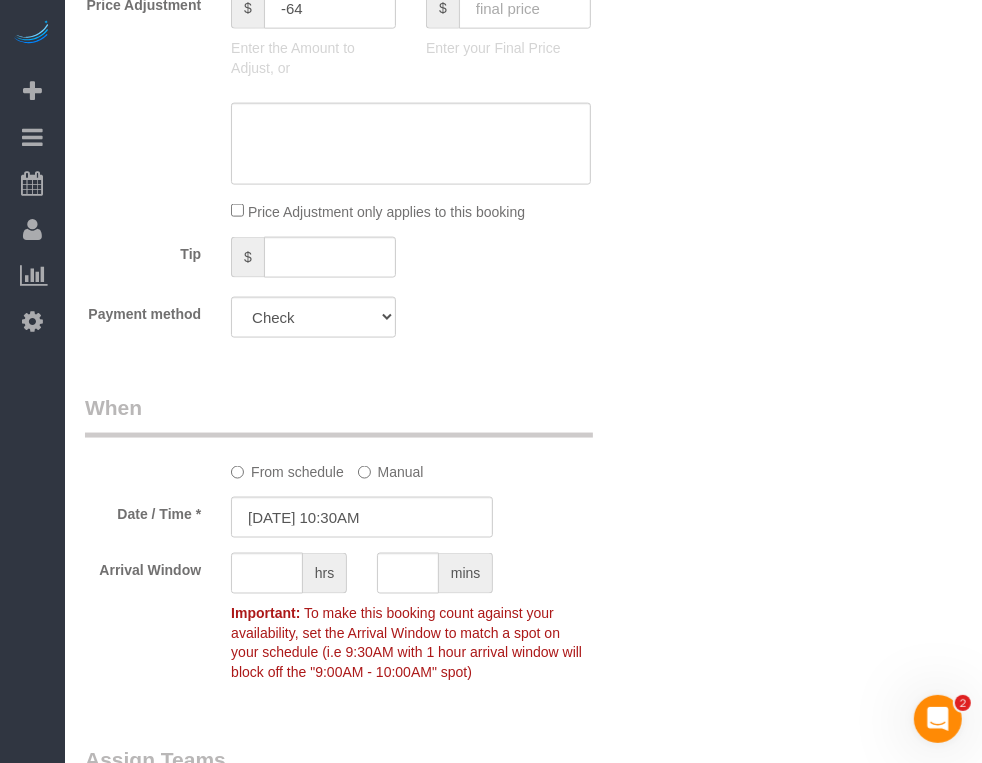 drag, startPoint x: 616, startPoint y: 483, endPoint x: 455, endPoint y: 453, distance: 163.77118 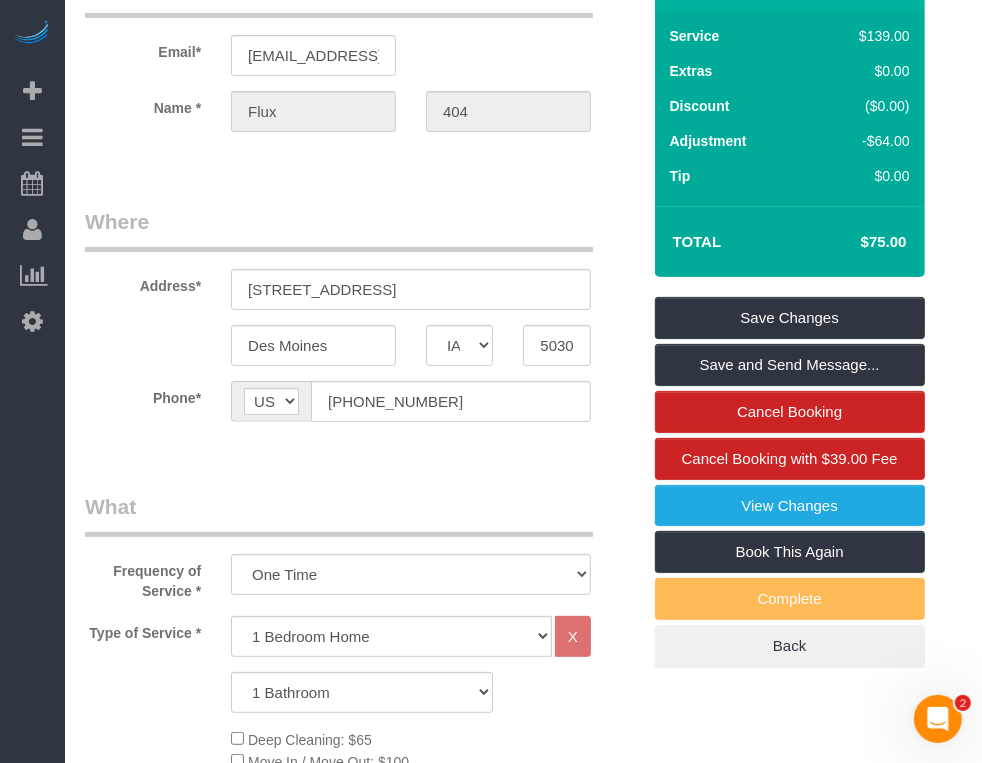 scroll, scrollTop: 0, scrollLeft: 0, axis: both 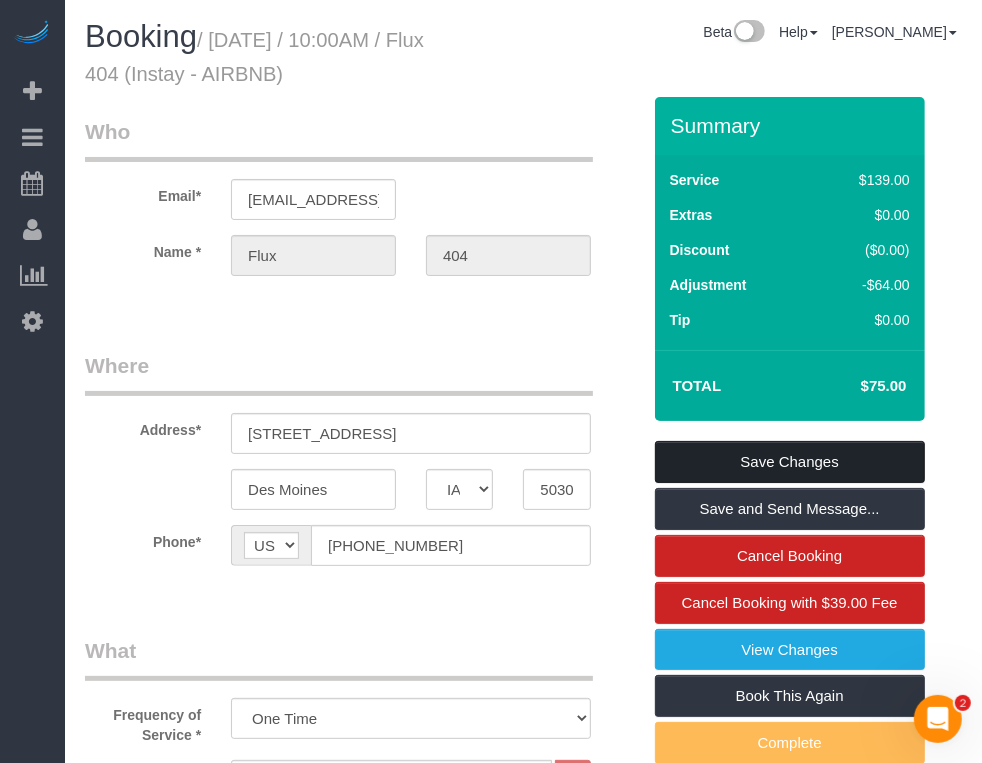 drag, startPoint x: 800, startPoint y: 450, endPoint x: 799, endPoint y: 464, distance: 14.035668 